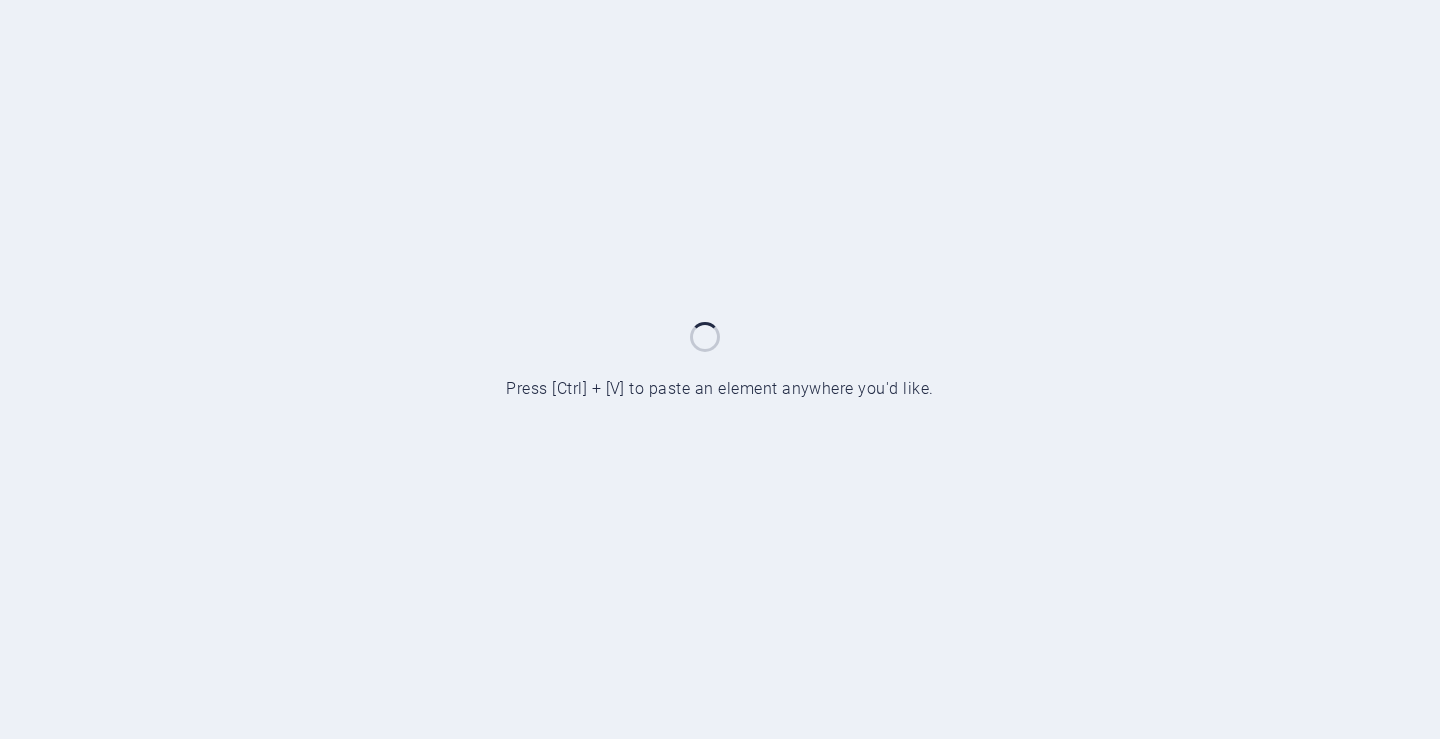 scroll, scrollTop: 0, scrollLeft: 0, axis: both 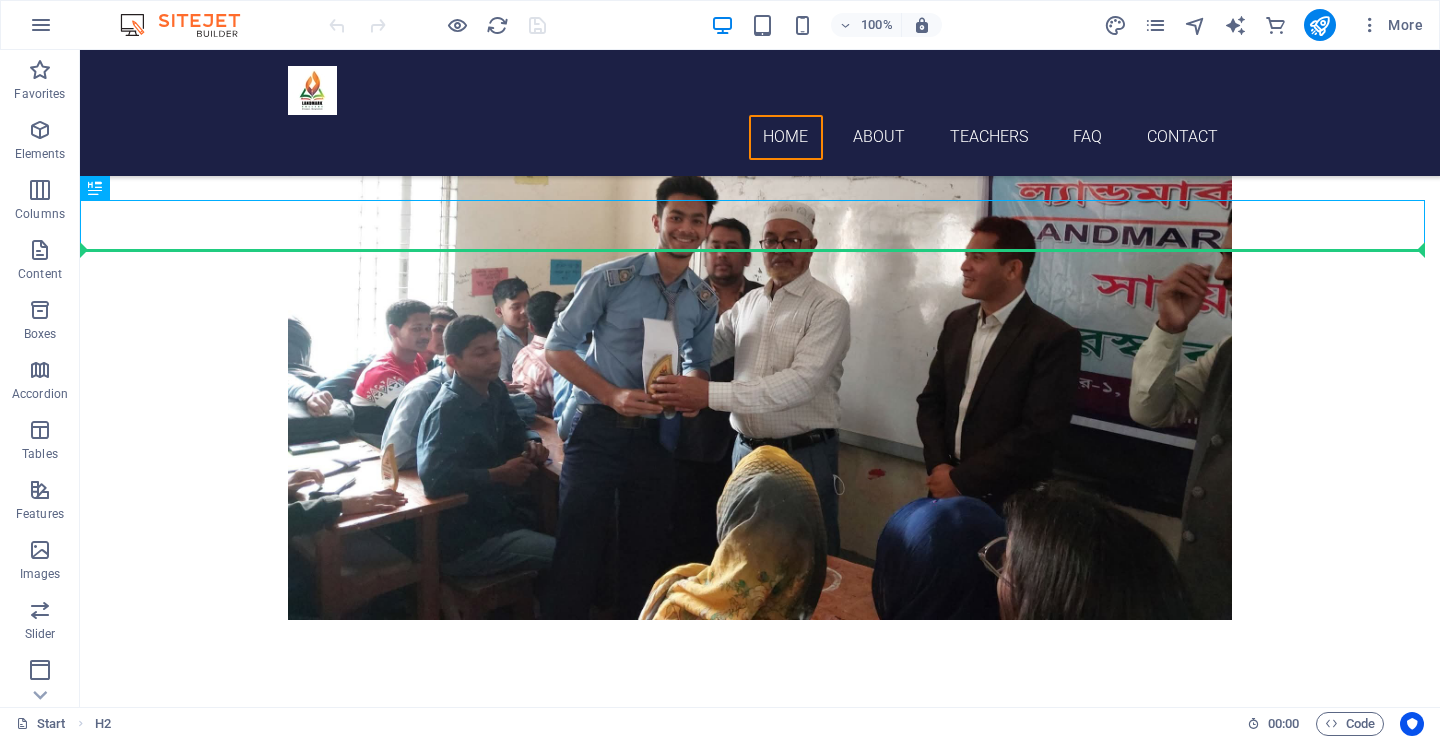 drag, startPoint x: 382, startPoint y: 229, endPoint x: 489, endPoint y: 339, distance: 153.45683 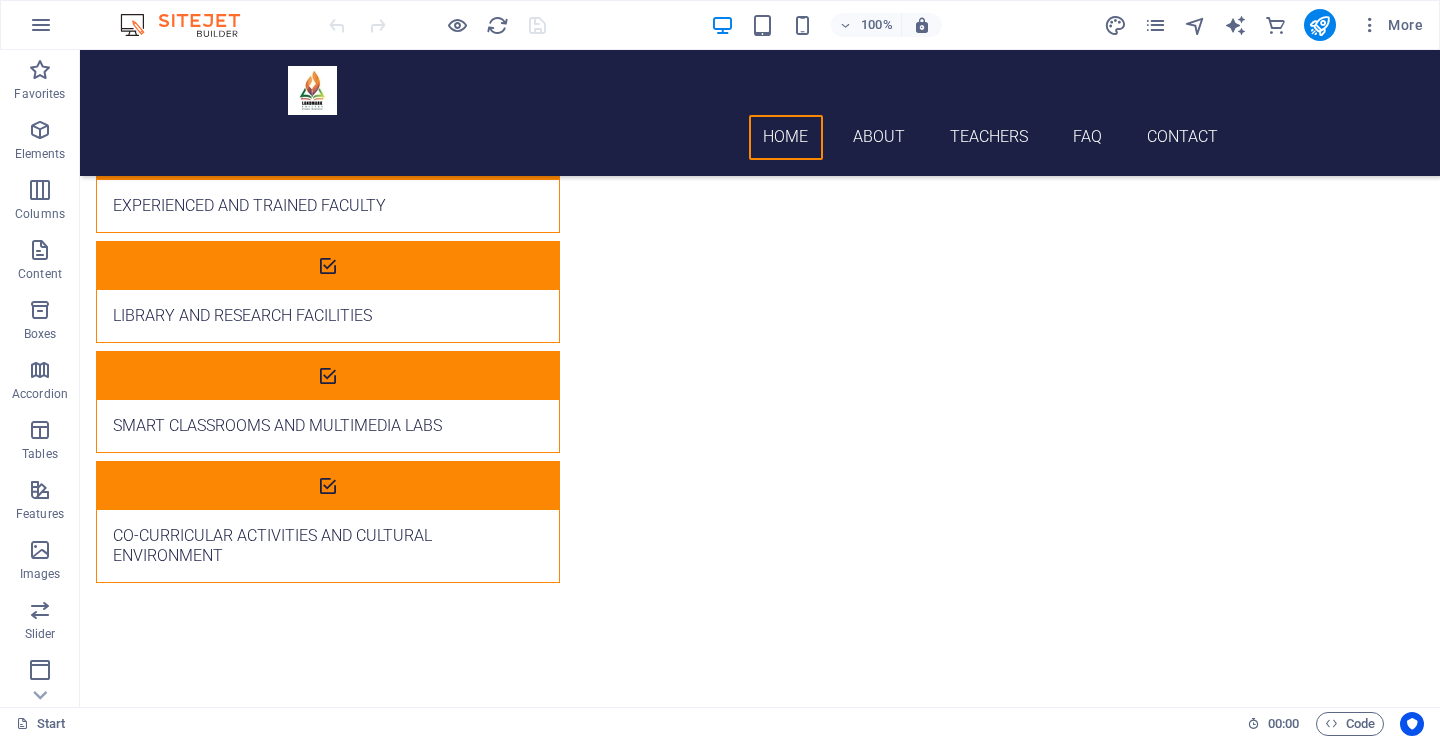 scroll, scrollTop: 2397, scrollLeft: 0, axis: vertical 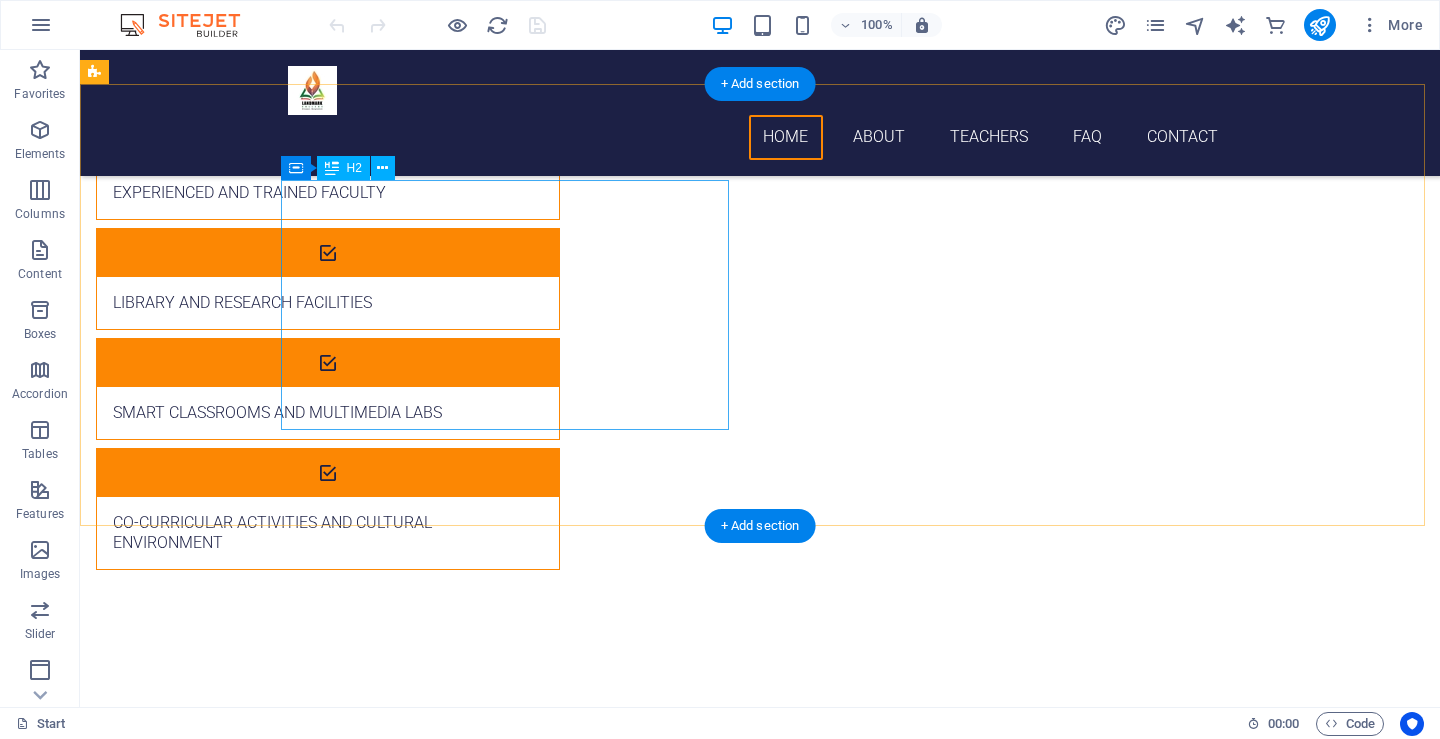 click on "Overcome the Language Barrier with Multilingual Translation Services" at bounding box center [568, 1508] 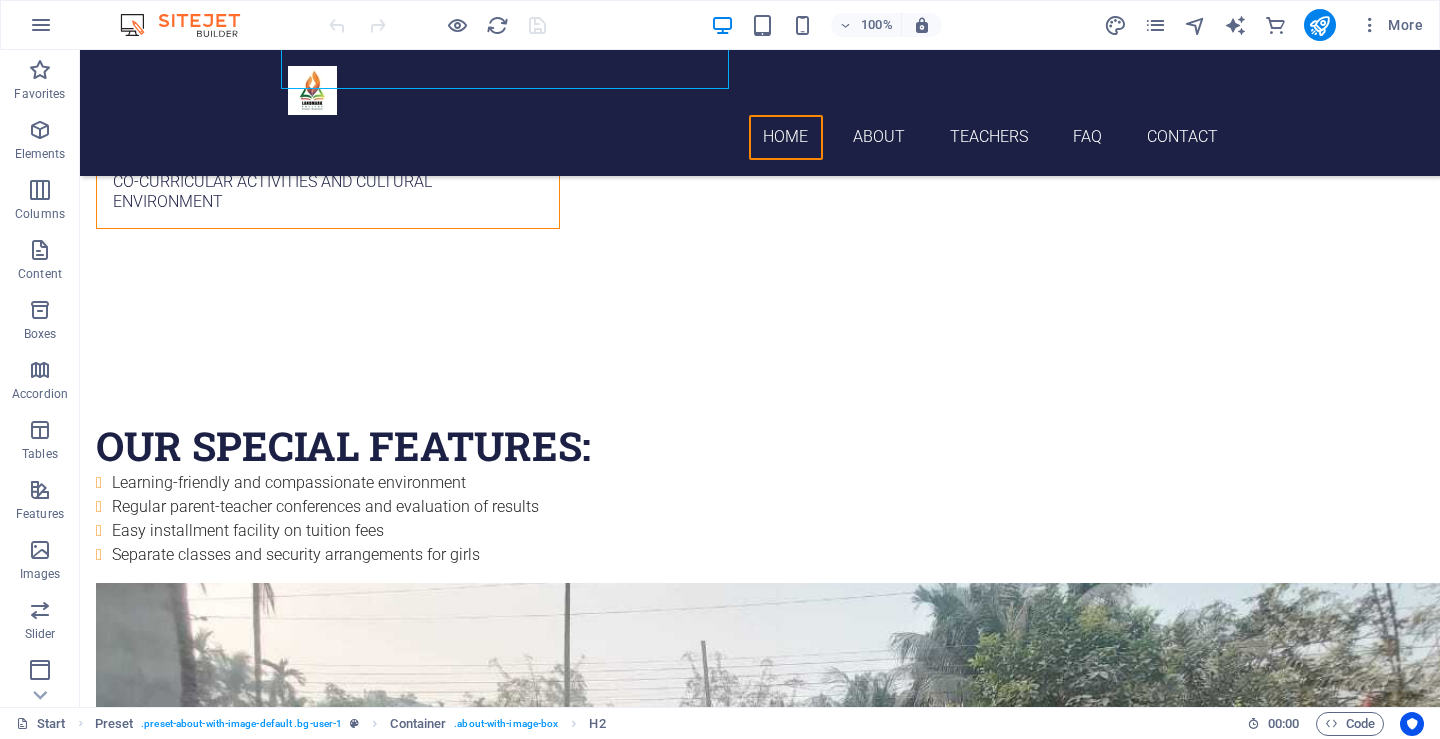 scroll, scrollTop: 2766, scrollLeft: 0, axis: vertical 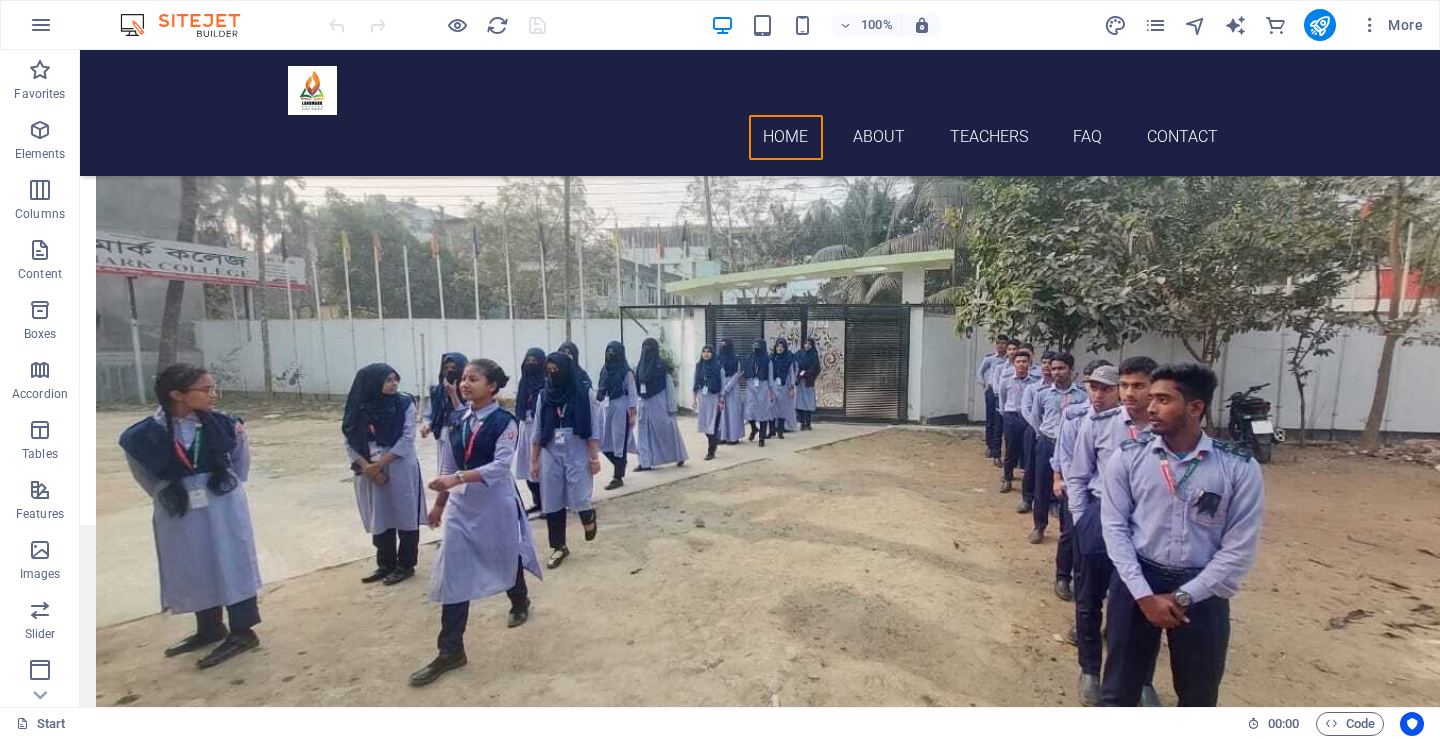 click at bounding box center [760, 1702] 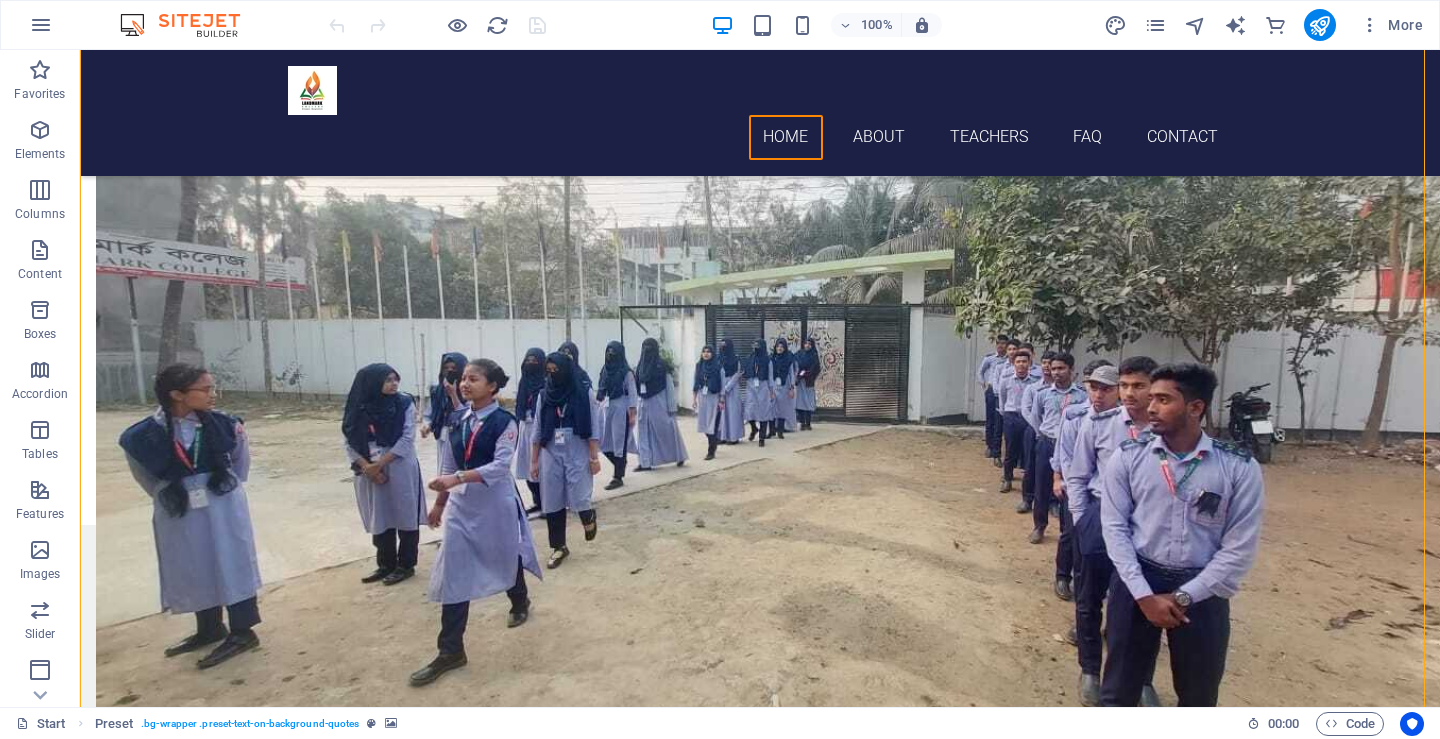 click at bounding box center (760, 1702) 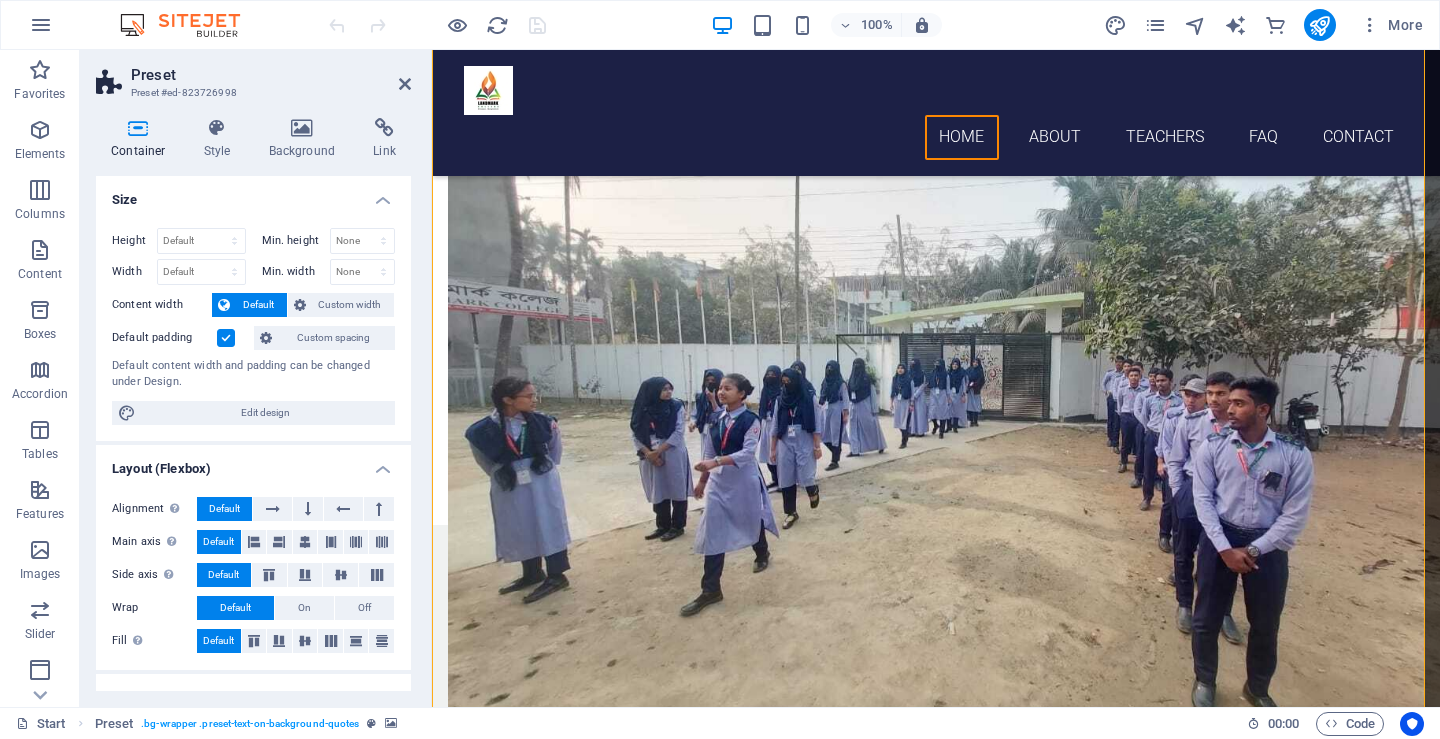 click at bounding box center [936, 1702] 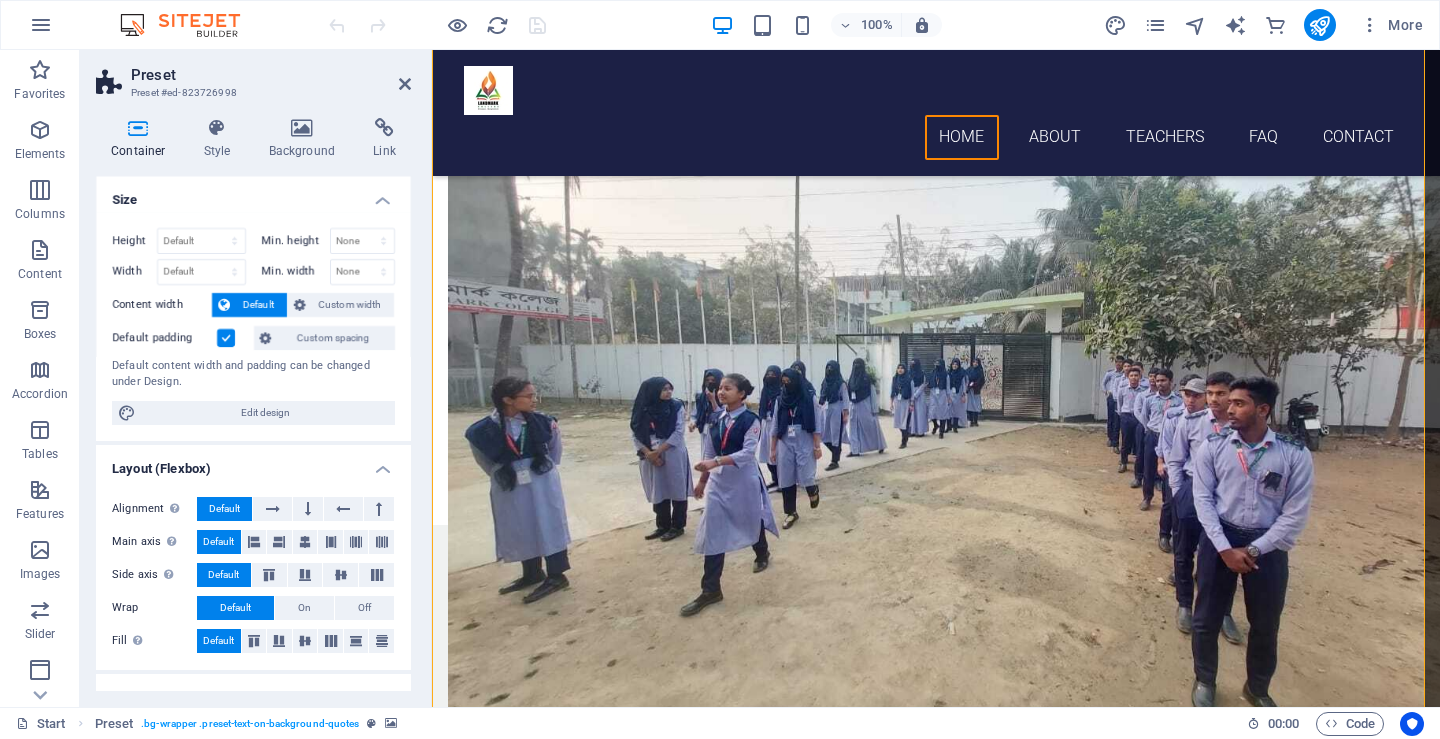 click at bounding box center (936, 1702) 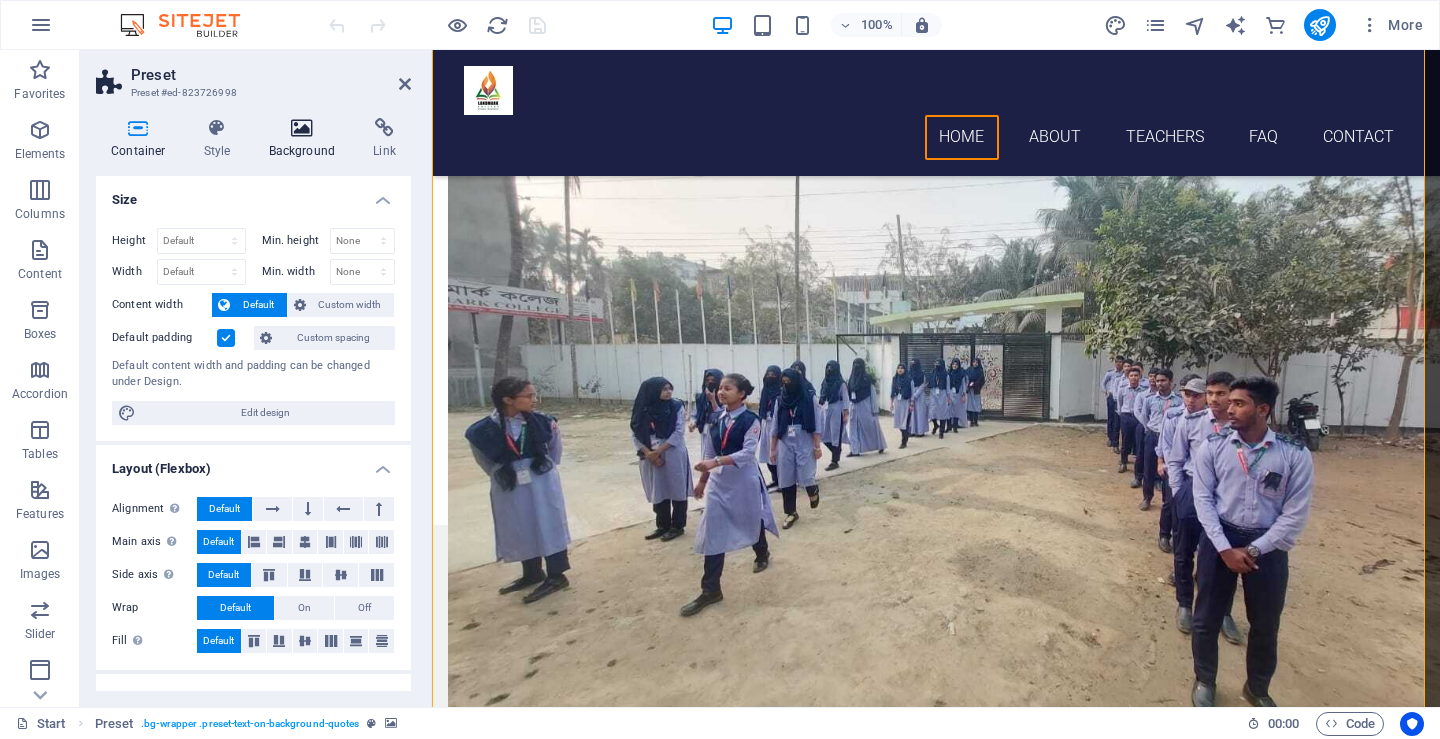 click on "Background" at bounding box center [306, 139] 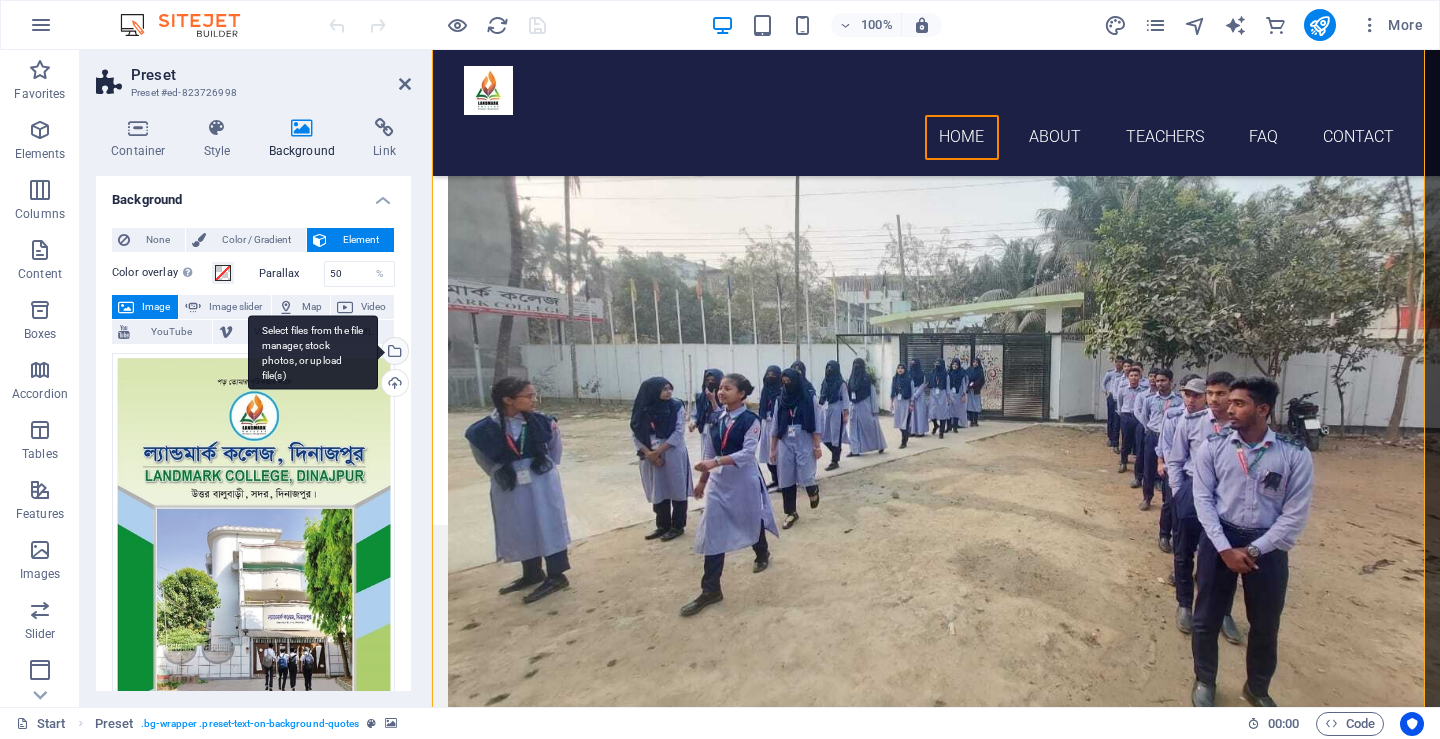 click on "Select files from the file manager, stock photos, or upload file(s)" at bounding box center [393, 353] 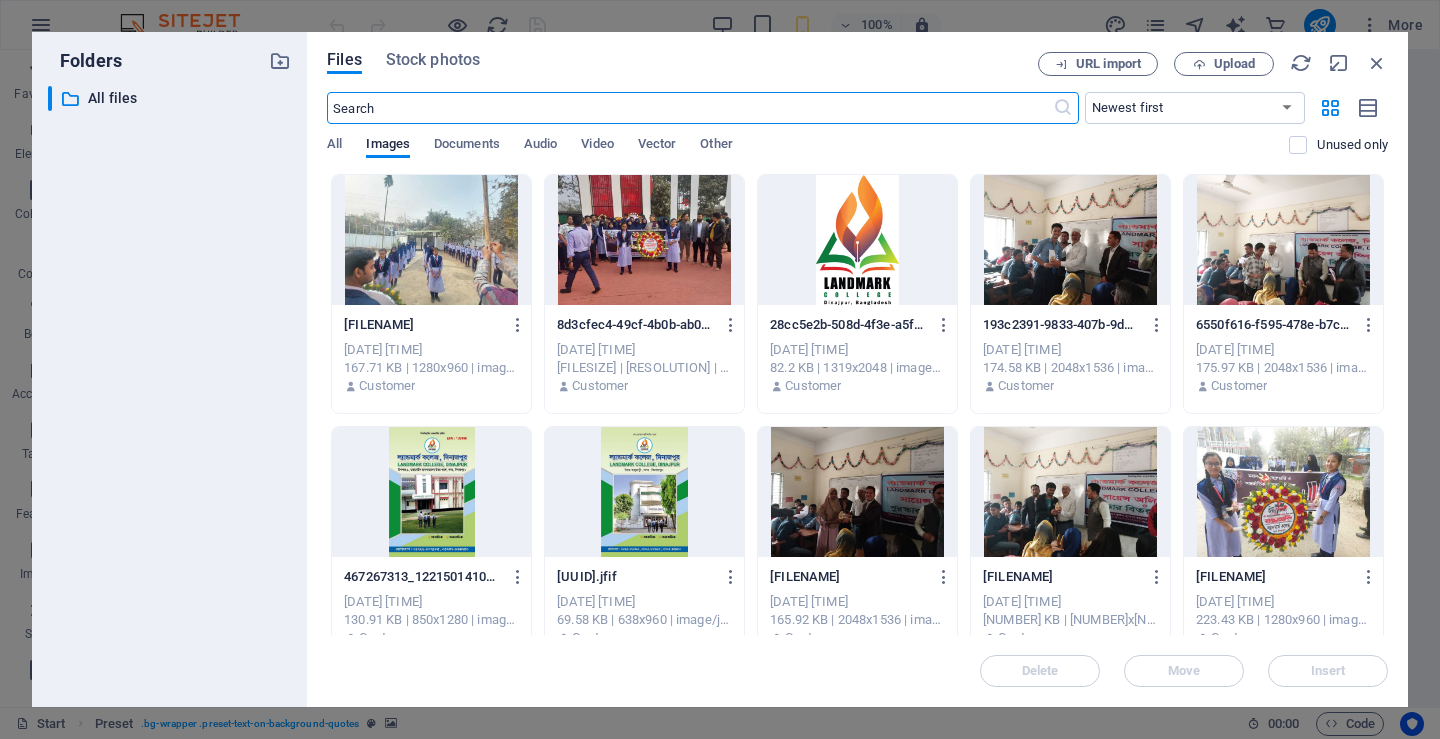 scroll, scrollTop: 3667, scrollLeft: 0, axis: vertical 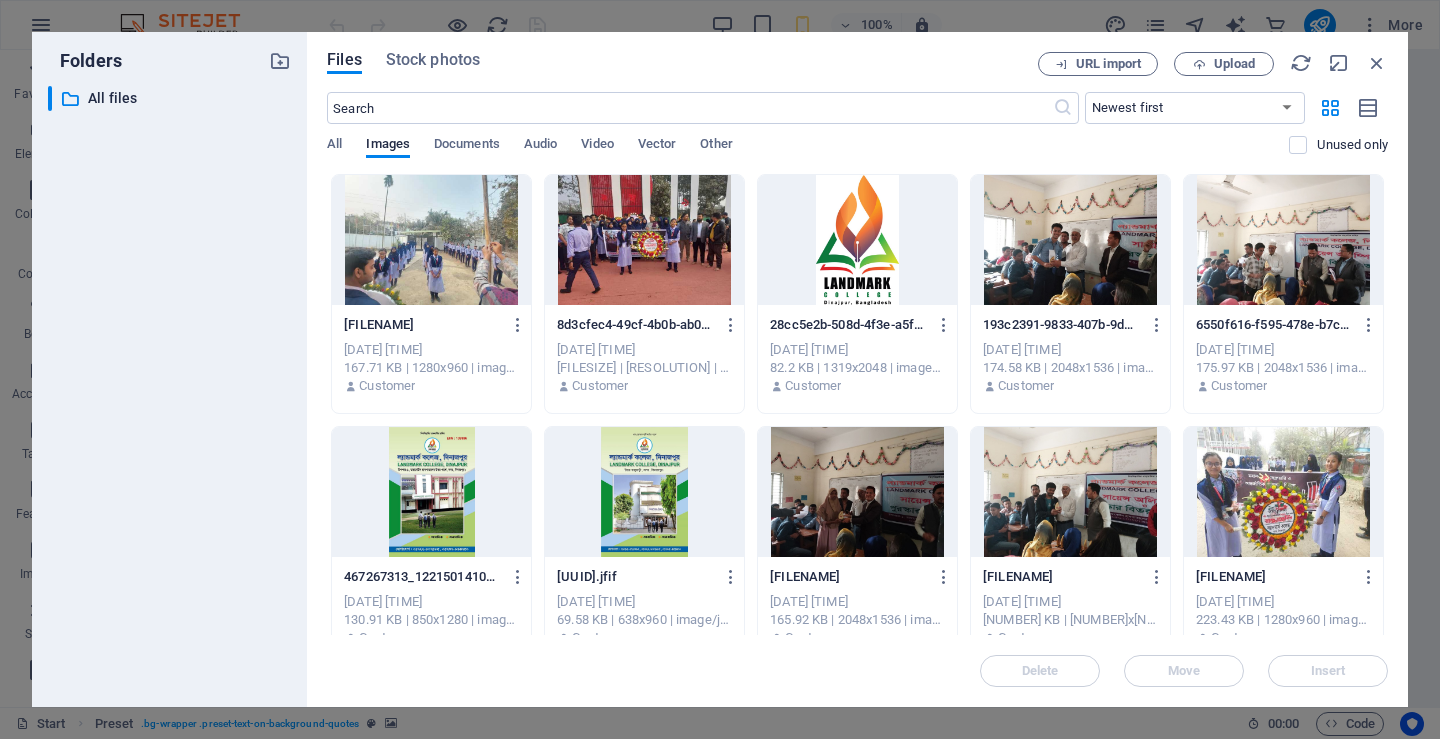 drag, startPoint x: 1389, startPoint y: 338, endPoint x: 1389, endPoint y: 376, distance: 38 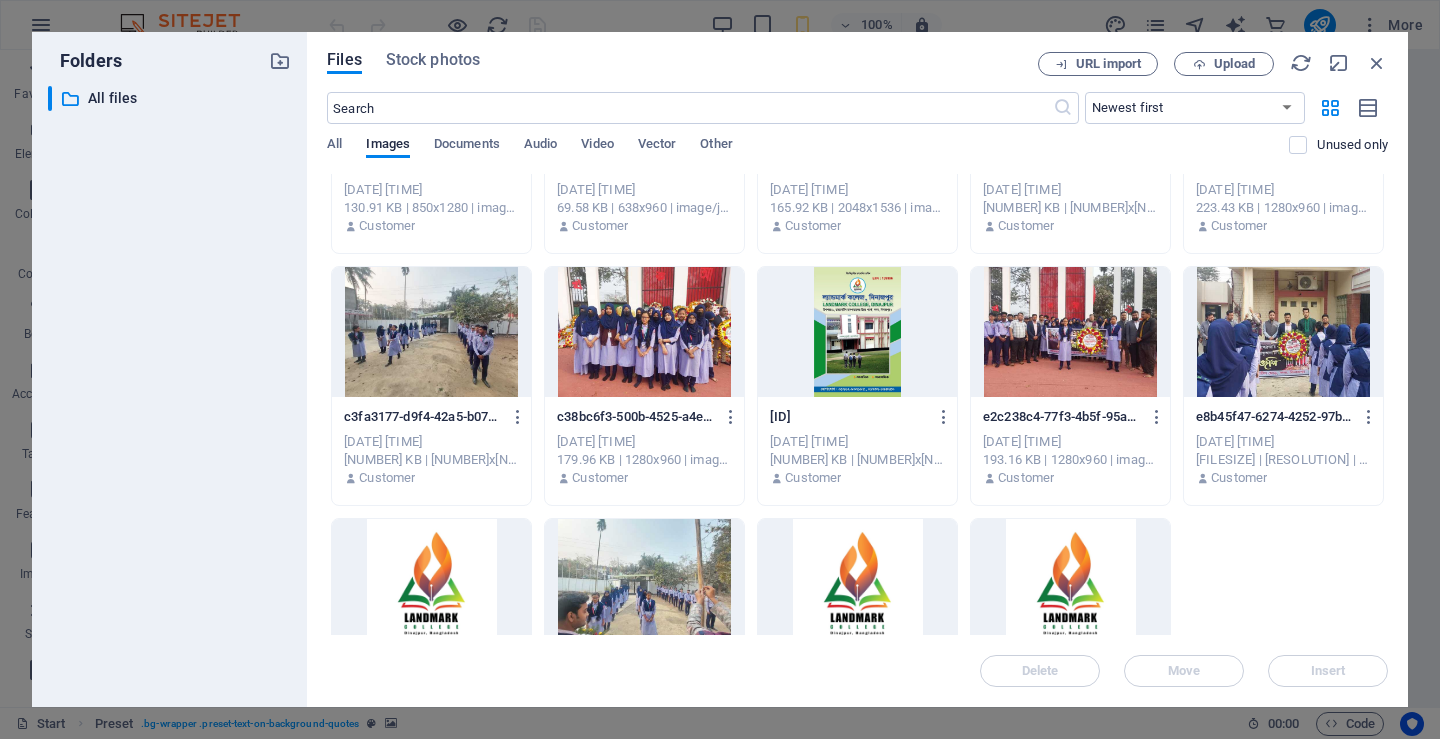 scroll, scrollTop: 392, scrollLeft: 0, axis: vertical 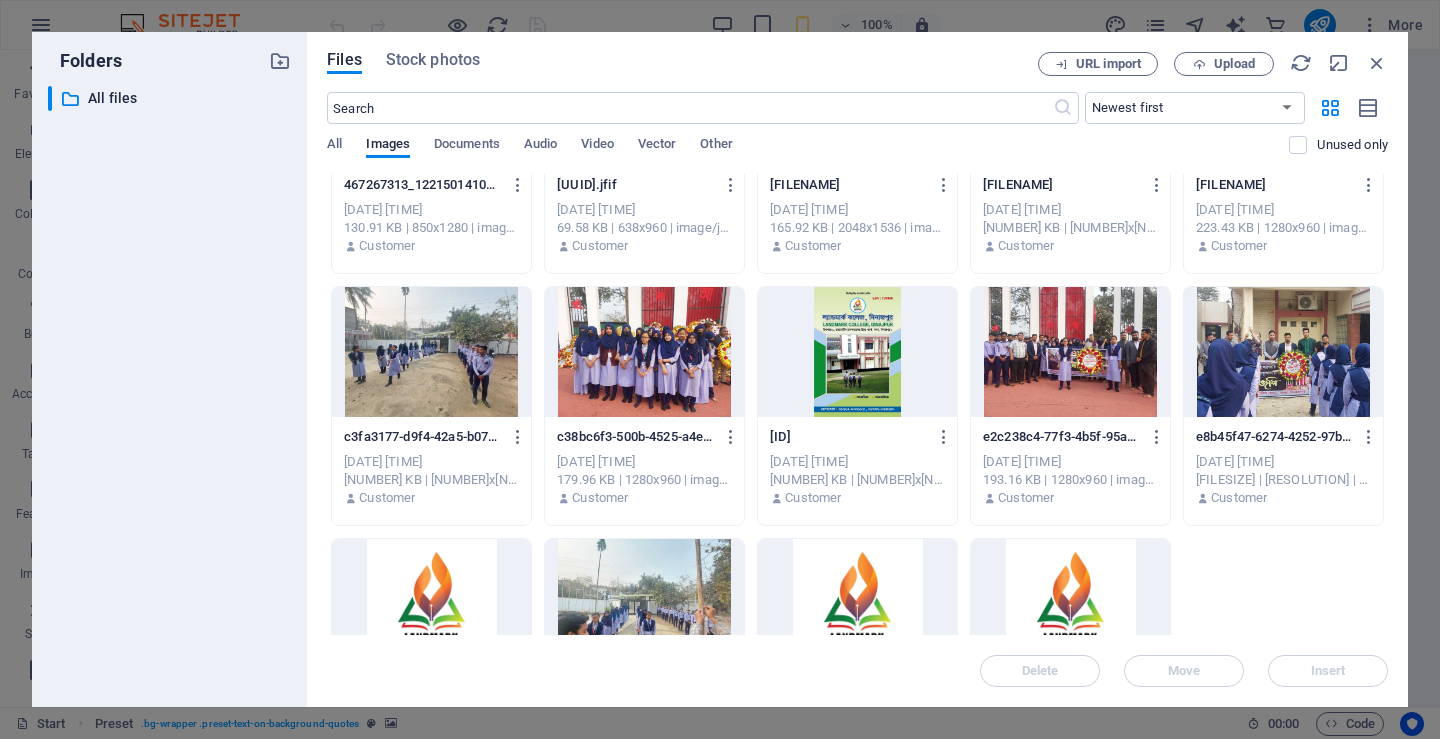 click at bounding box center [1283, 352] 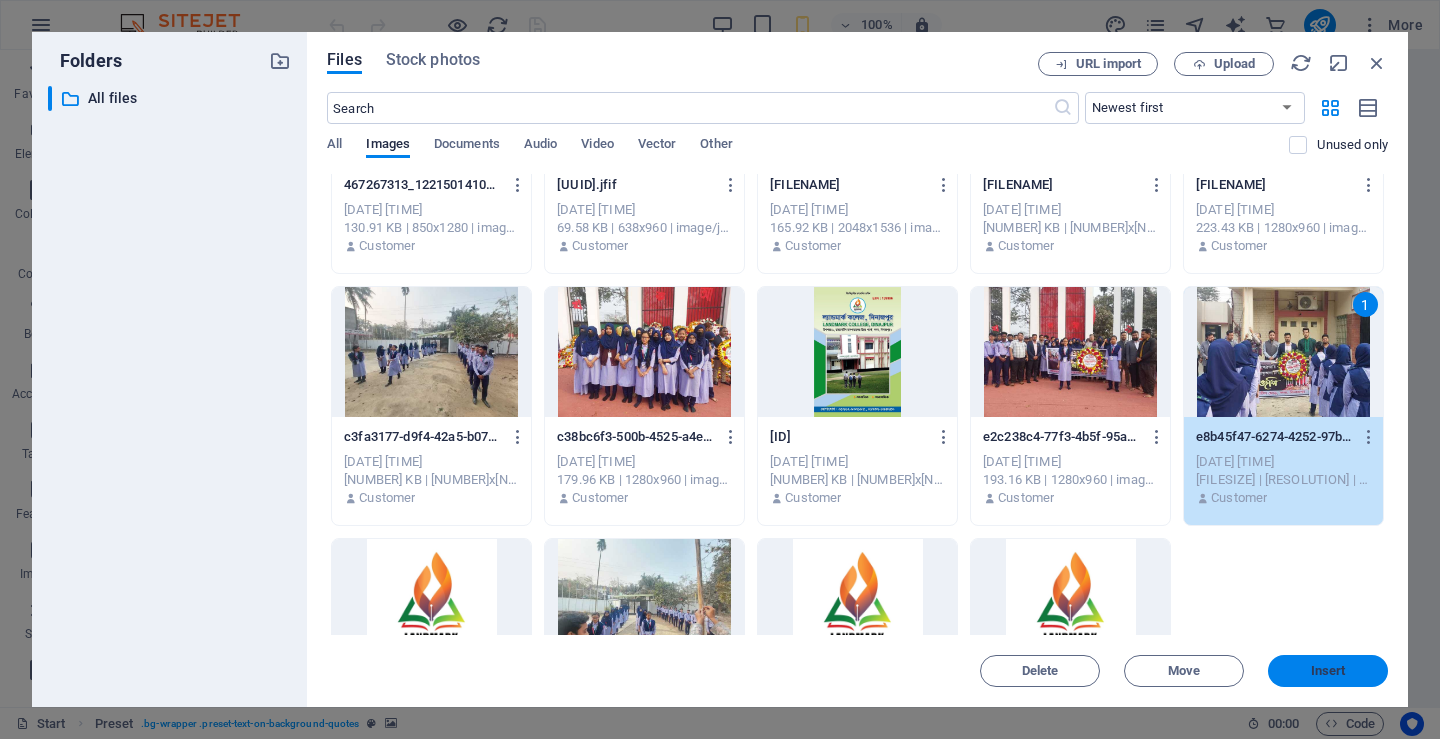 click on "Insert" at bounding box center (1328, 671) 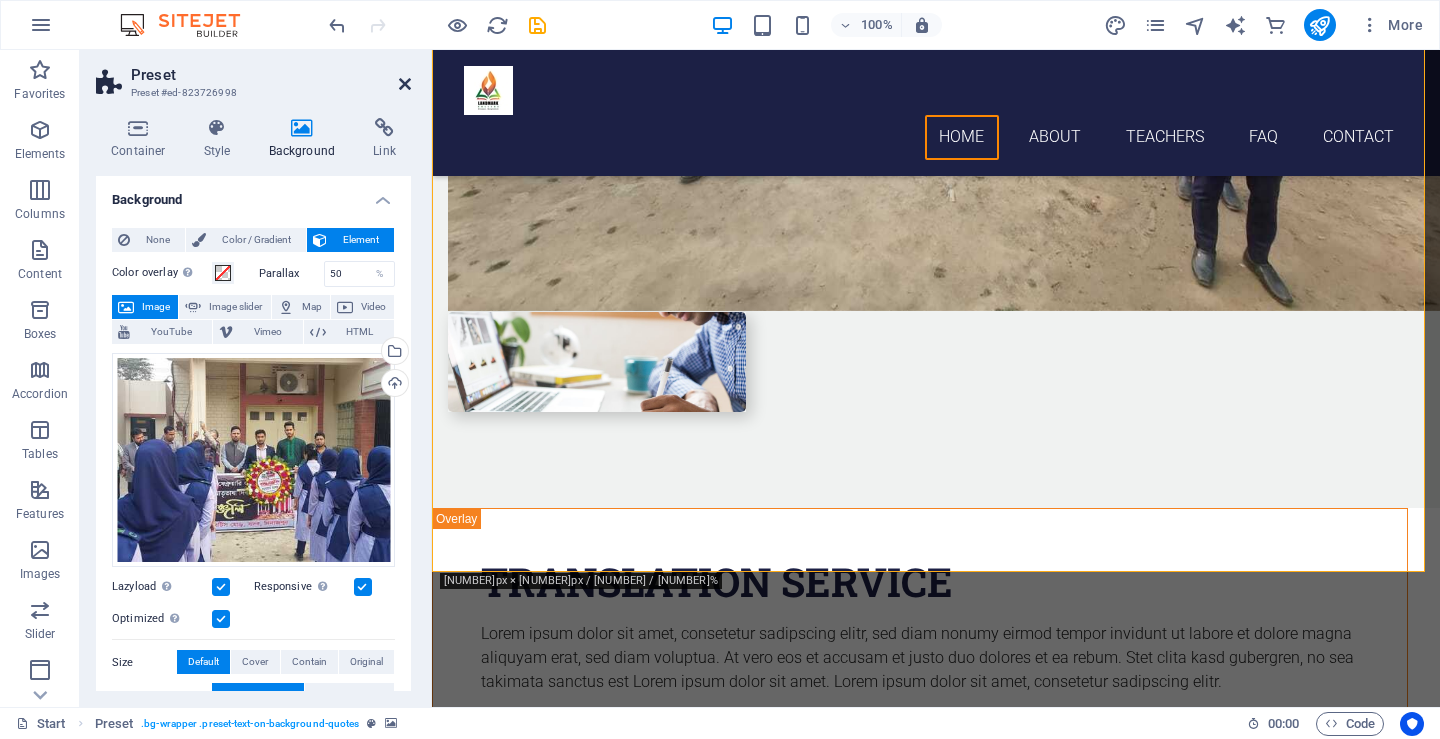 click at bounding box center (405, 84) 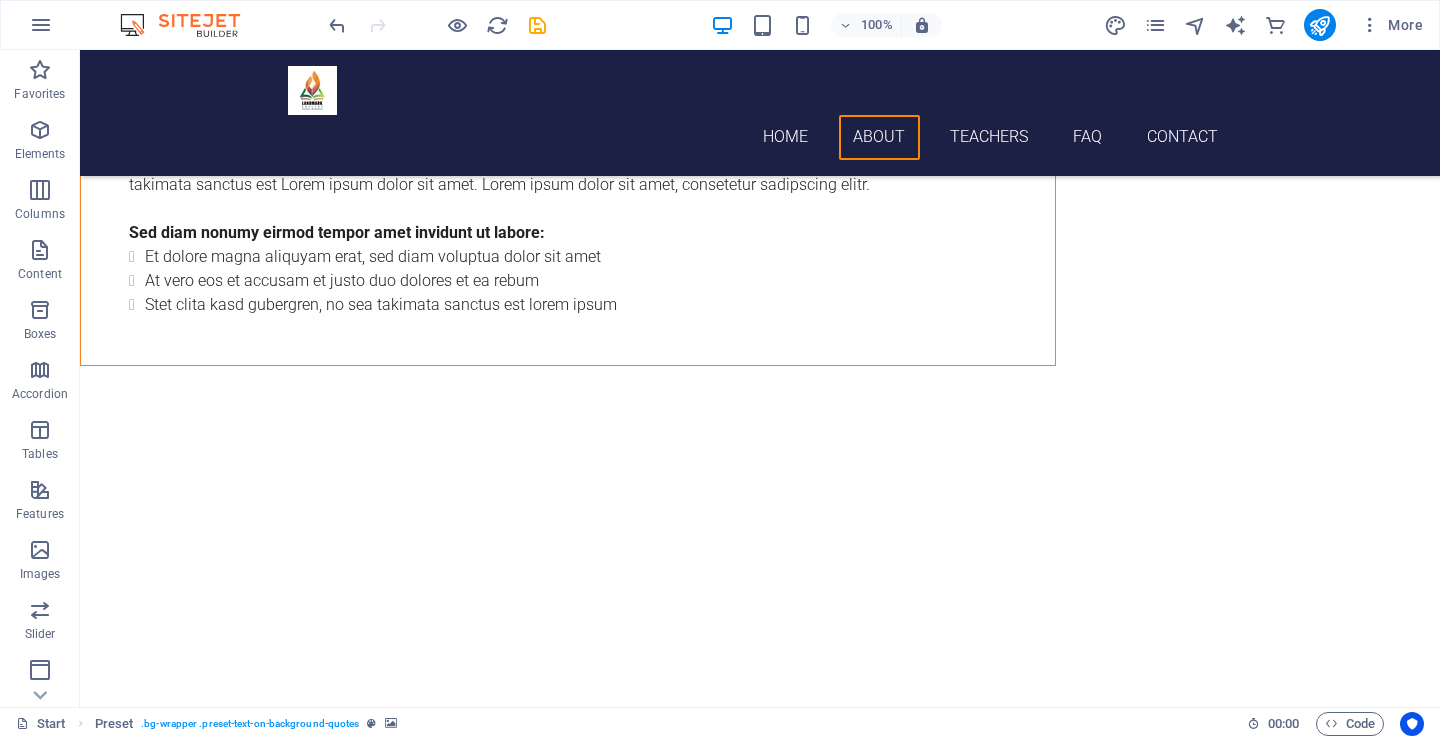 scroll, scrollTop: 4107, scrollLeft: 0, axis: vertical 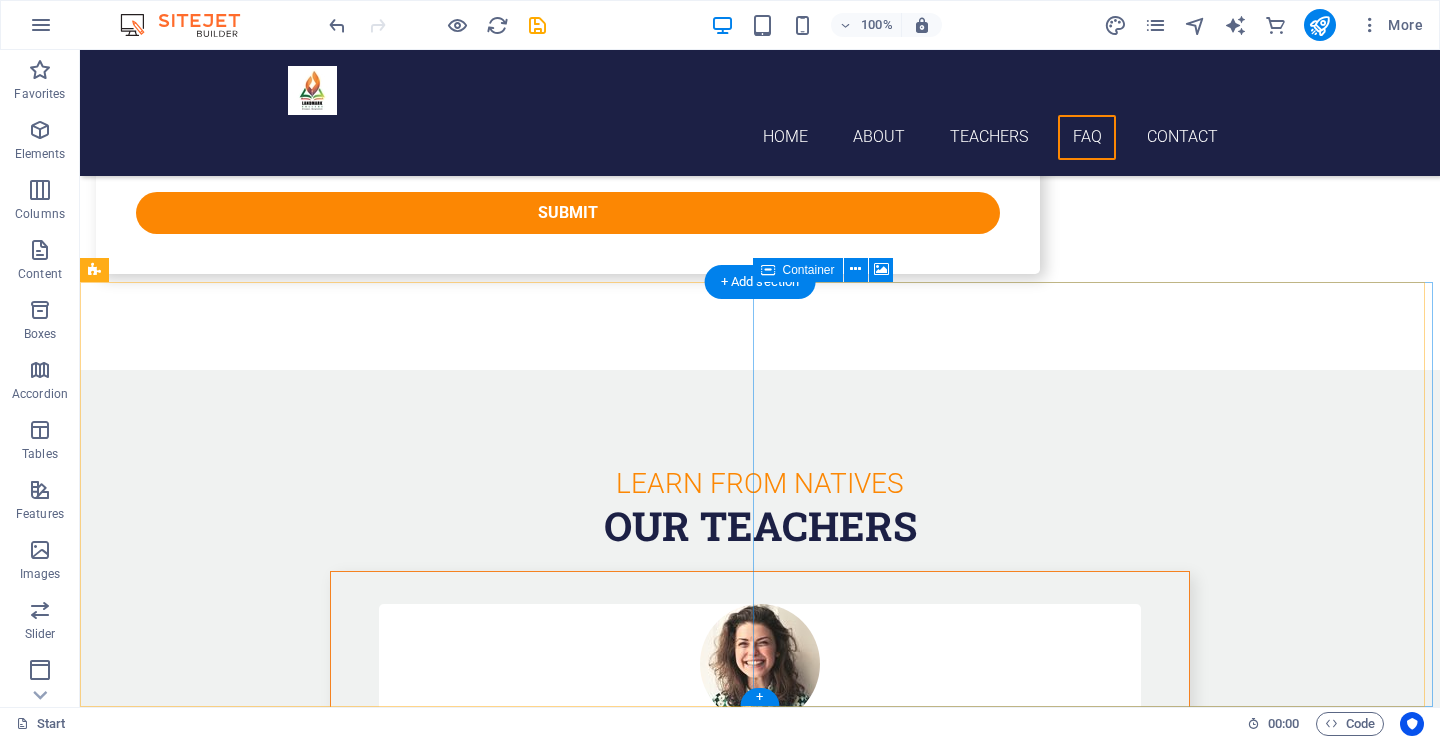 click on "Drop content here or  Add elements  Paste clipboard" at bounding box center [1100, -7611] 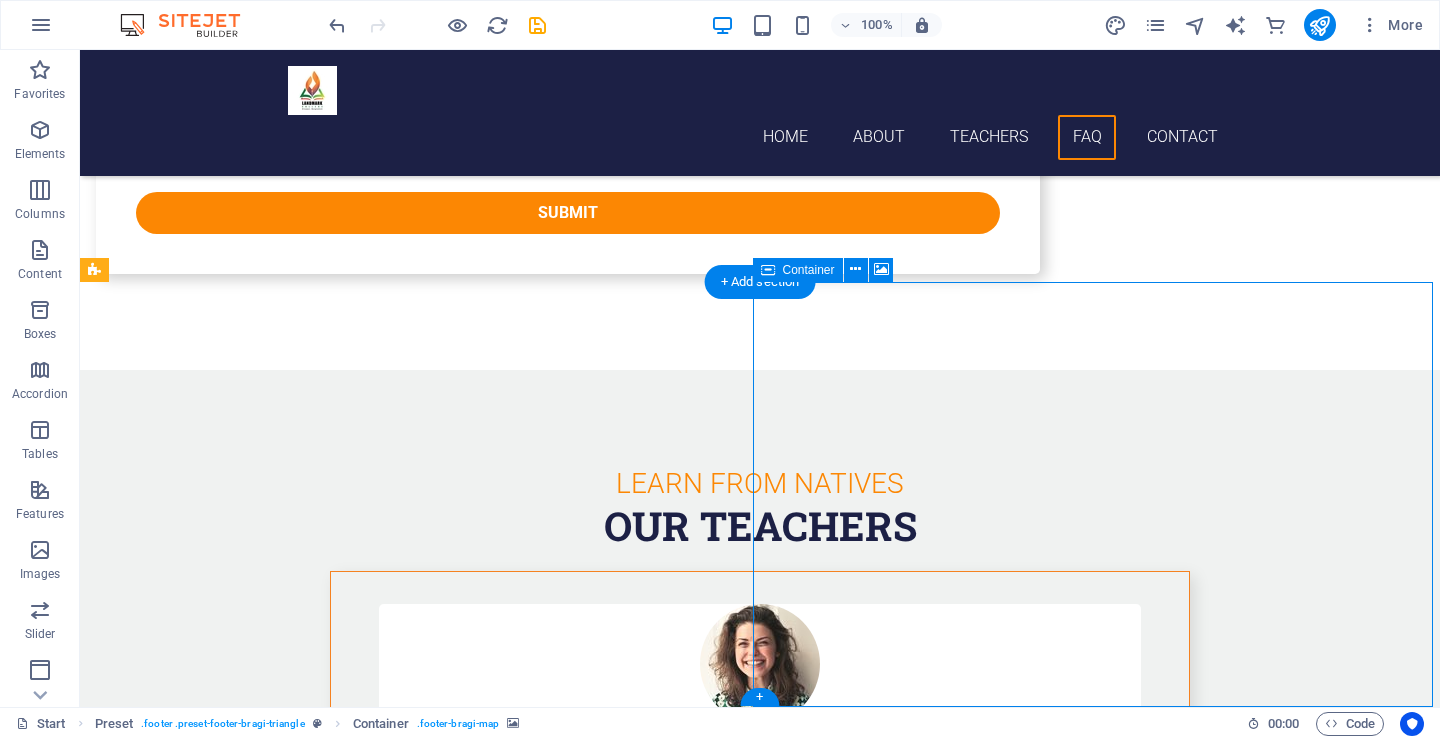 click on "Add elements" at bounding box center (1041, -7581) 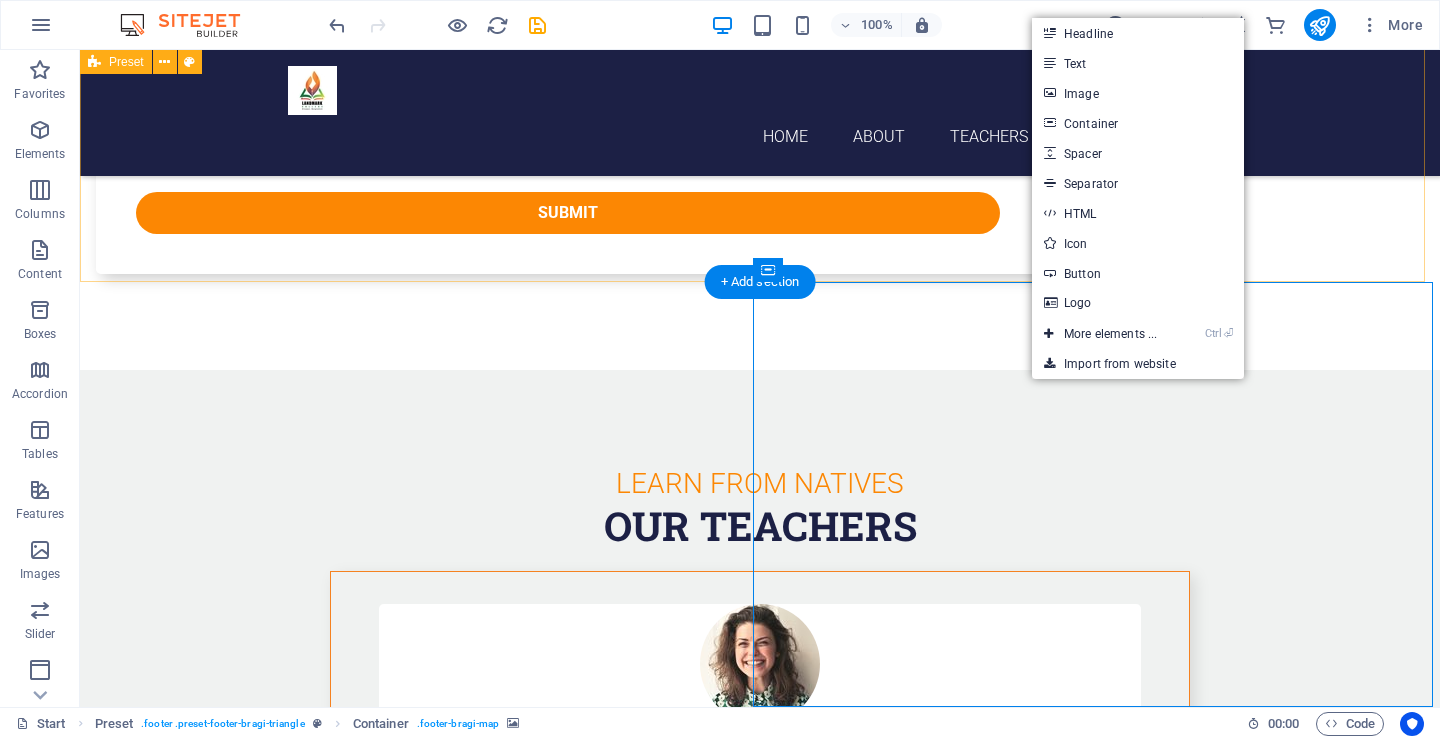 click on "FAQ Lorem ipsum dolor sit amet Lorem ipsum dolor sit amet, consectetur adipisicing elit. Maiores ipsum repellat minus nihil. Labore, delectus, nam dignissimos ea repudiandae minima voluptatum magni pariatur possimus quia accusamus harum facilis corporis animi nisi. Enim, pariatur, impedit quia repellat harum. Harum facilis corporis animi Lorem ipsum dolor sit amet, consectetur adipisicing elit. Maiores ipsum repellat minus nihil. Labore, delectus, nam dignissimos ea repudiandae minima voluptatum magni pariatur possimus quia accusamus harum facilis corporis animi nisi. Enim, pariatur, impedit quia repellat harum. Enim pariatur impedit quia Lorem ipsum dolor sit amet, consectetur adipisicing elit. Maiores ipsum repellat minus nihil. Labore, delectus, nam dignissimos ea repudiandae minima voluptatum magni pariatur possimus quia accusamus harum facilis corporis animi nisi. Enim, pariatur, impedit quia repellat harum. Labore delectus Kepudiandae" at bounding box center (760, 2956) 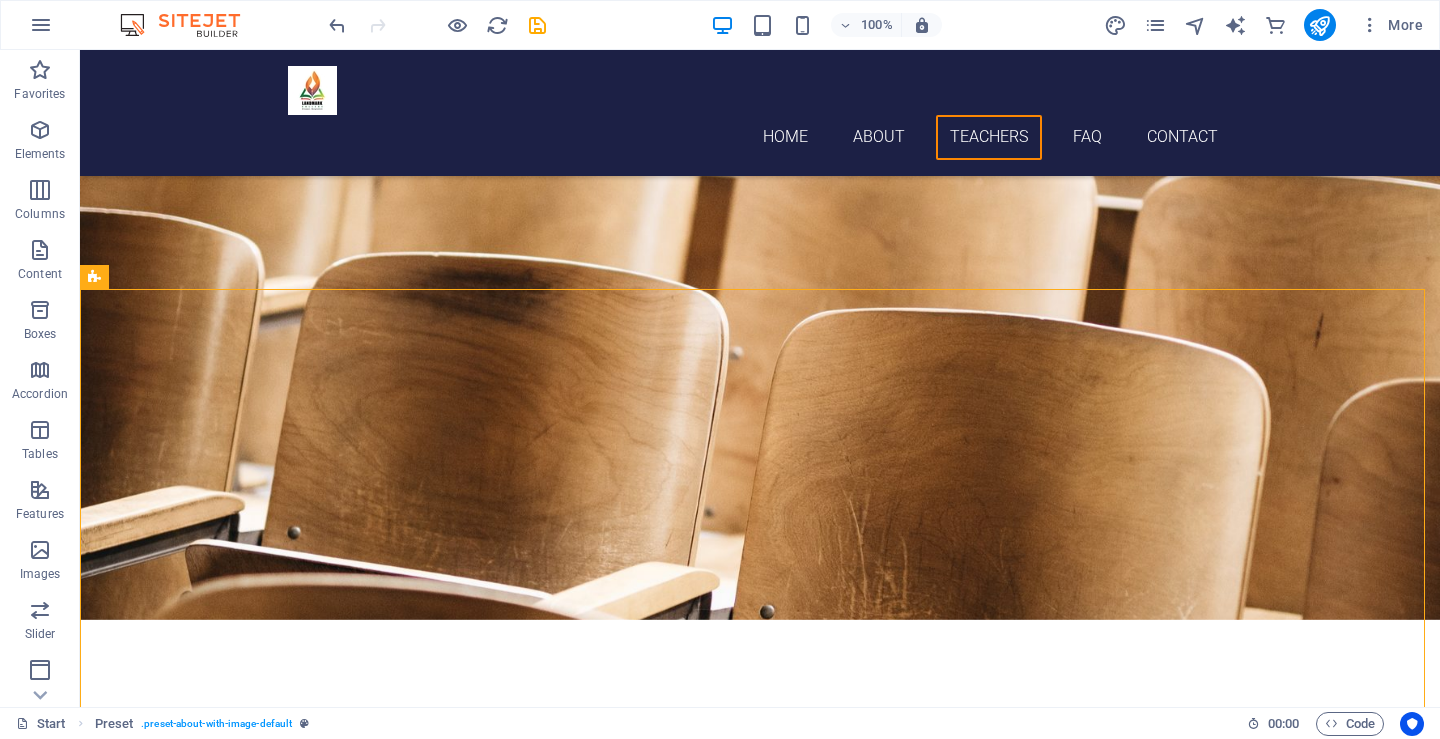 scroll, scrollTop: 6554, scrollLeft: 0, axis: vertical 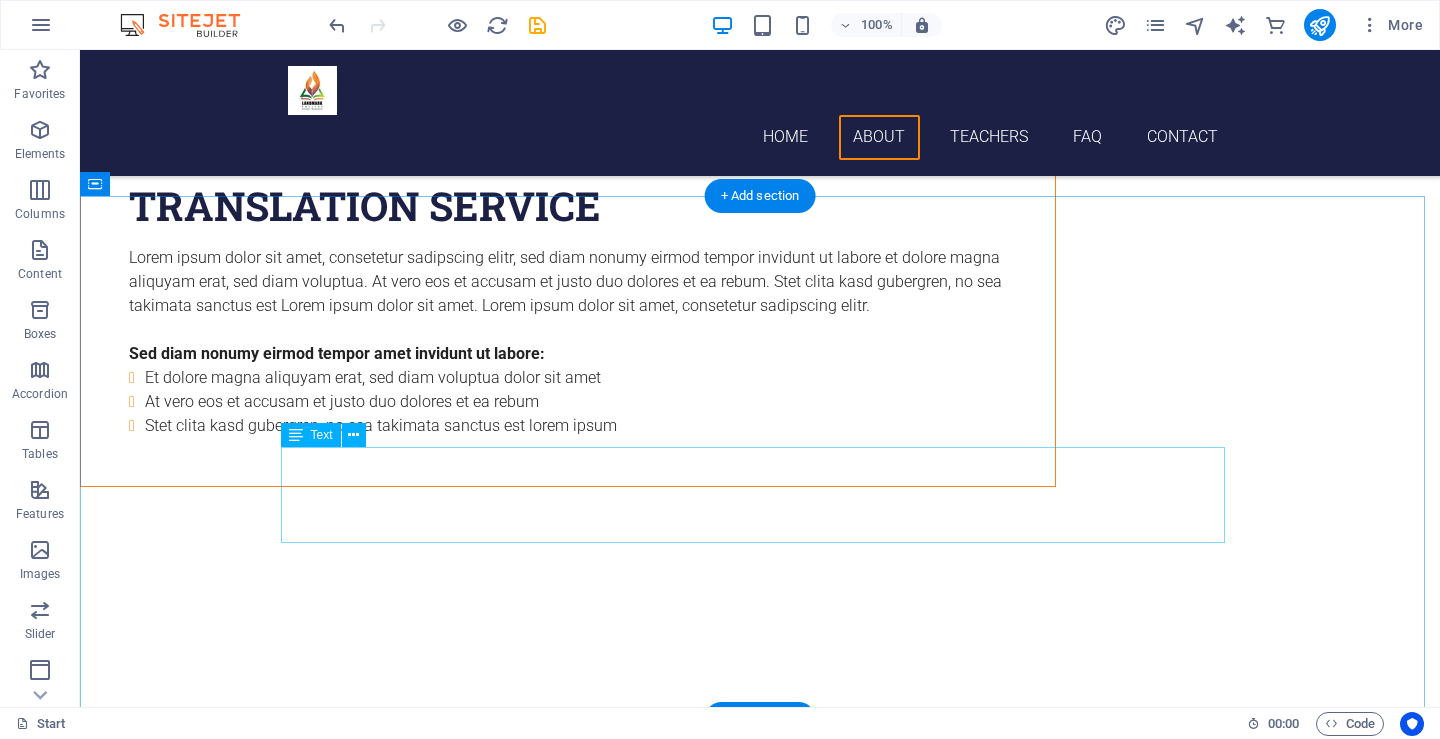 click on "Lorem ipsum dolor sit amet, consetetur sadipscing elitr, sed diam nonumy eirmod tempor invidunt ut labore et dolore magna aliquyam erat, sed diam voluptua. At vero eos et accusam et justo duo dolores et ea rebum. Stet clita kasd gubergren, no sea takimata sanctus est Lorem ipsum dolor sit amet. Lorem ipsum dolor sit amet, consetetur sadipscing elitr, sed diam nonumy eirmod tempor invidunt ut labore et dolore magna aliquyam erat, sed diam voluptua. At vero eos et accusam et justo duo dolores." at bounding box center [760, 2264] 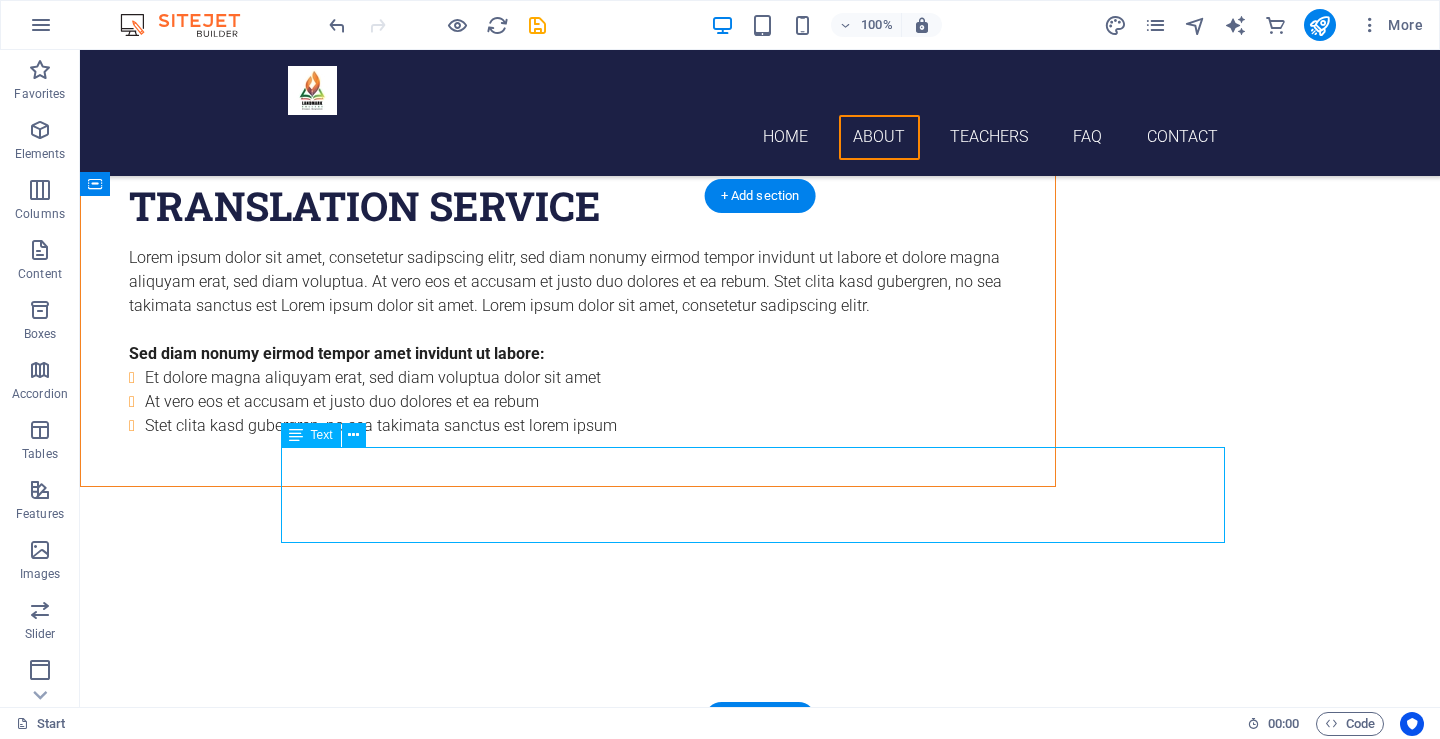 click on "Lorem ipsum dolor sit amet, consetetur sadipscing elitr, sed diam nonumy eirmod tempor invidunt ut labore et dolore magna aliquyam erat, sed diam voluptua. At vero eos et accusam et justo duo dolores et ea rebum. Stet clita kasd gubergren, no sea takimata sanctus est Lorem ipsum dolor sit amet. Lorem ipsum dolor sit amet, consetetur sadipscing elitr, sed diam nonumy eirmod tempor invidunt ut labore et dolore magna aliquyam erat, sed diam voluptua. At vero eos et accusam et justo duo dolores." at bounding box center [760, 2264] 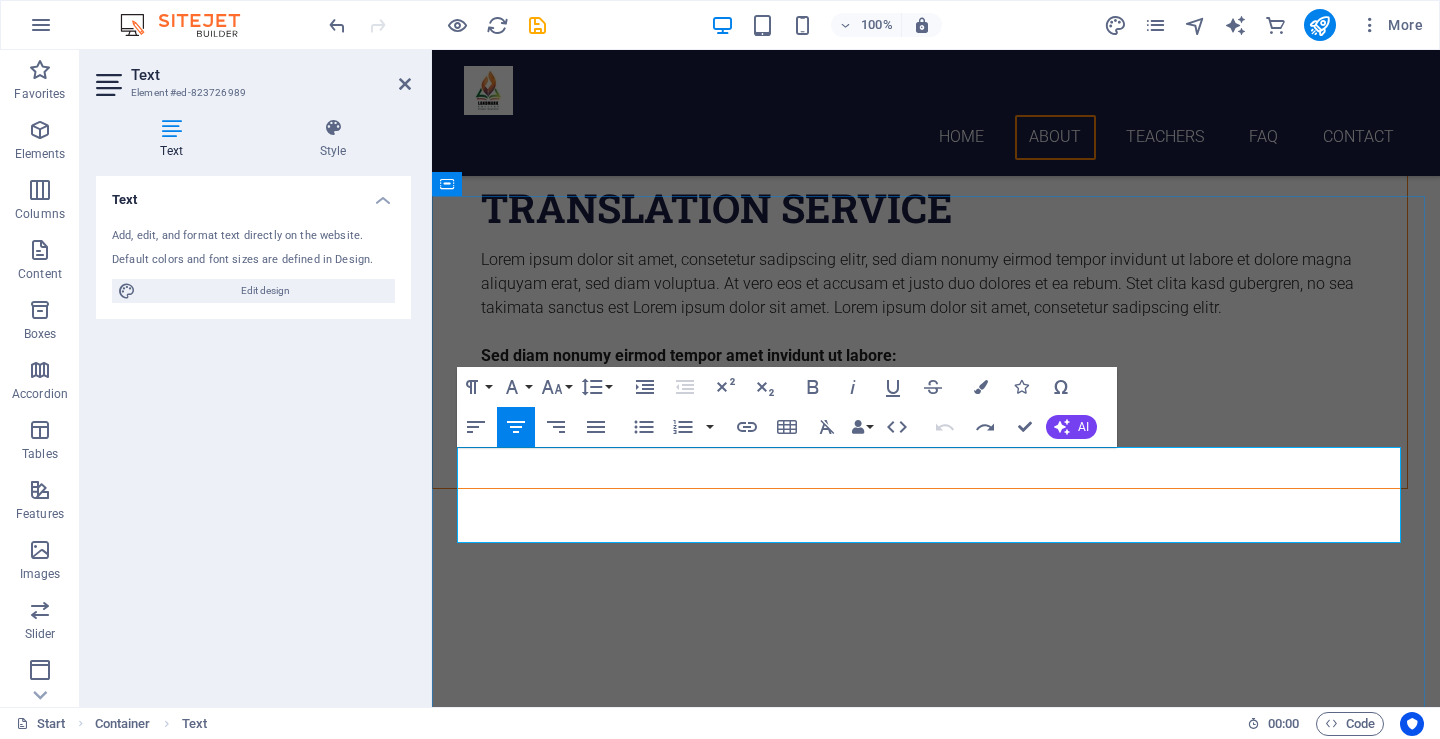 scroll, scrollTop: 4043, scrollLeft: 0, axis: vertical 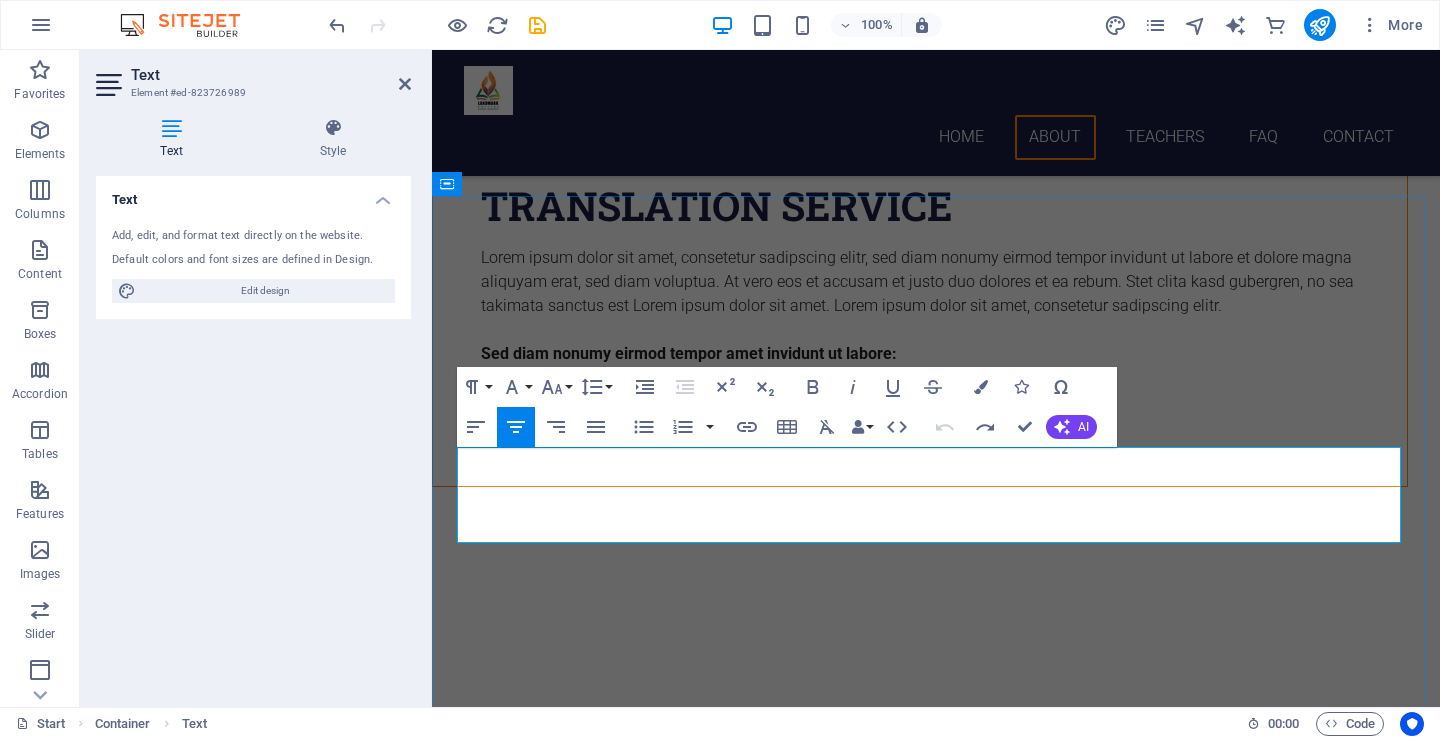 click on "Lorem ipsum dolor sit amet, consetetur sadipscing elitr, sed diam nonumy eirmod tempor invidunt ut labore et dolore magna aliquyam erat, sed diam voluptua. At vero eos et accusam et justo duo dolores et ea rebum. Stet clita kasd gubergren, no sea takimata sanctus est Lorem ipsum dolor sit amet. Lorem ipsum dolor sit amet, consetetur sadipscing elitr, sed diam nonumy eirmod tempor invidunt ut labore et dolore magna aliquyam erat, sed diam voluptua. At vero eos et accusam et justo duo dolores." at bounding box center (936, 2264) 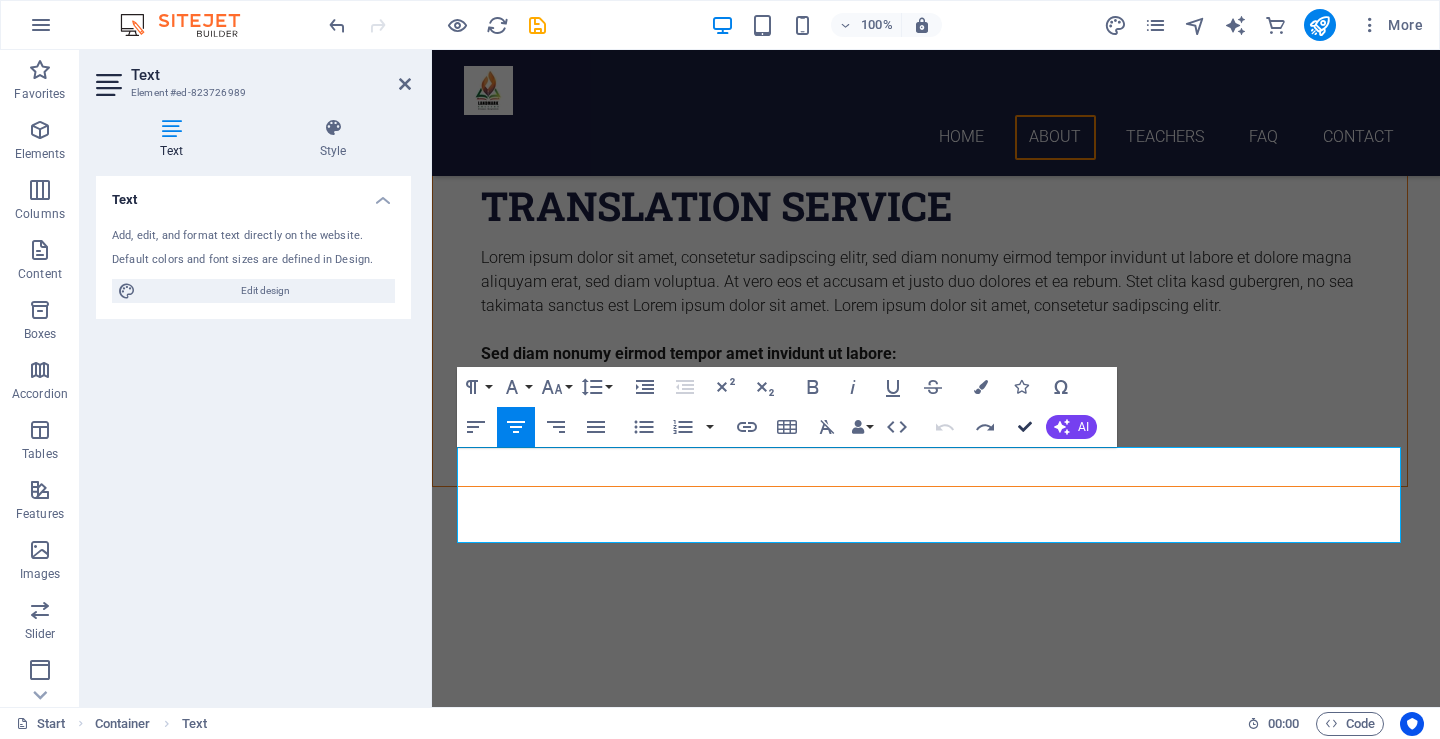 drag, startPoint x: 1025, startPoint y: 433, endPoint x: 791, endPoint y: 355, distance: 246.65765 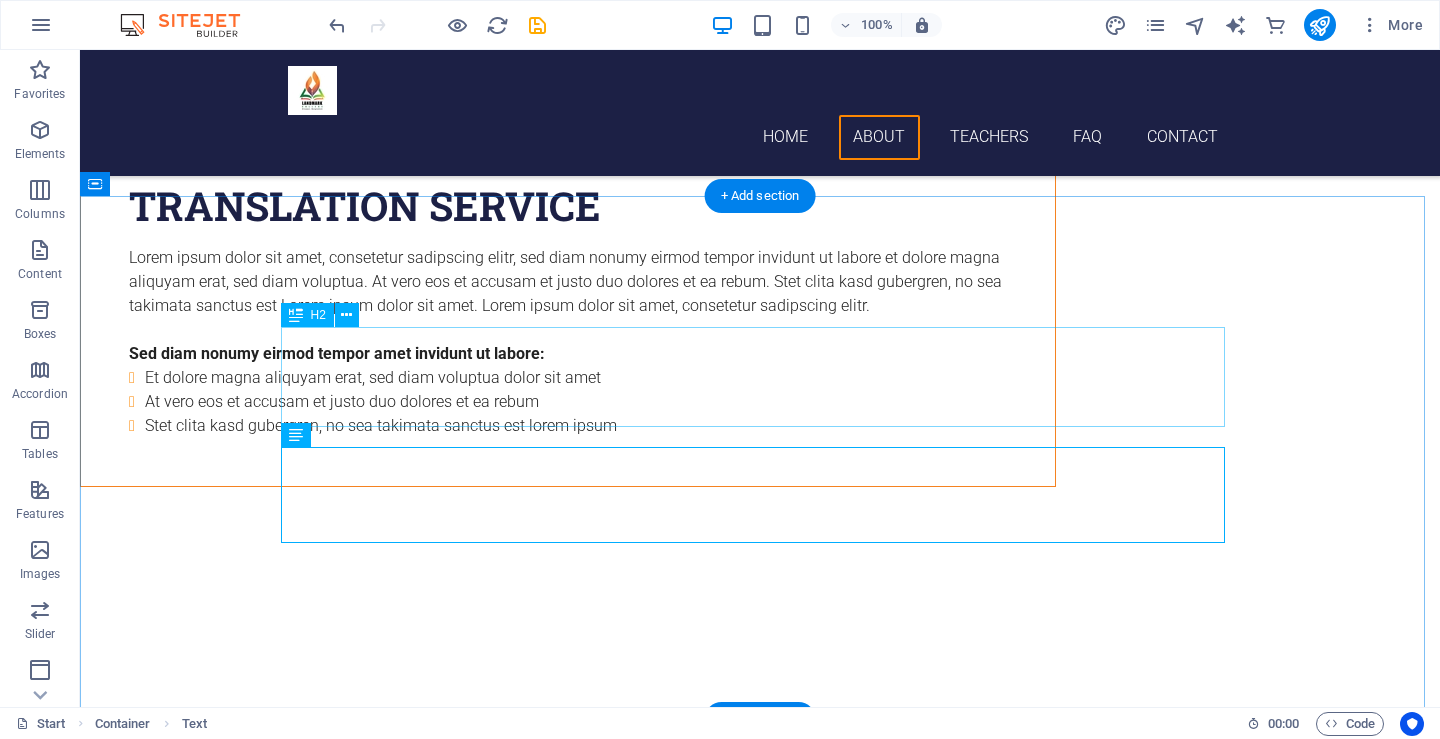 click on "About [EMAIL]" at bounding box center (760, 2146) 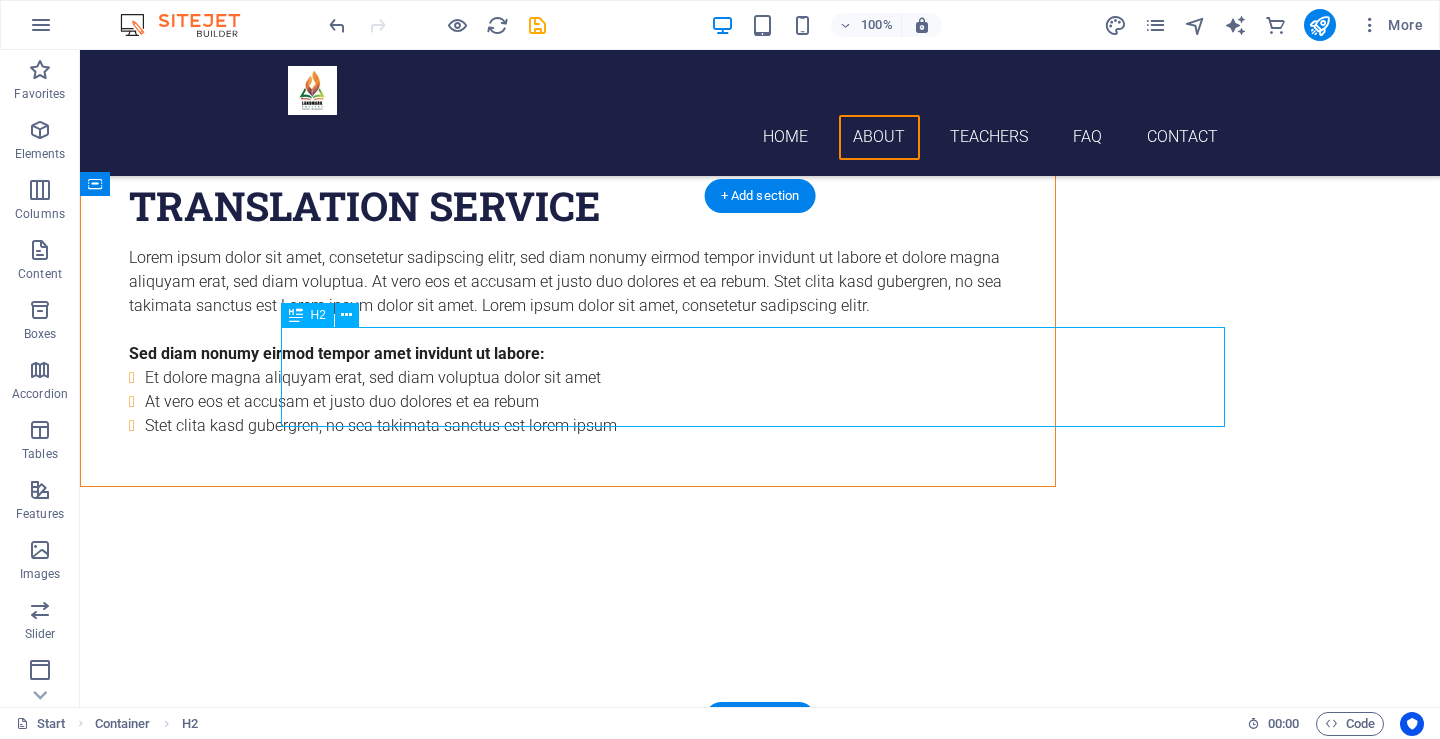 drag, startPoint x: 844, startPoint y: 344, endPoint x: 491, endPoint y: 344, distance: 353 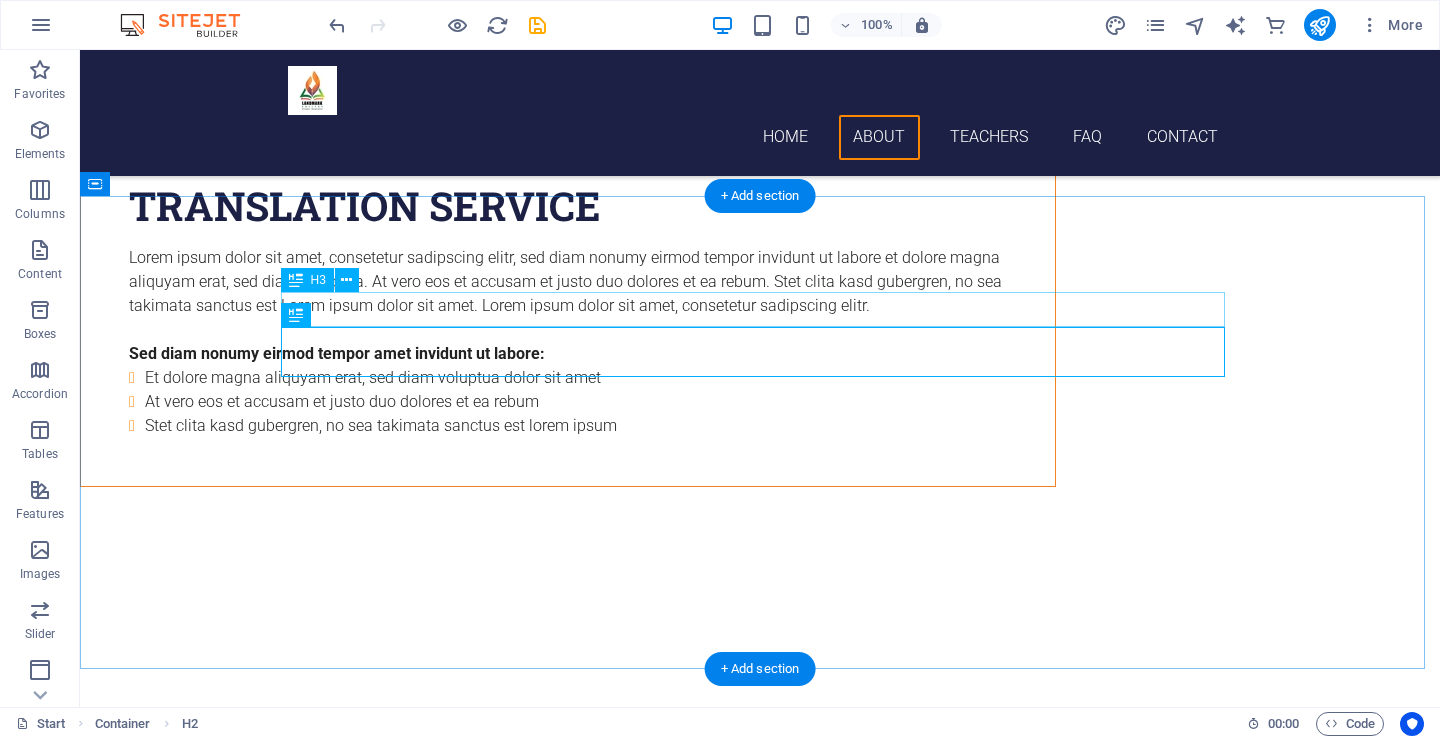 click on "Language School" at bounding box center (760, 2078) 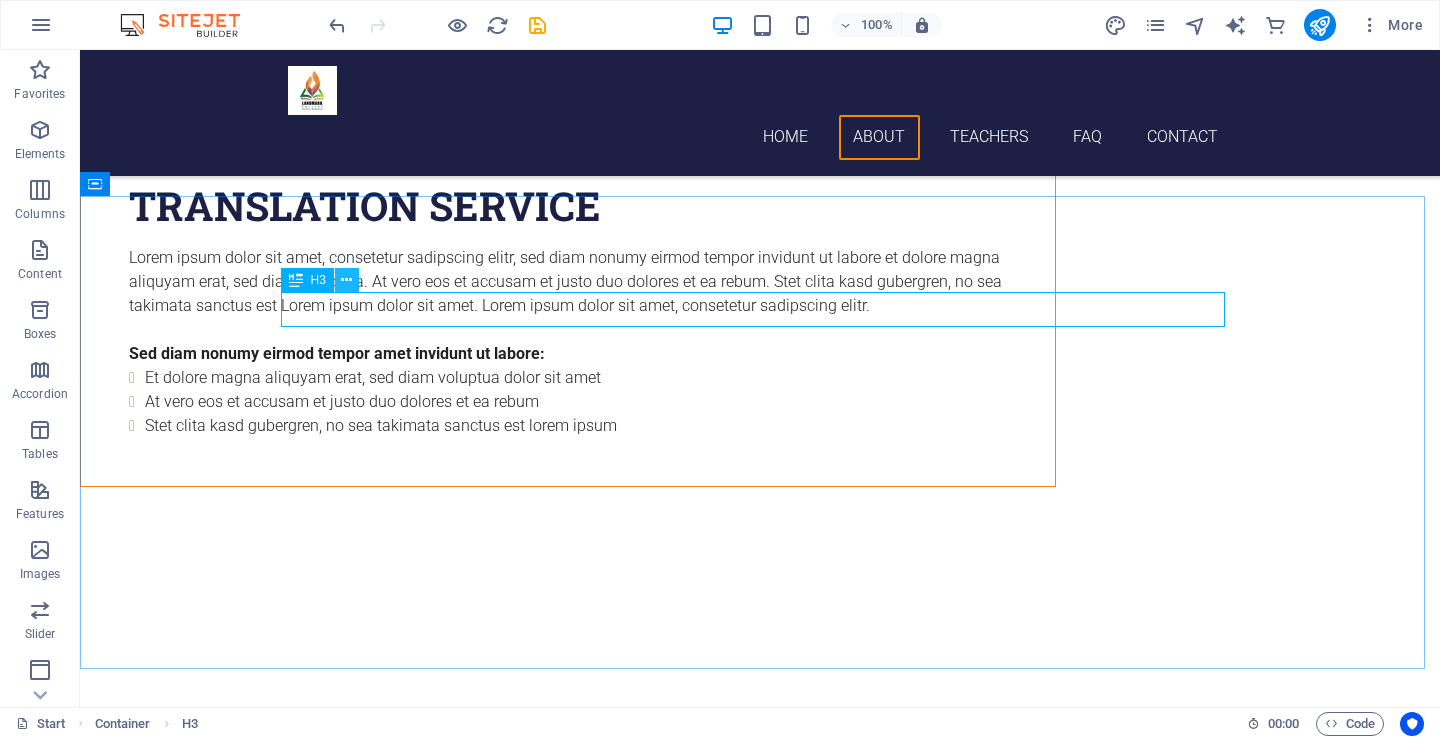 click at bounding box center (347, 280) 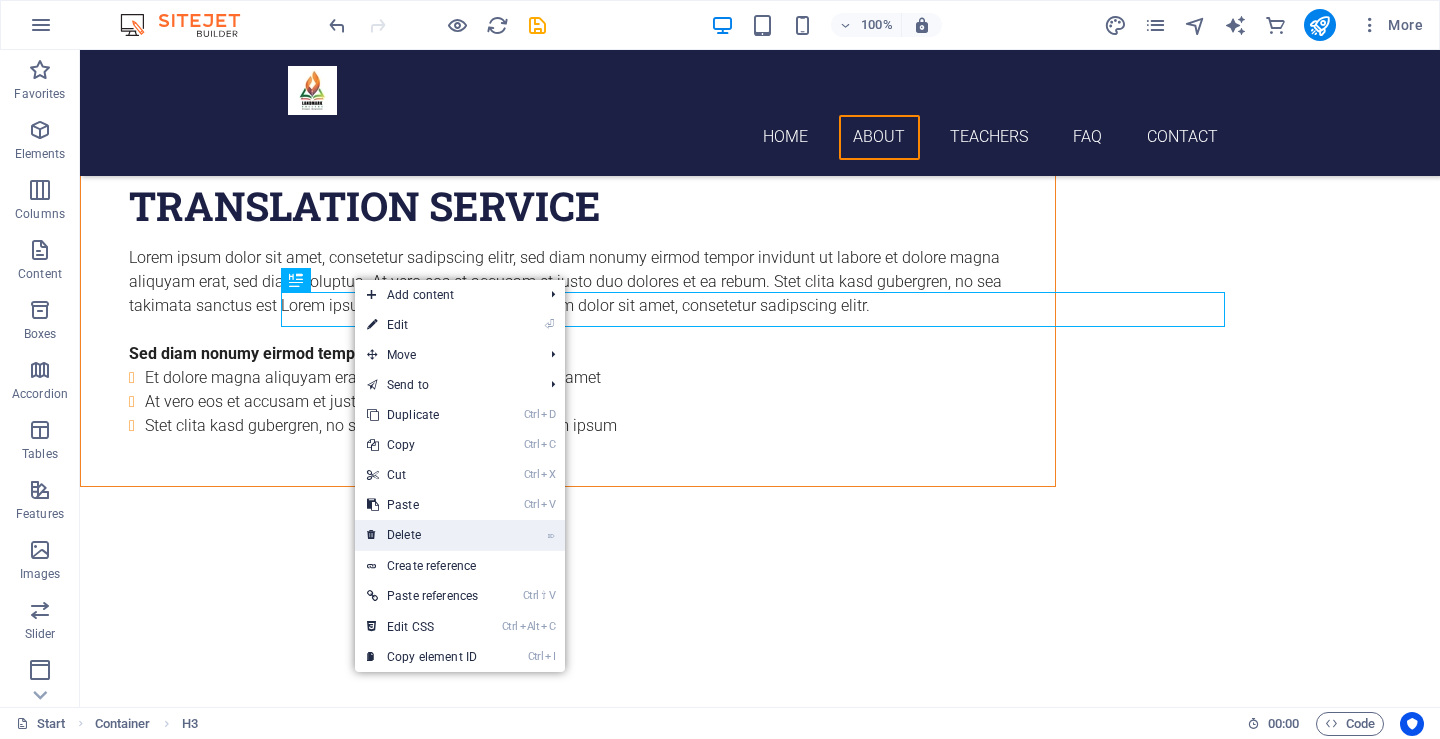 click on "⌦  Delete" at bounding box center (422, 535) 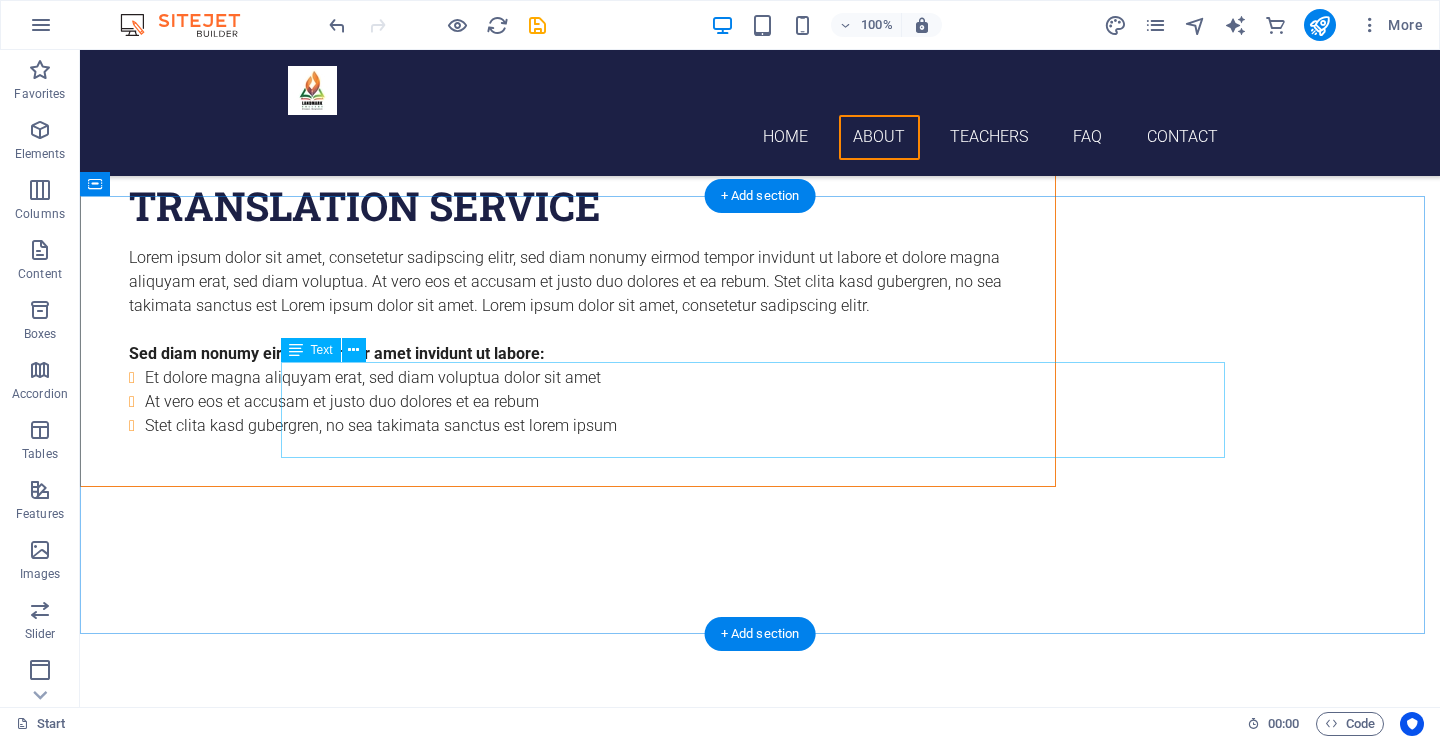 click on "Lorem ipsum dolor sit amet, consetetur sadipscing elitr, sed diam nonumy eirmod tempor invidunt ut labore et dolore magna aliquyam erat, sed diam voluptua. At vero eos et accusam et justo duo dolores et ea rebum. Stet clita kasd gubergren, no sea takimata sanctus est Lorem ipsum dolor sit amet. Lorem ipsum dolor sit amet, consetetur sadipscing elitr, sed diam nonumy eirmod tempor invidunt ut labore et dolore magna aliquyam erat, sed diam voluptua. At vero eos et accusam et justo duo dolores." at bounding box center (760, 2179) 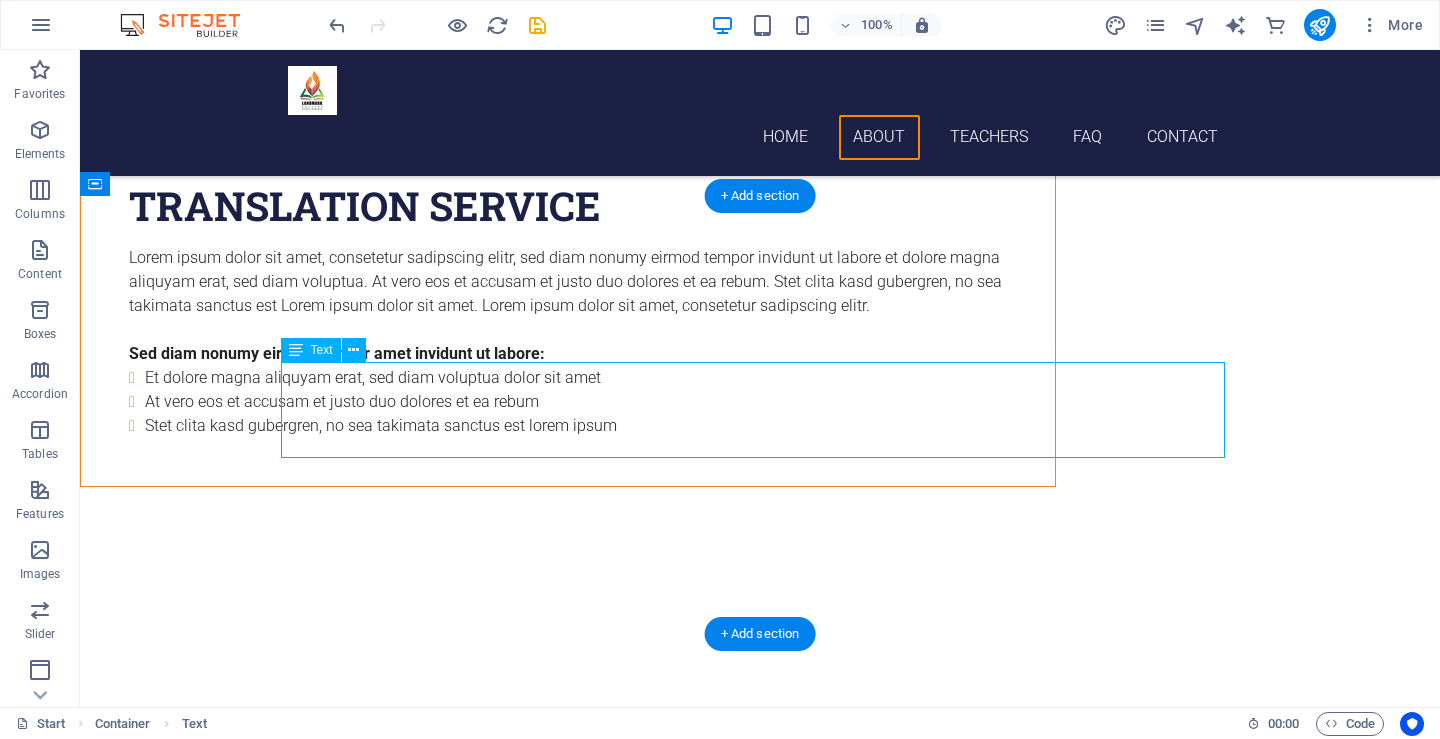 click on "Lorem ipsum dolor sit amet, consetetur sadipscing elitr, sed diam nonumy eirmod tempor invidunt ut labore et dolore magna aliquyam erat, sed diam voluptua. At vero eos et accusam et justo duo dolores et ea rebum. Stet clita kasd gubergren, no sea takimata sanctus est Lorem ipsum dolor sit amet. Lorem ipsum dolor sit amet, consetetur sadipscing elitr, sed diam nonumy eirmod tempor invidunt ut labore et dolore magna aliquyam erat, sed diam voluptua. At vero eos et accusam et justo duo dolores." at bounding box center (760, 2179) 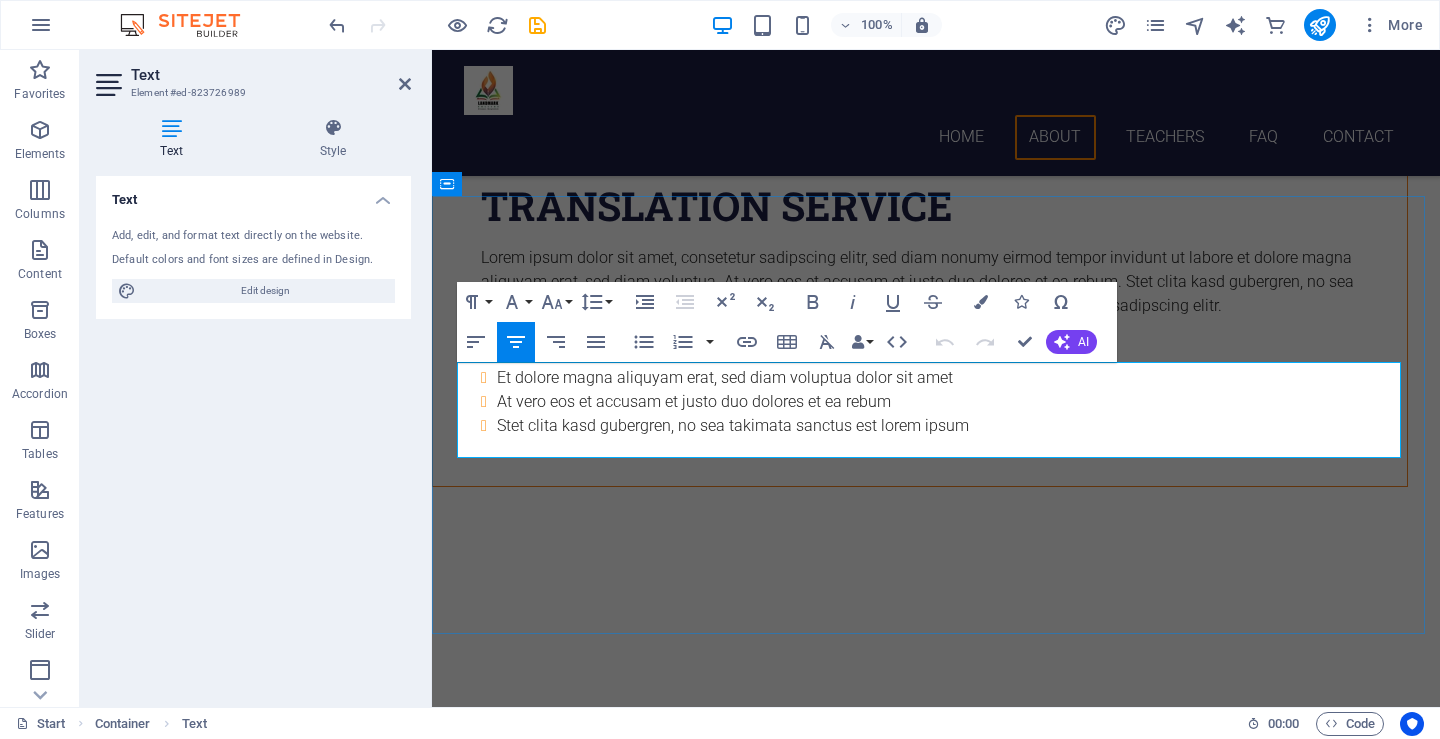 scroll, scrollTop: 4041, scrollLeft: 0, axis: vertical 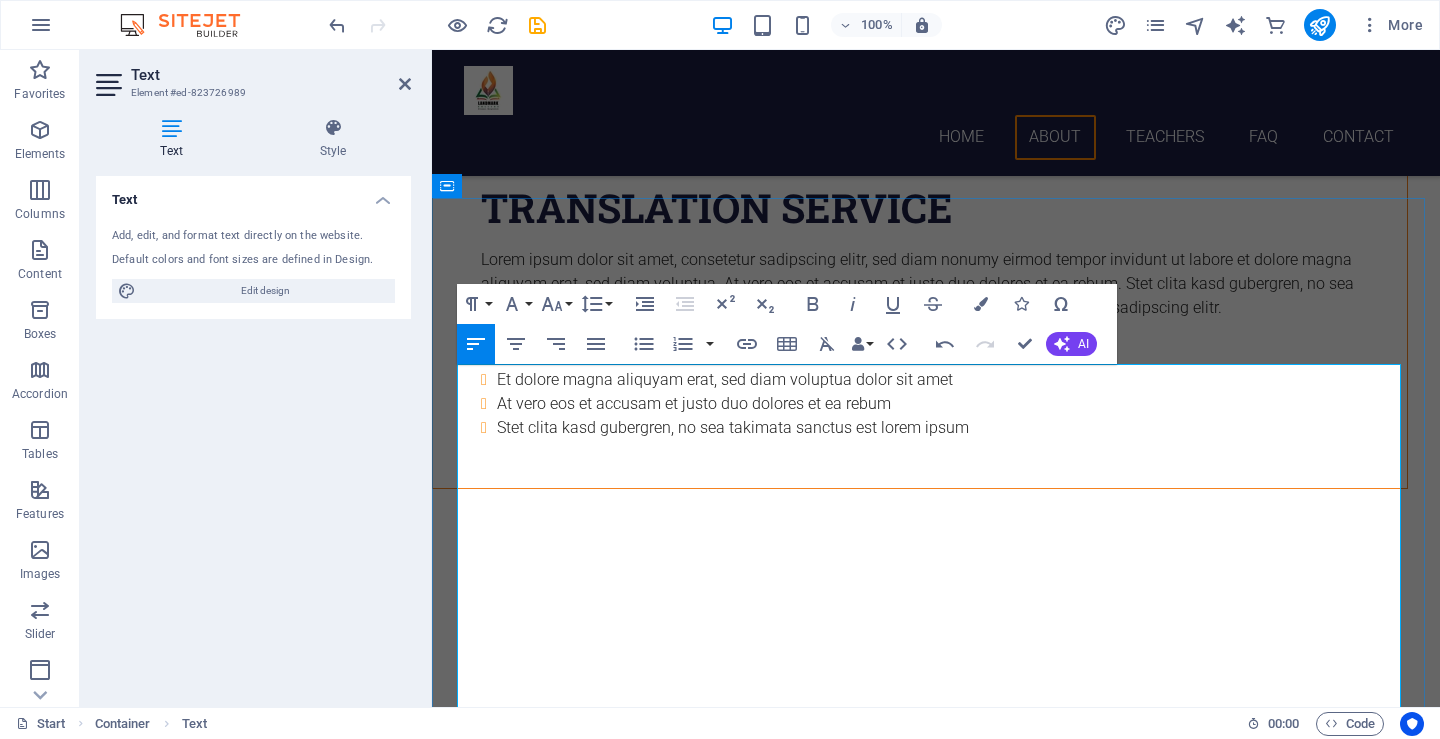 click on "[INSTITUTION], [CITY] is a quality educational institution that provides modern and creative education at the secondary and higher secondary levels. Our goal is to develop each student with morals, knowledge and skills." at bounding box center (600, 2348) 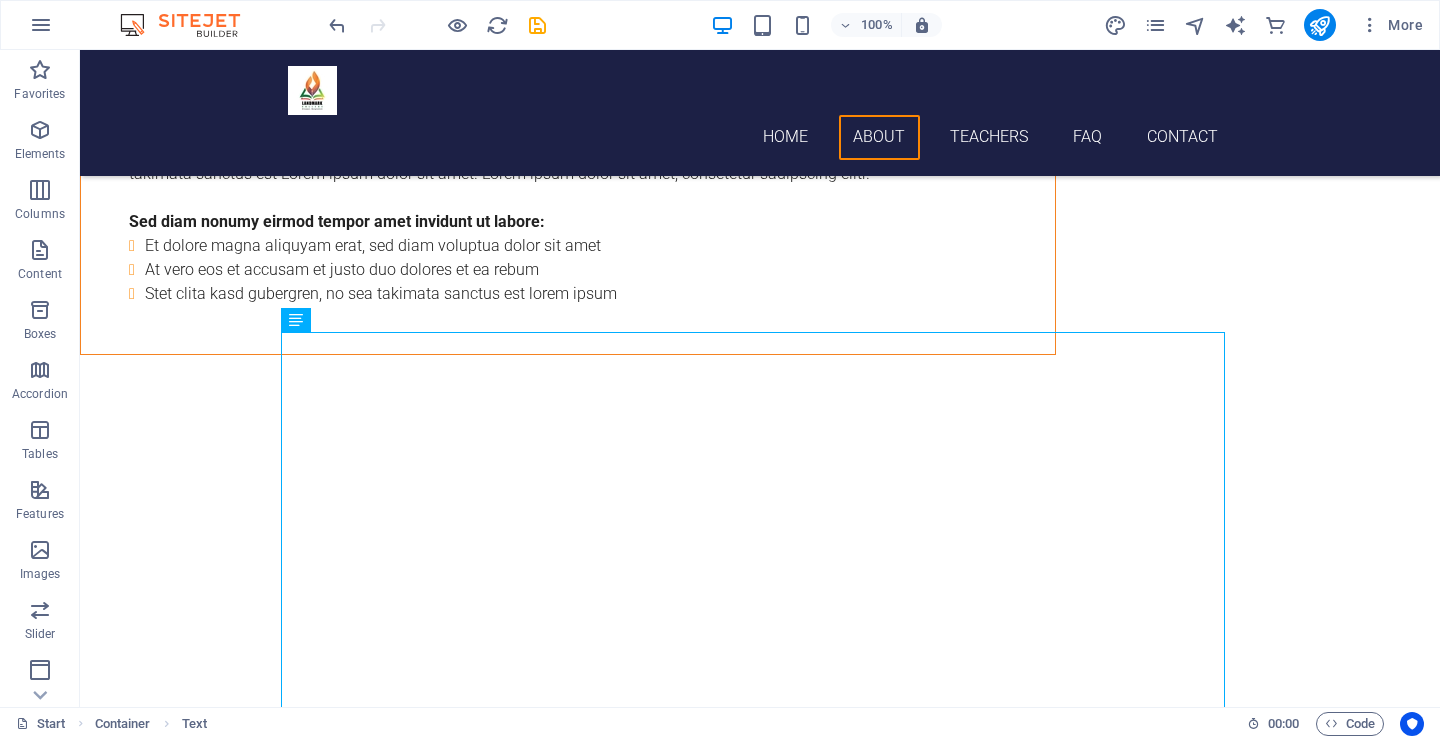 scroll, scrollTop: 4190, scrollLeft: 0, axis: vertical 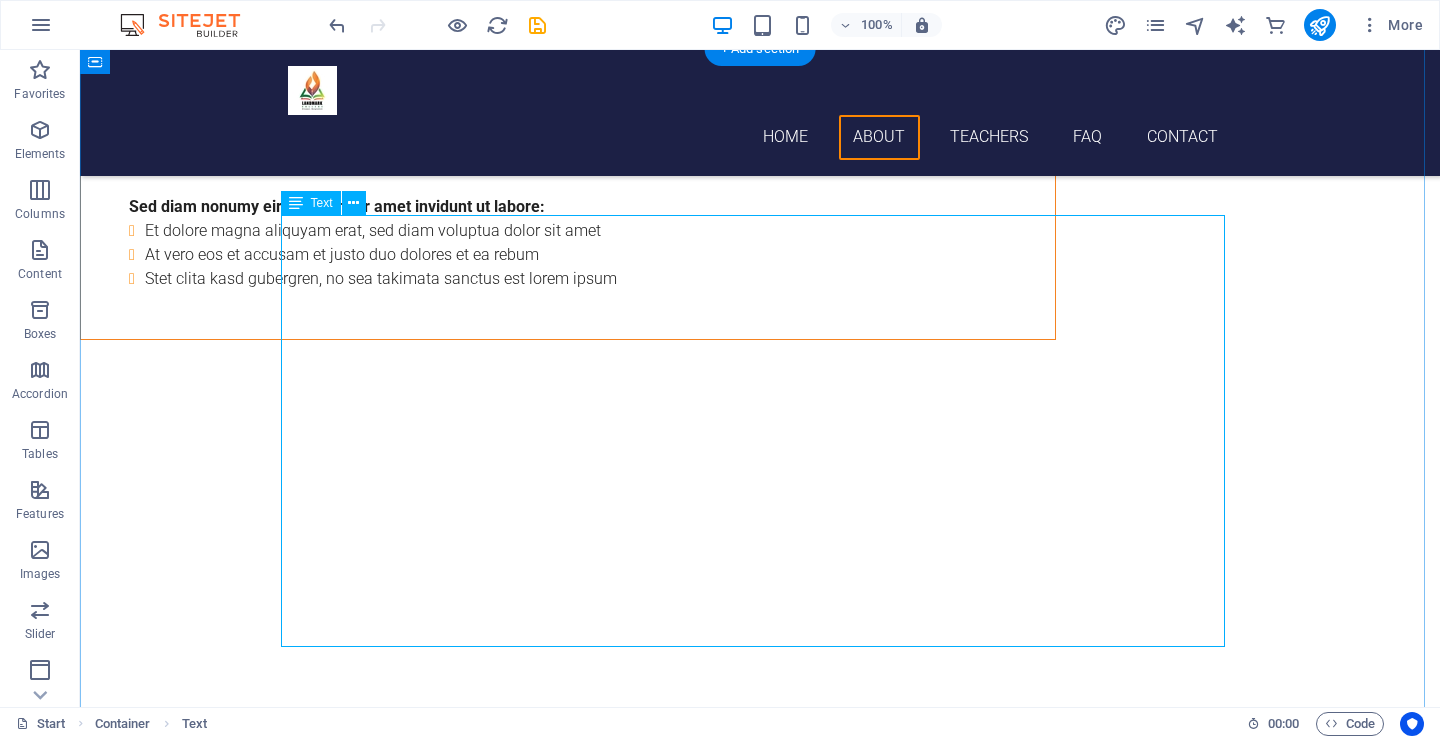 click on "[INSTITUTION], [CITY] is a quality educational institution that provides modern and creative education at the secondary and higher secondary levels. Our goal is to develop each student with morals, knowledge and skills." at bounding box center (760, 2200) 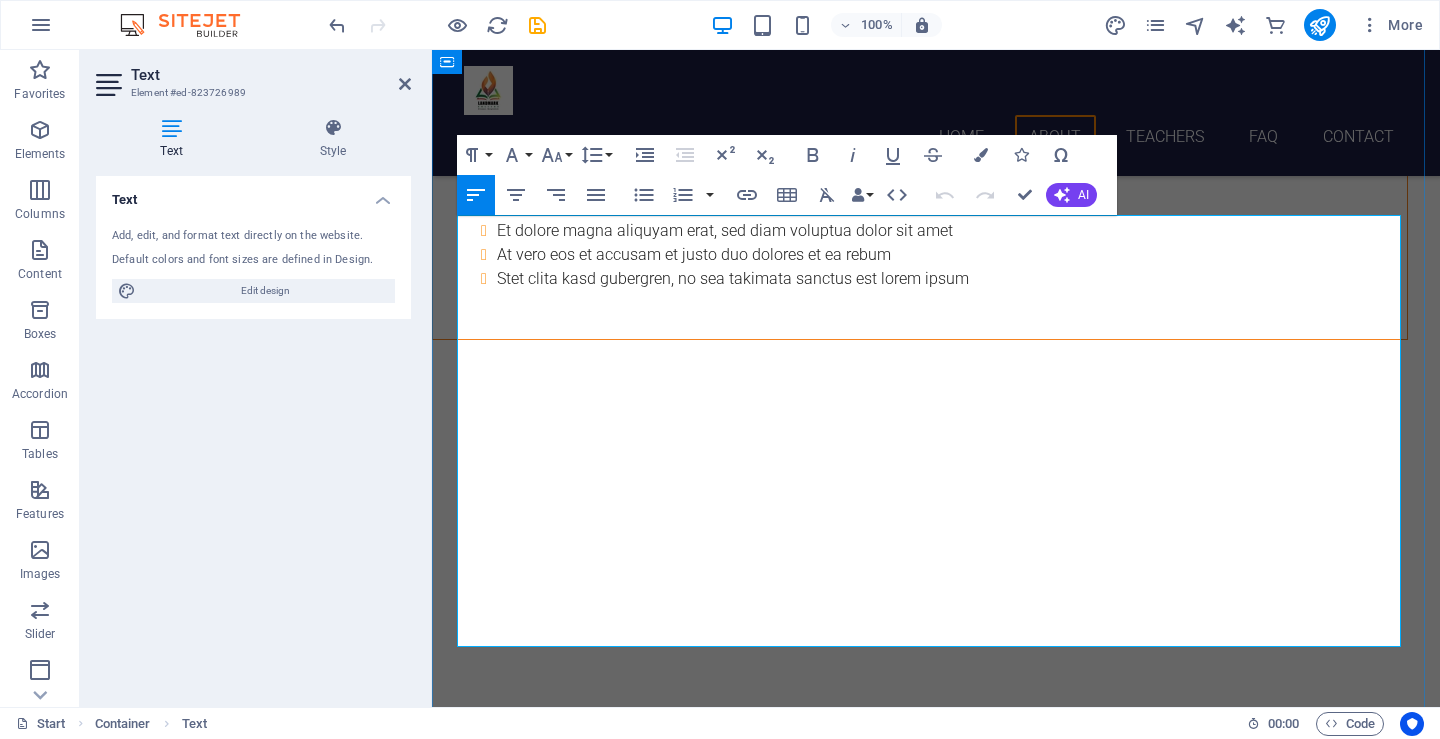 click on "[INSTITUTION], [CITY] is a quality educational institution that provides modern and creative education at the secondary and higher secondary levels. Our goal is to develop each student with morals, knowledge and skills." at bounding box center [936, 2200] 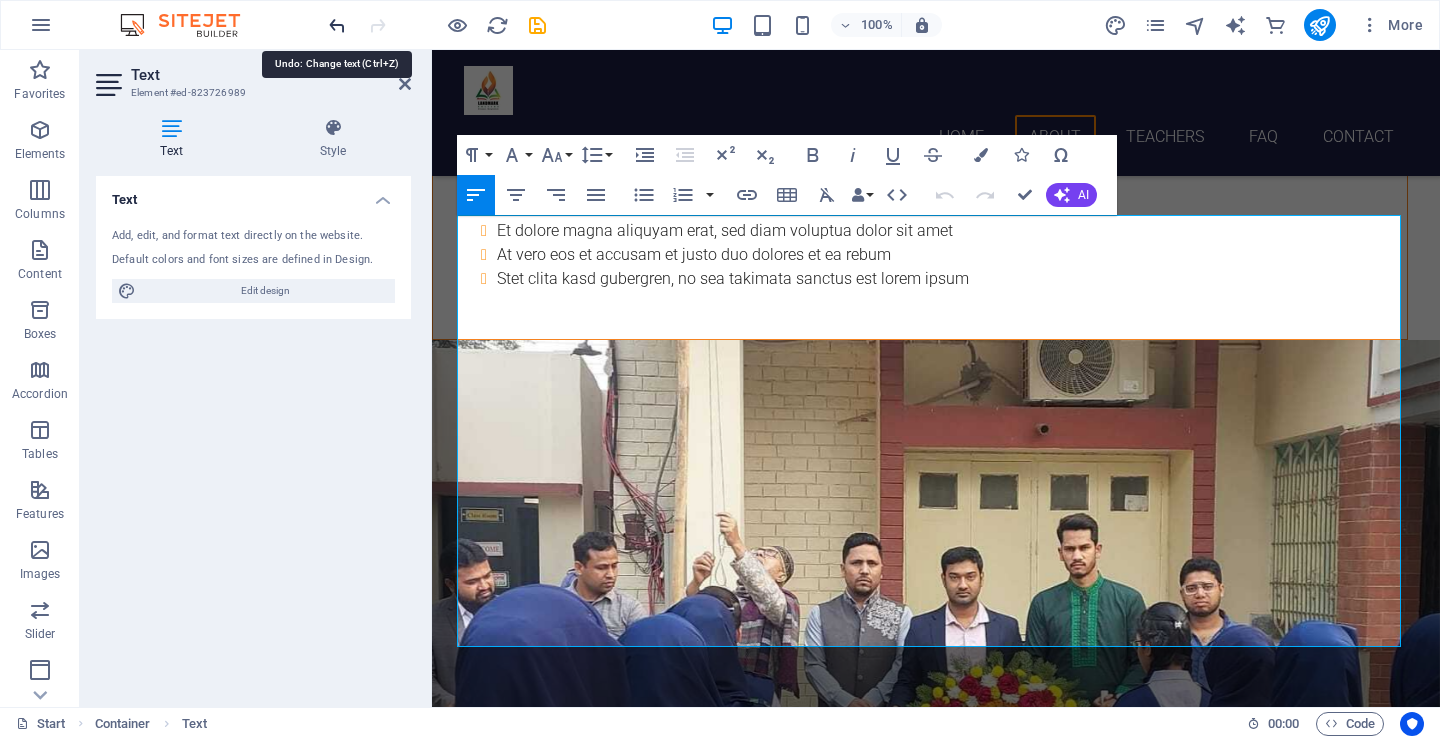 click at bounding box center [337, 25] 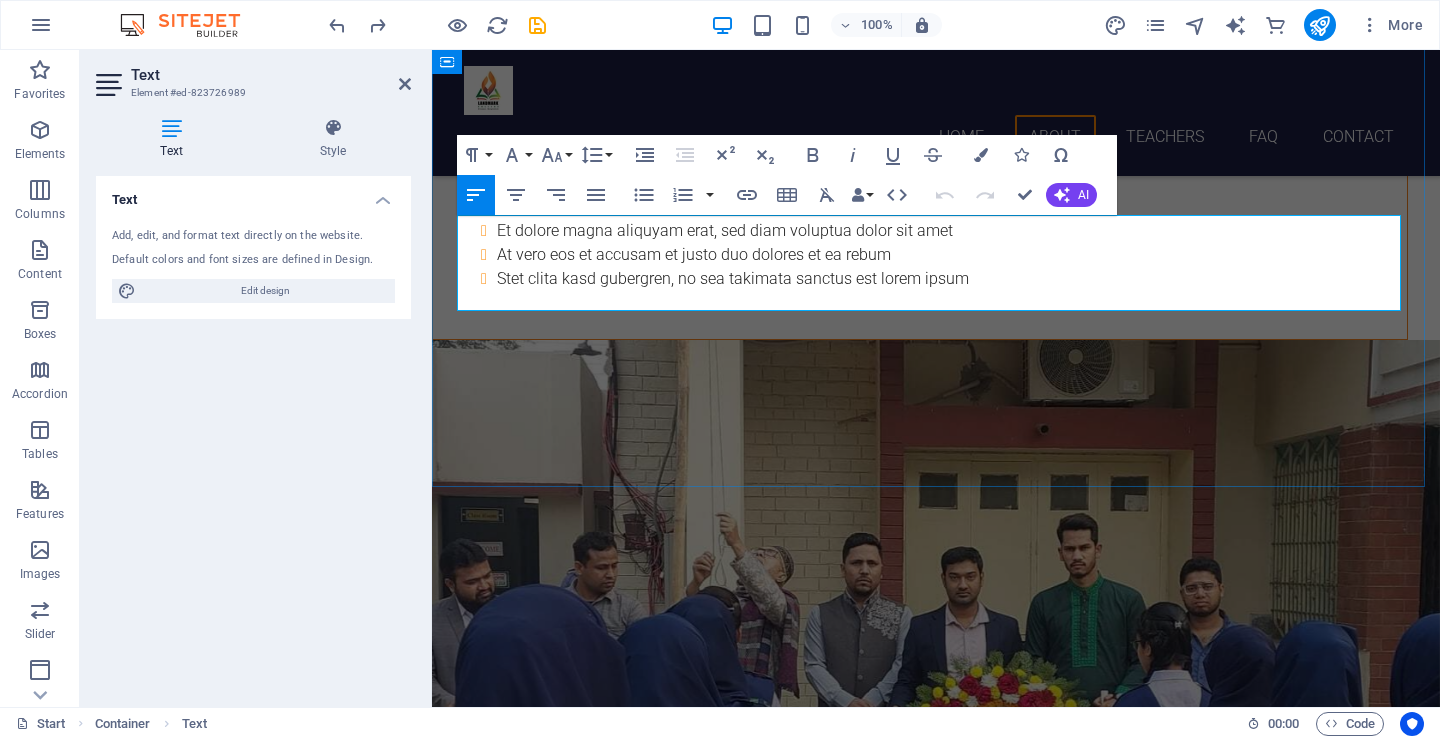 click on "Lorem ipsum dolor sit amet, consetetur sadipscing elitr, sed diam nonumy eirmod tempor invidunt ut labore et dolore magna aliquyam erat, sed diam voluptua. At vero eos et accusam et justo duo dolores et ea rebum. Stet clita kasd gubergren, no sea takimata sanctus est Lorem ipsum dolor sit amet. Lorem ipsum dolor sit amet, consetetur sadipscing elitr, sed diam nonumy eirmod tempor invidunt ut labore et dolore magna aliquyam erat, sed diam voluptua. At vero eos et accusam et justo duo dolores." at bounding box center [936, 2032] 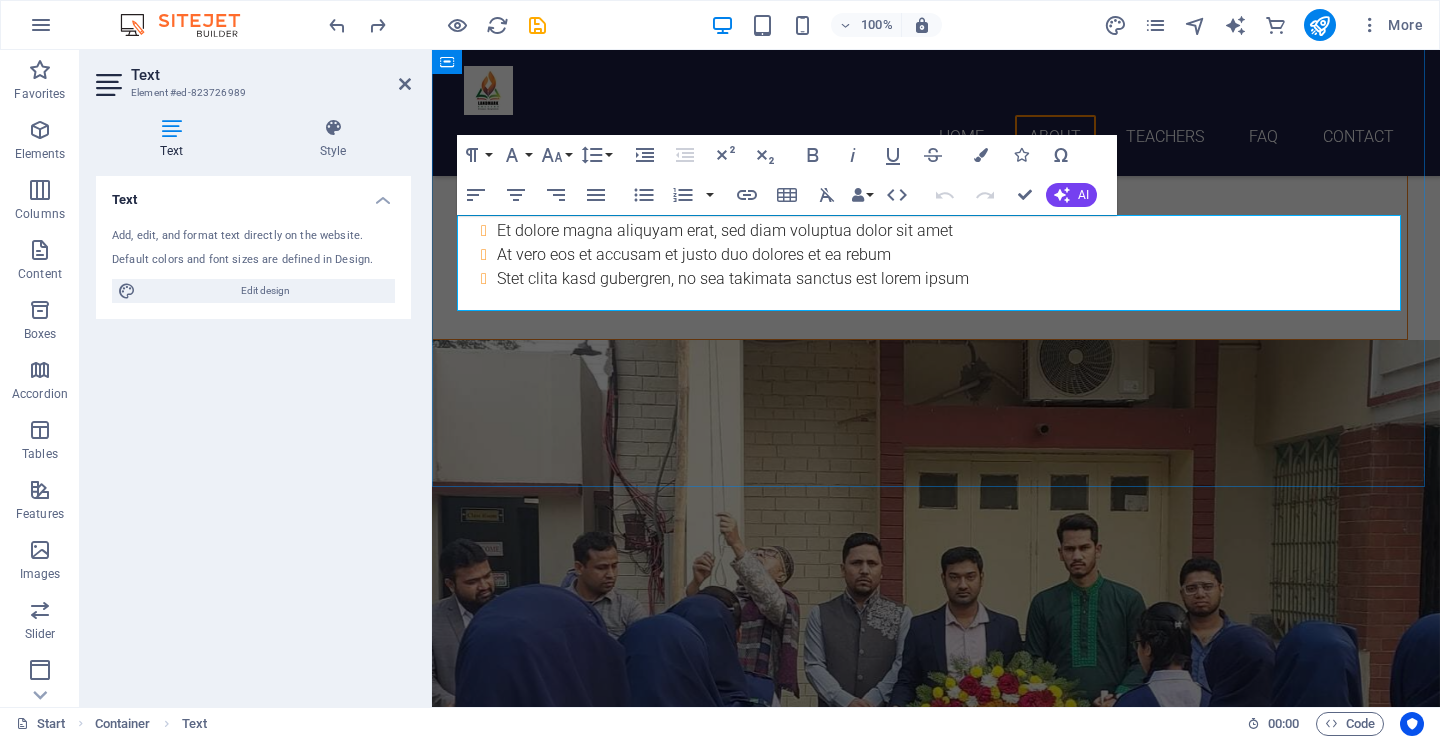 click on "Lorem ipsum dolor sit amet, consetetur sadipscing elitr, sed diam nonumy eirmod tempor invidunt ut labore et dolore magna aliquyam erat, sed diam voluptua. At vero eos et accusam et justo duo dolores et ea rebum. Stet clita kasd gubergren, no sea takimata sanctus est Lorem ipsum dolor sit amet. Lorem ipsum dolor sit amet, consetetur sadipscing elitr, sed diam nonumy eirmod tempor invidunt ut labore et dolore magna aliquyam erat, sed diam voluptua. At vero eos et accusam et justo duo dolores." at bounding box center (936, 2032) 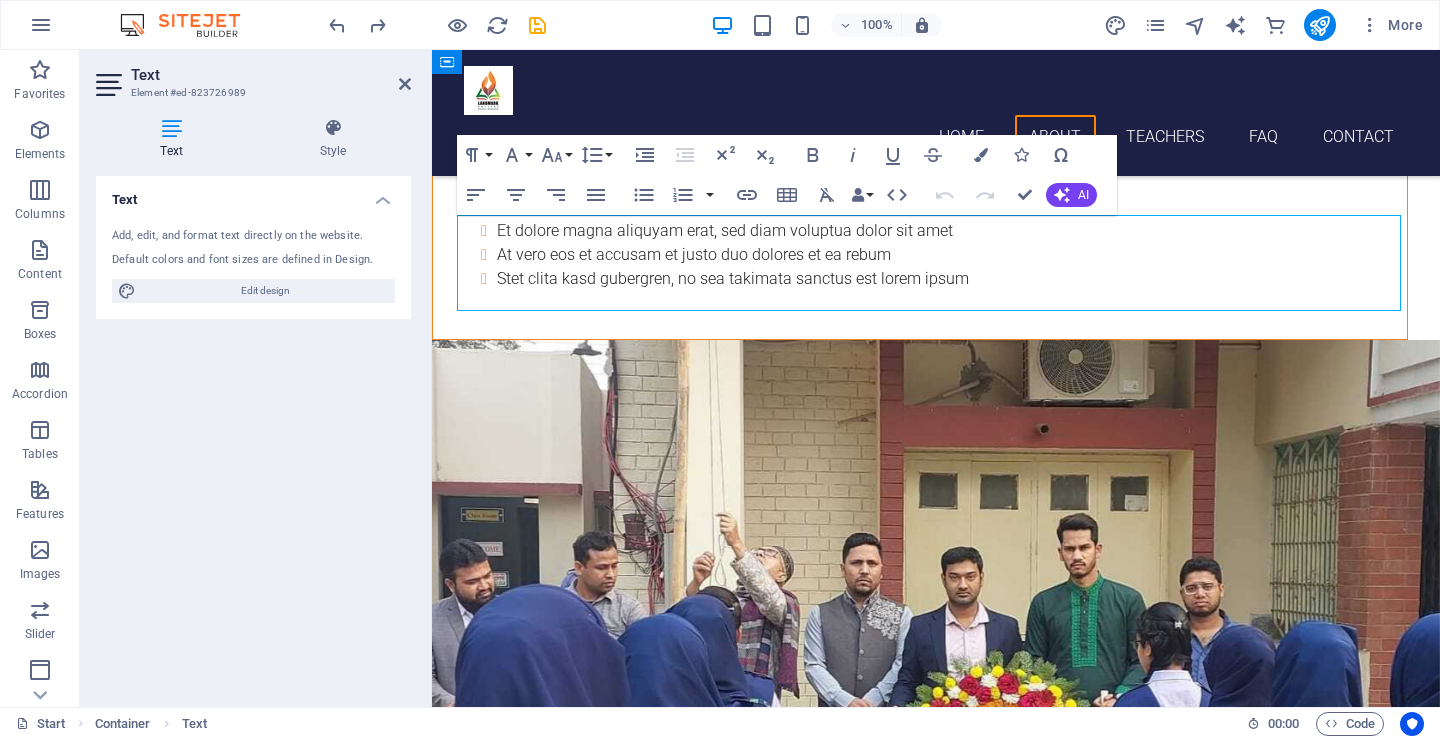 click on "Lorem ipsum dolor sit amet, consetetur sadipscing elitr, sed diam nonumy eirmod tempor invidunt ut labore et dolore magna aliquyam erat, sed diam voluptua. At vero eos et accusam et justo duo dolores et ea rebum. Stet clita kasd gubergren, no sea takimata sanctus est Lorem ipsum dolor sit amet. Lorem ipsum dolor sit amet, consetetur sadipscing elitr, sed diam nonumy eirmod tempor invidunt ut labore et dolore magna aliquyam erat, sed diam voluptua. At vero eos et accusam et justo duo dolores." at bounding box center [936, 2032] 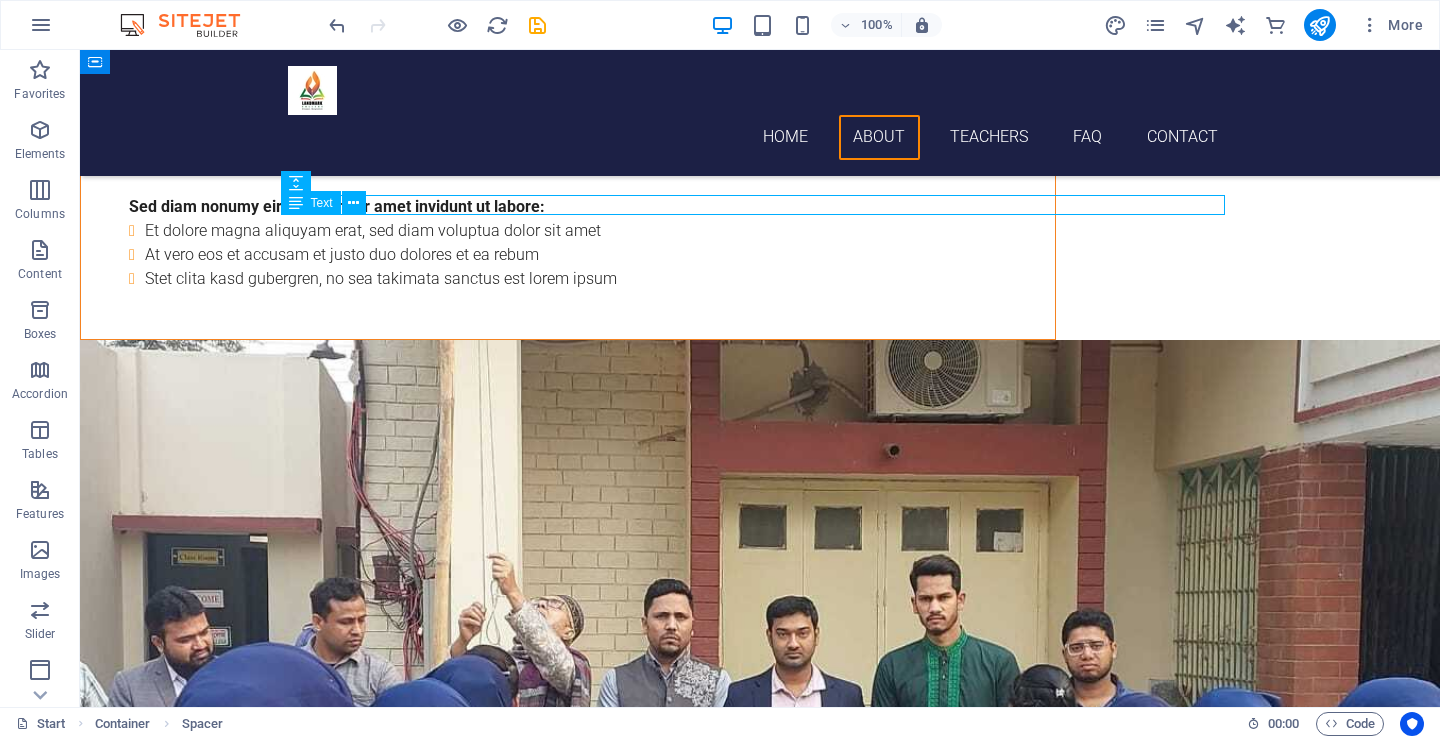 click on "Lorem ipsum dolor sit amet, consetetur sadipscing elitr, sed diam nonumy eirmod tempor invidunt ut labore et dolore magna aliquyam erat, sed diam voluptua. At vero eos et accusam et justo duo dolores et ea rebum. Stet clita kasd gubergren, no sea takimata sanctus est Lorem ipsum dolor sit amet. Lorem ipsum dolor sit amet, consetetur sadipscing elitr, sed diam nonumy eirmod tempor invidunt ut labore et dolore magna aliquyam erat, sed diam voluptua. At vero eos et accusam et justo duo dolores." at bounding box center [760, 2032] 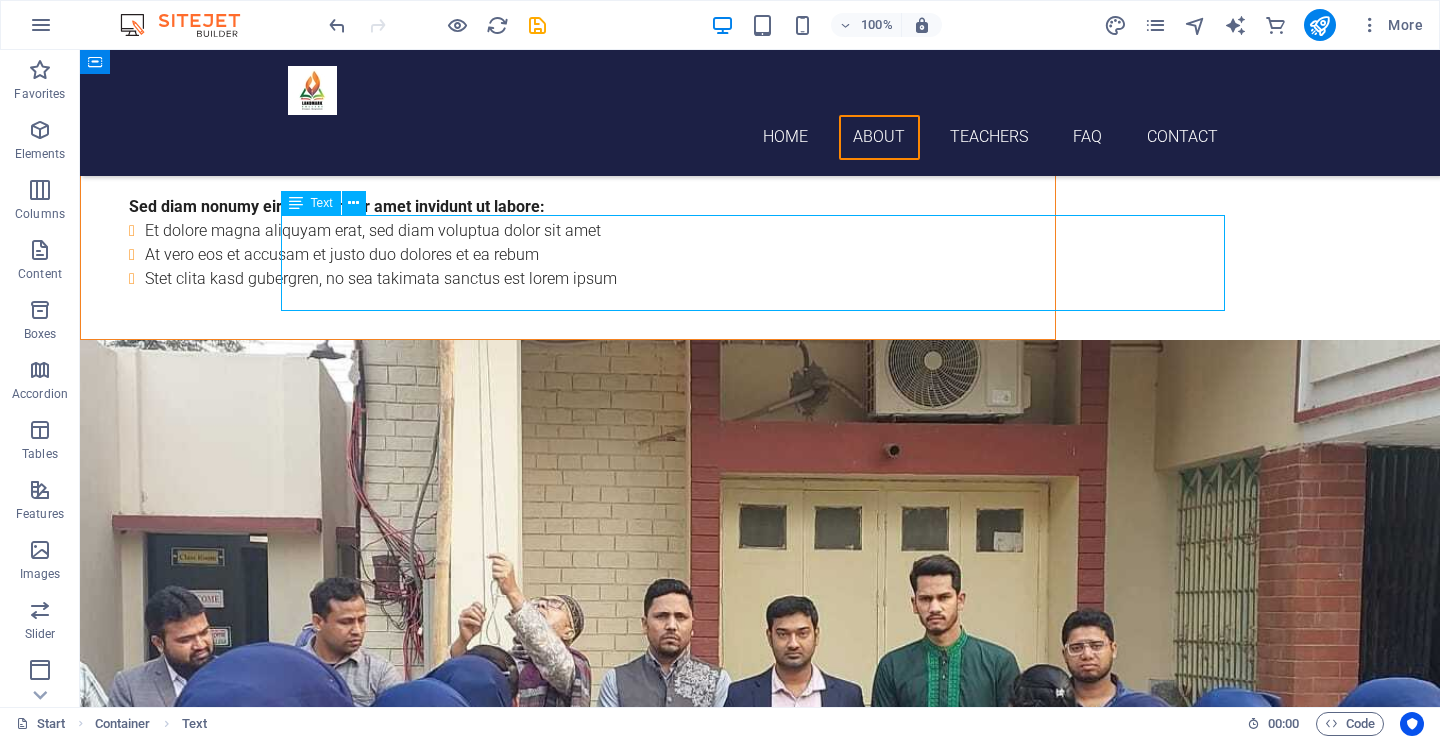 click on "Lorem ipsum dolor sit amet, consetetur sadipscing elitr, sed diam nonumy eirmod tempor invidunt ut labore et dolore magna aliquyam erat, sed diam voluptua. At vero eos et accusam et justo duo dolores et ea rebum. Stet clita kasd gubergren, no sea takimata sanctus est Lorem ipsum dolor sit amet. Lorem ipsum dolor sit amet, consetetur sadipscing elitr, sed diam nonumy eirmod tempor invidunt ut labore et dolore magna aliquyam erat, sed diam voluptua. At vero eos et accusam et justo duo dolores." at bounding box center [760, 2032] 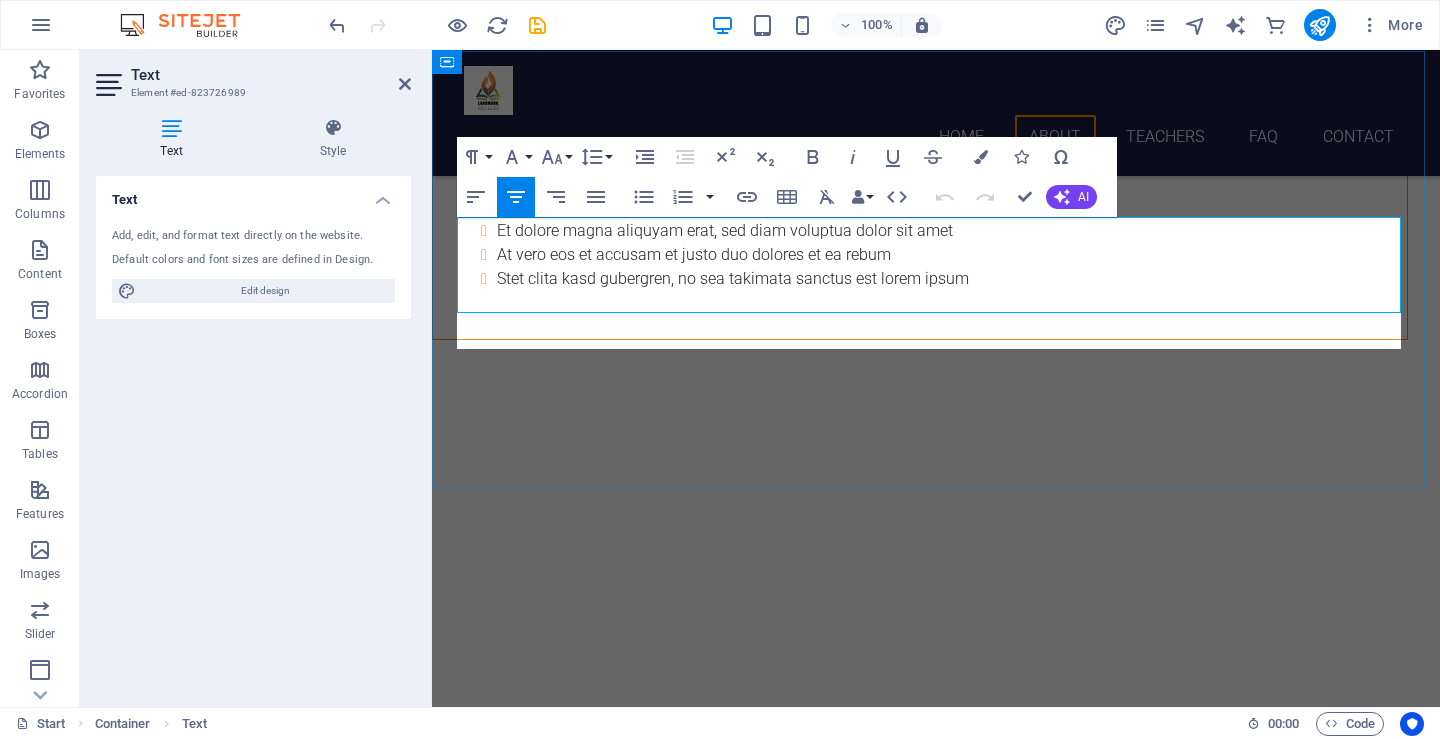 scroll, scrollTop: 4188, scrollLeft: 0, axis: vertical 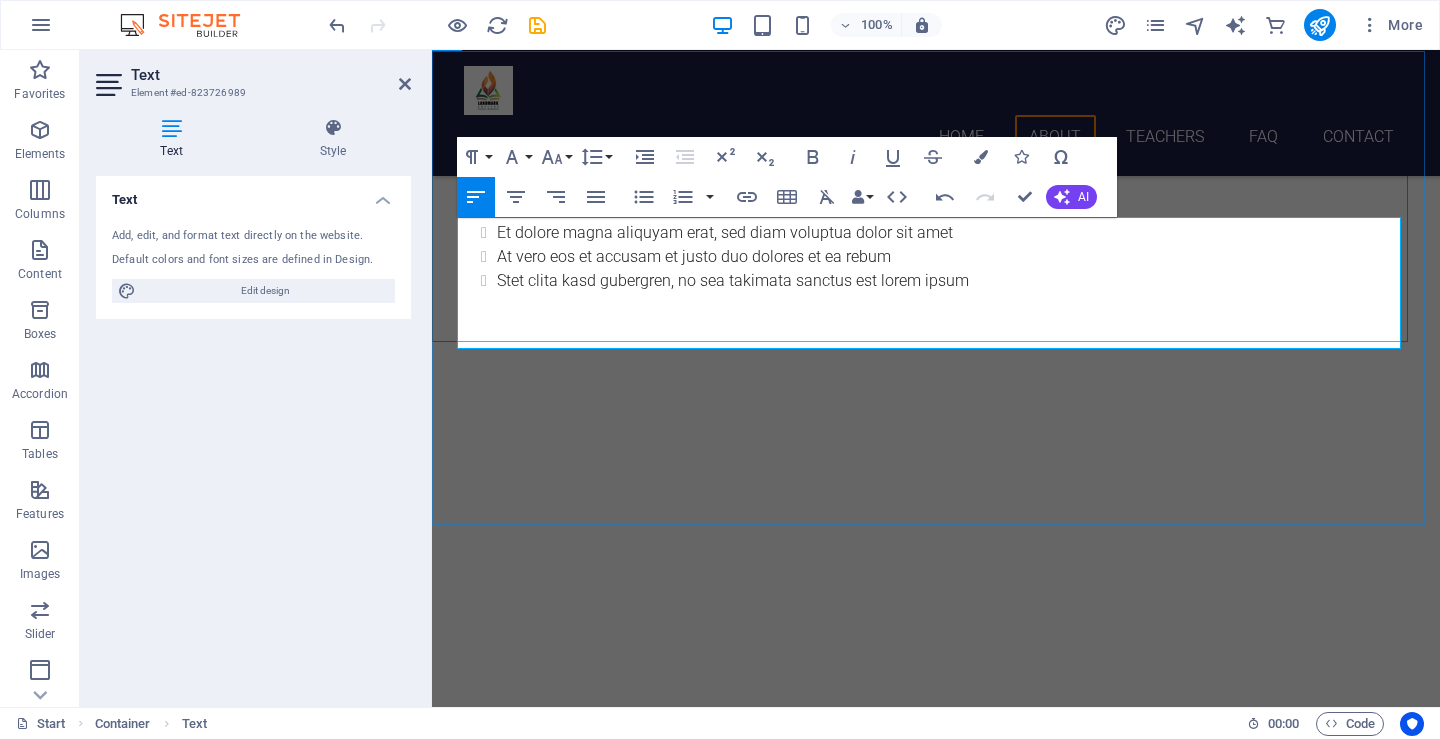 type 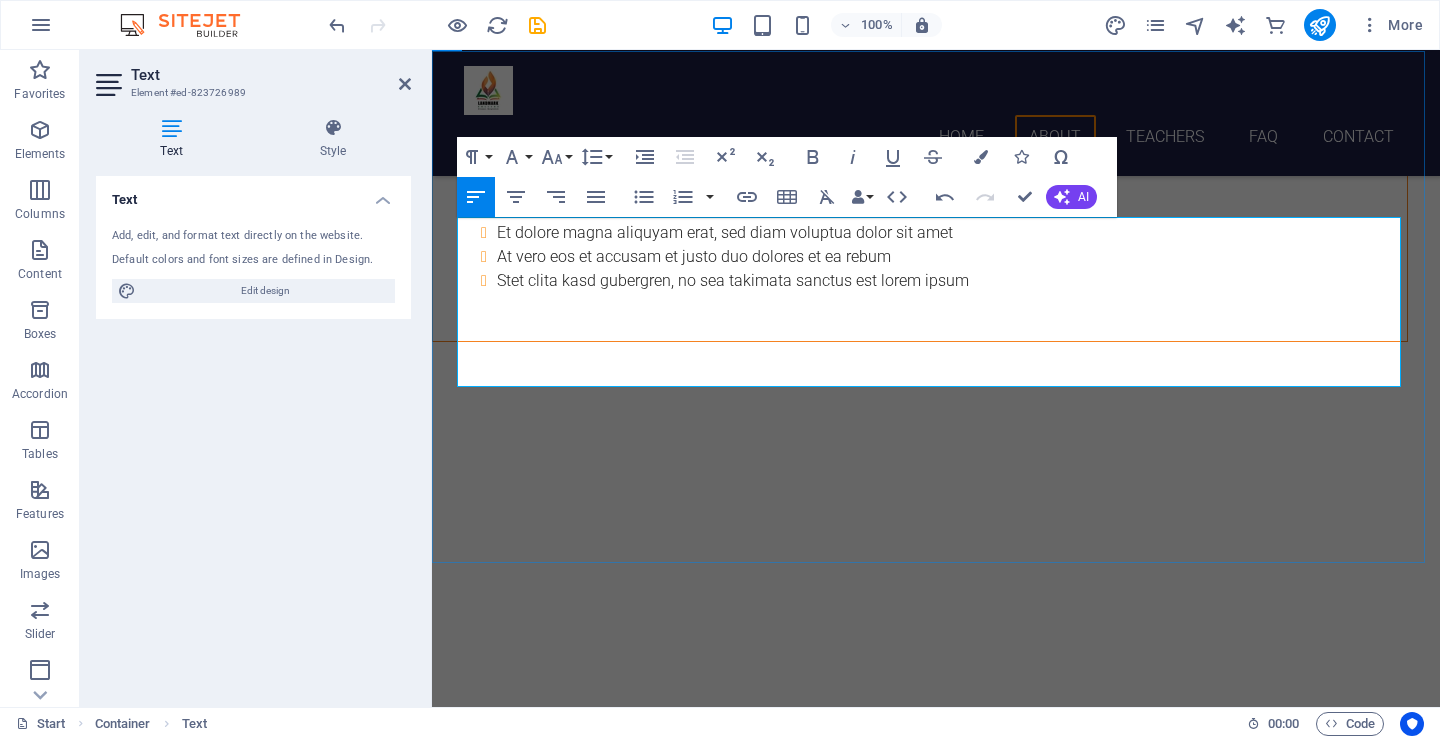 click on "[CITY] is a quality" at bounding box center (556, 2003) 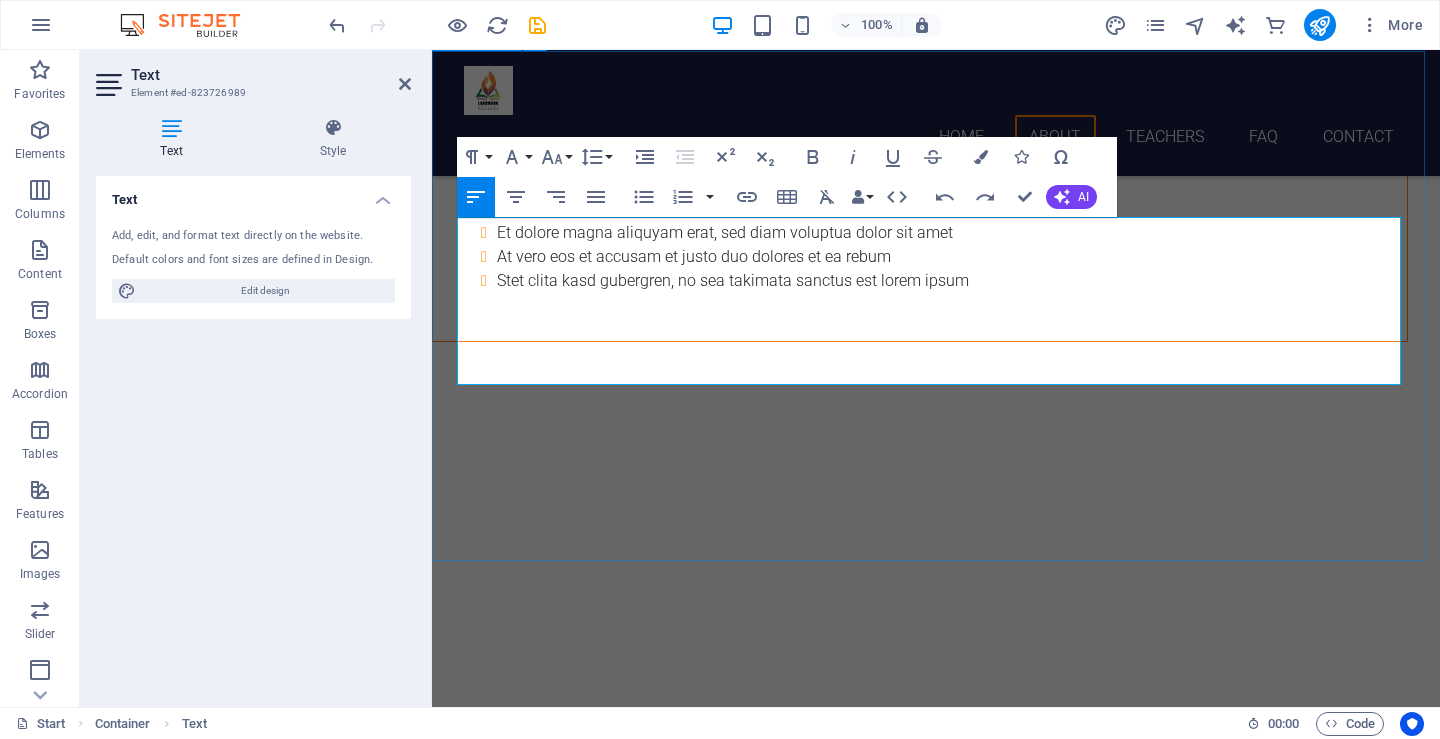 drag, startPoint x: 714, startPoint y: 270, endPoint x: 441, endPoint y: 228, distance: 276.21188 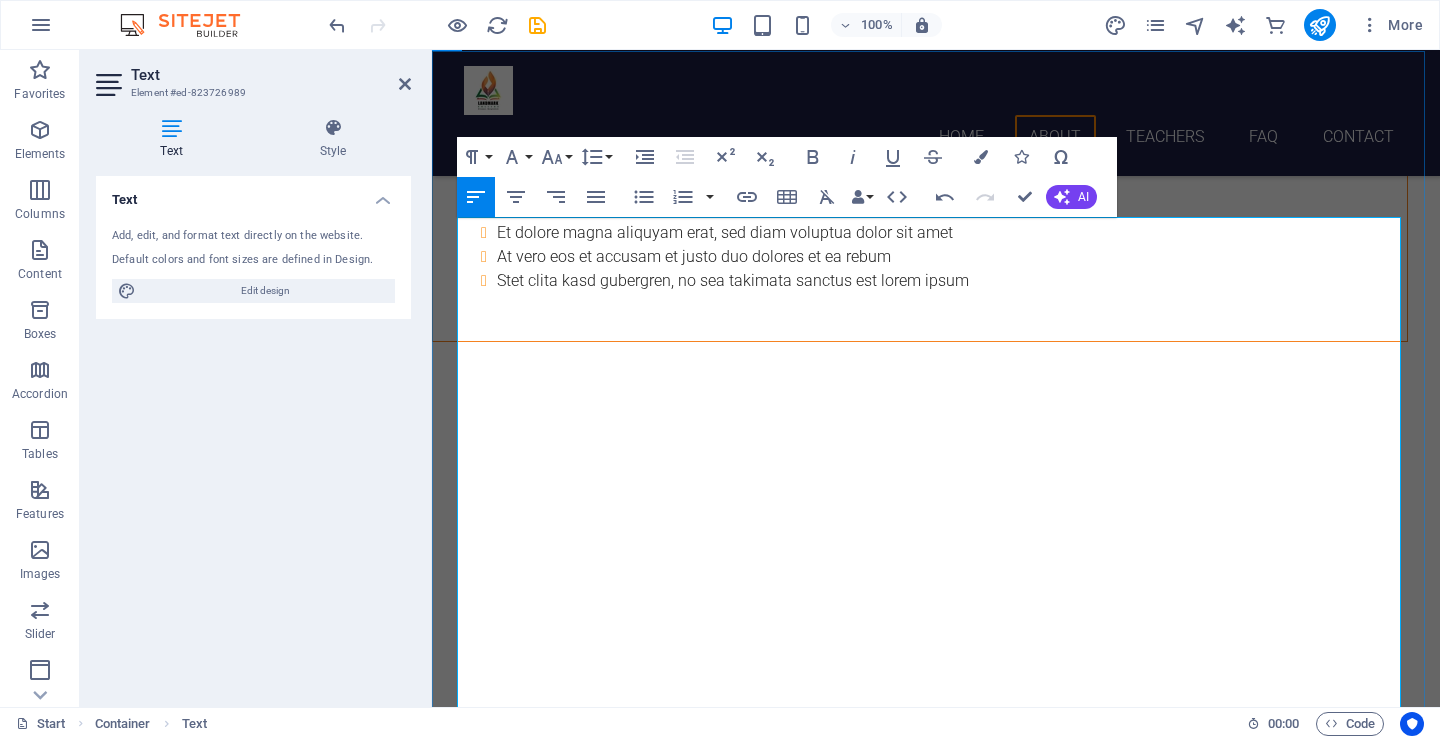 drag, startPoint x: 459, startPoint y: 660, endPoint x: 480, endPoint y: 665, distance: 21.587032 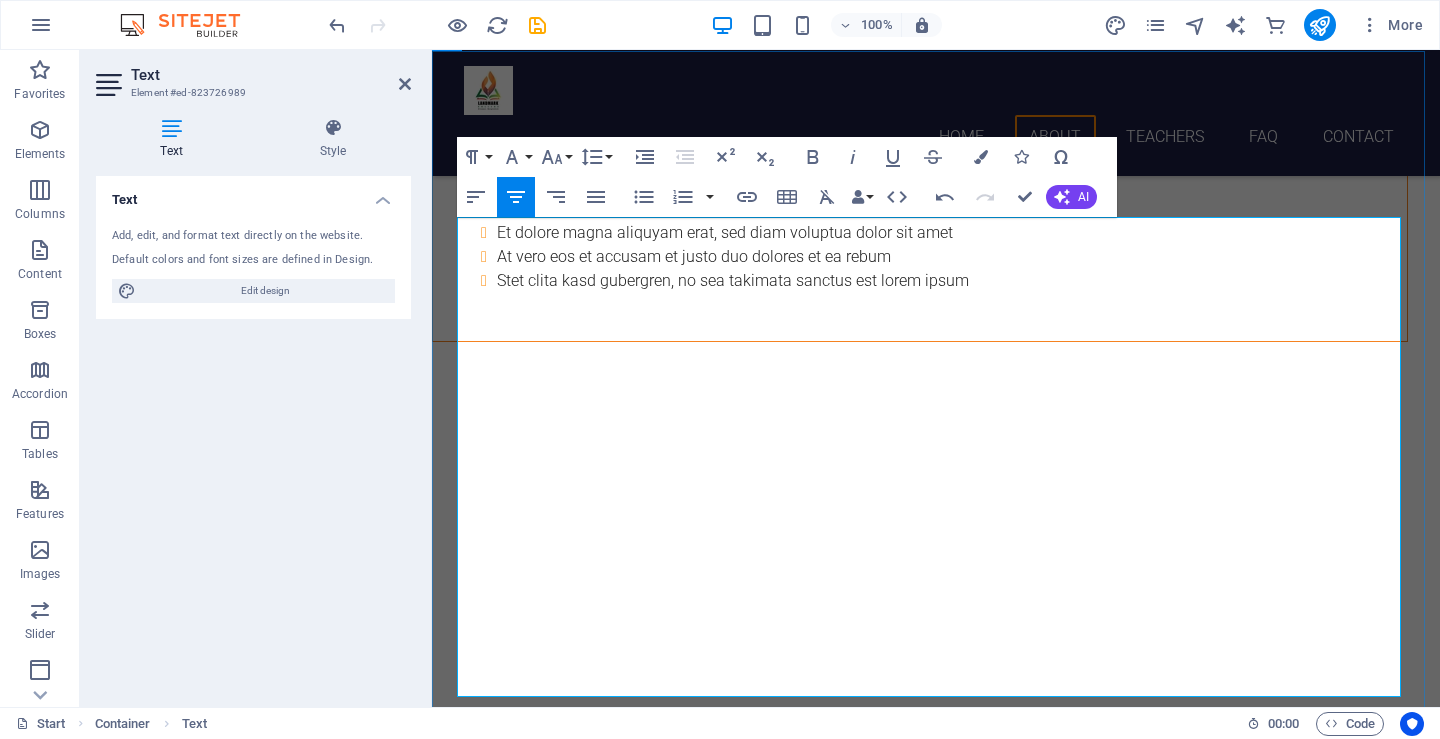 click on "[INSTITUTION], [CITY] is a quality educational institution that provides modern and creative education at the secondary and higher secondary levels. Our goal is to develop each student with morals, knowledge and skills." at bounding box center [600, 2201] 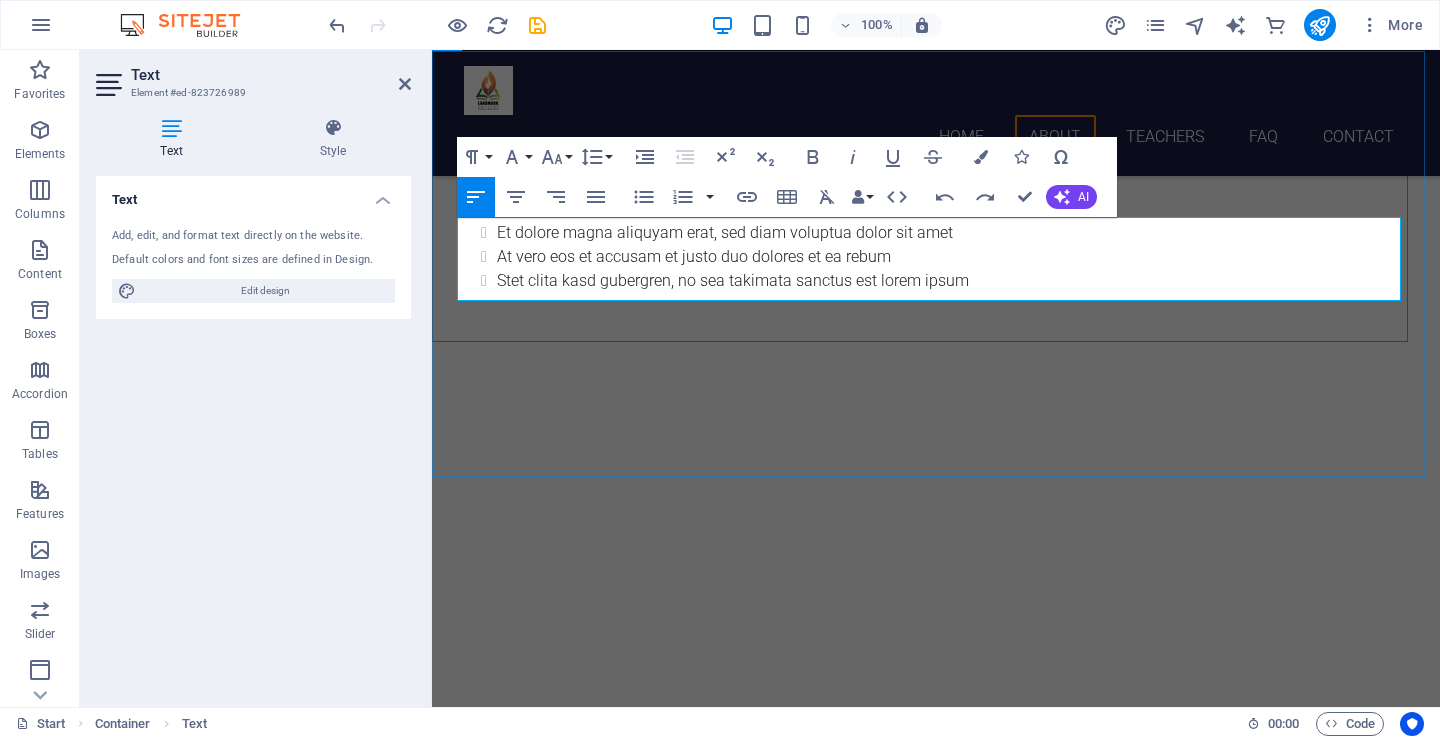 click at bounding box center [599, 2004] 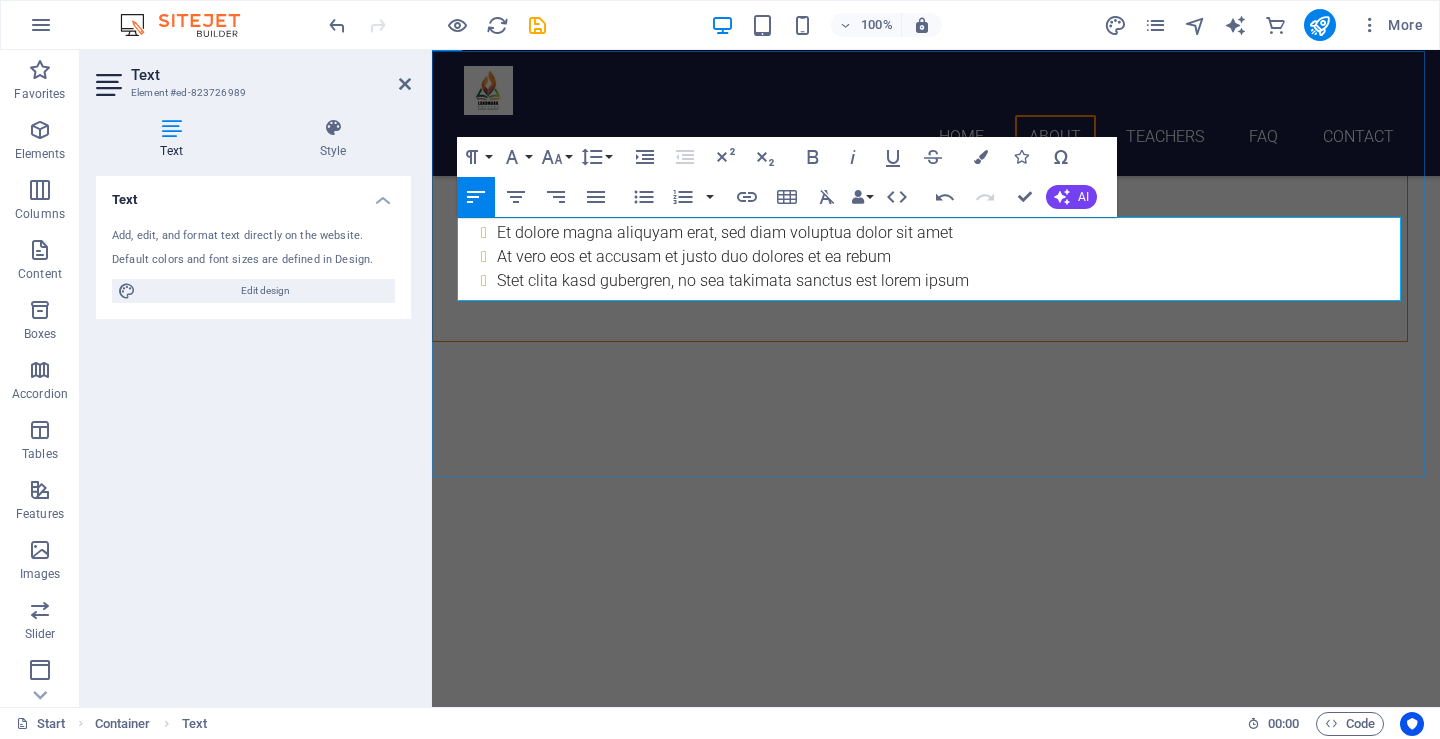 click on "f" at bounding box center [599, 2004] 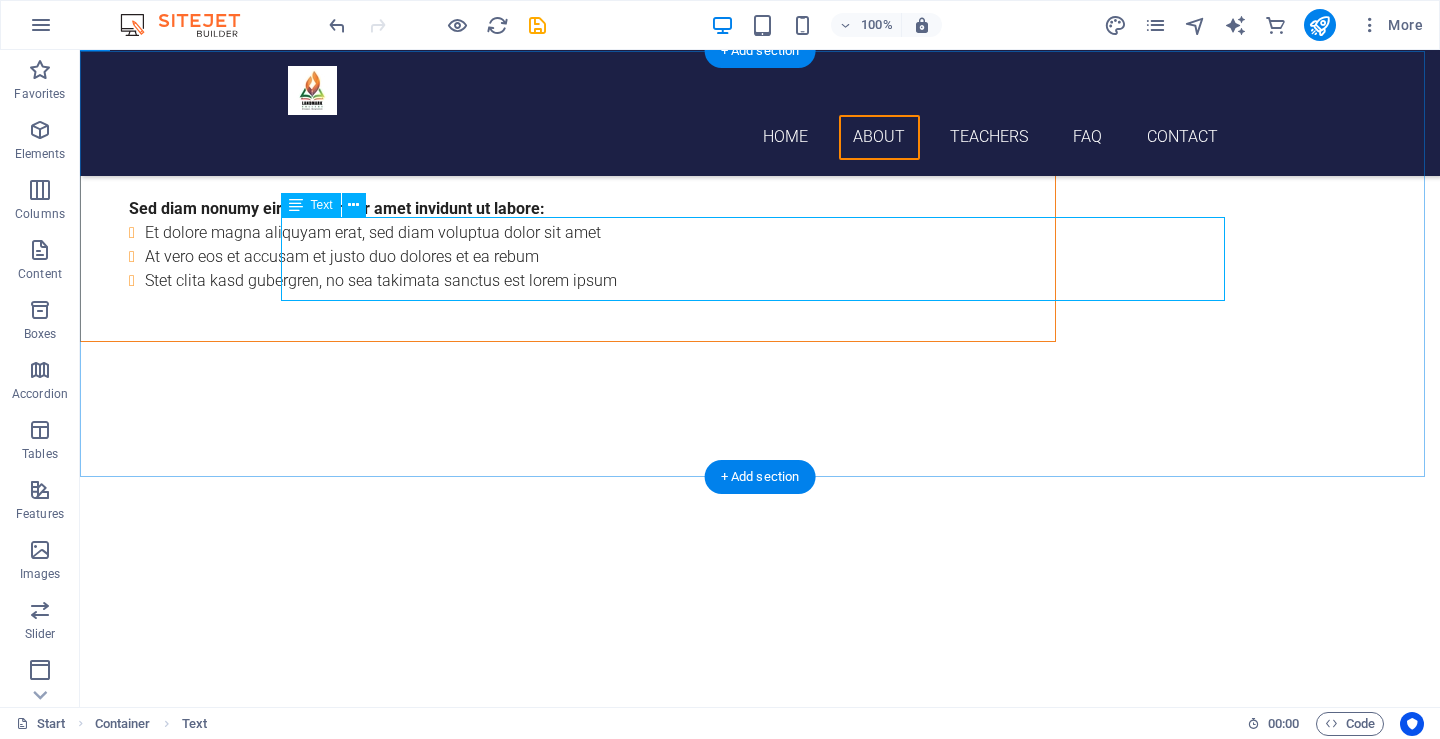 click on "Landmark collage, [CITY] is a quality educational institution that provides modern and creative education at the higher secondary levels. Our goal is to develop each student with morals, knowledge and skills." at bounding box center [760, 2027] 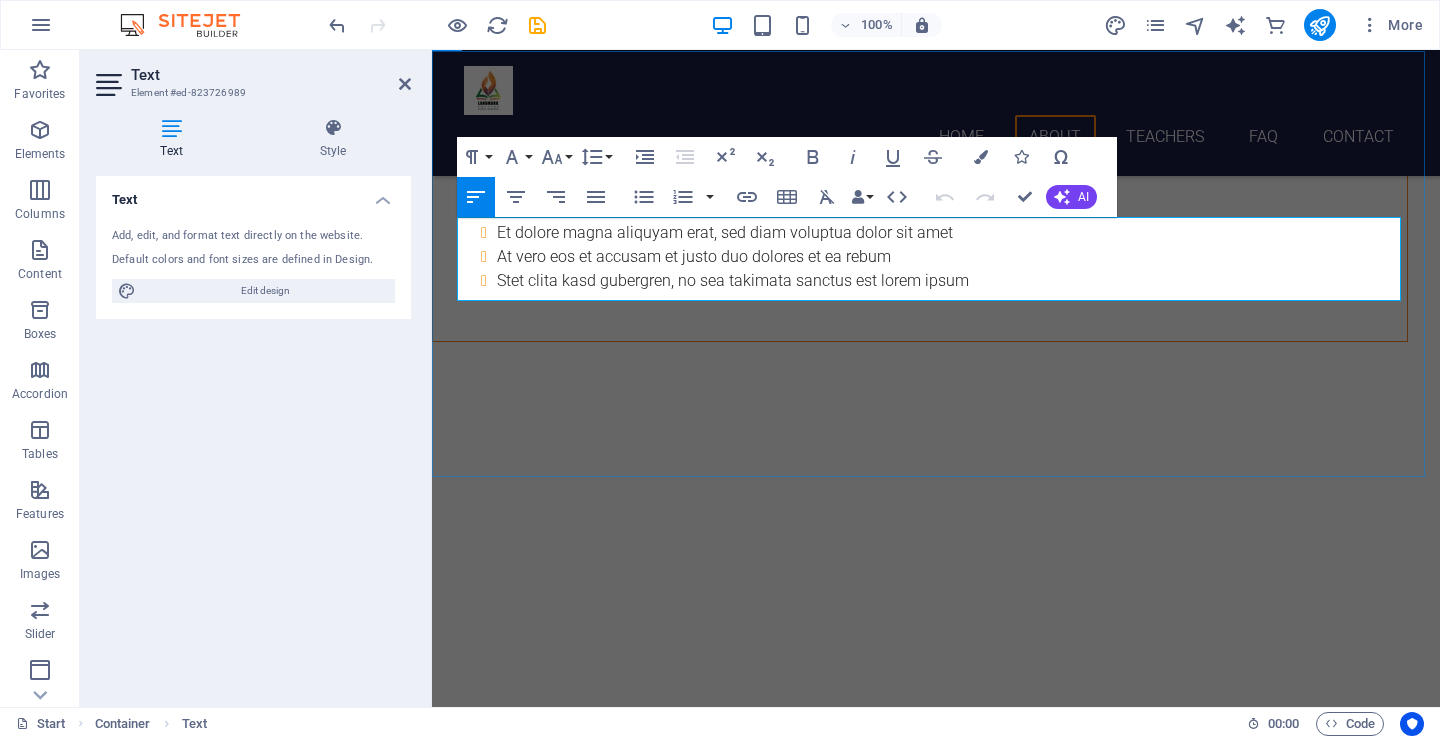 click on "Landmark collage, [CITY] is a quality educational institution that provides modern and creative education at the higher secondary levels. Our goal is to develop each student with morals, knowledge and skills." at bounding box center (936, 2046) 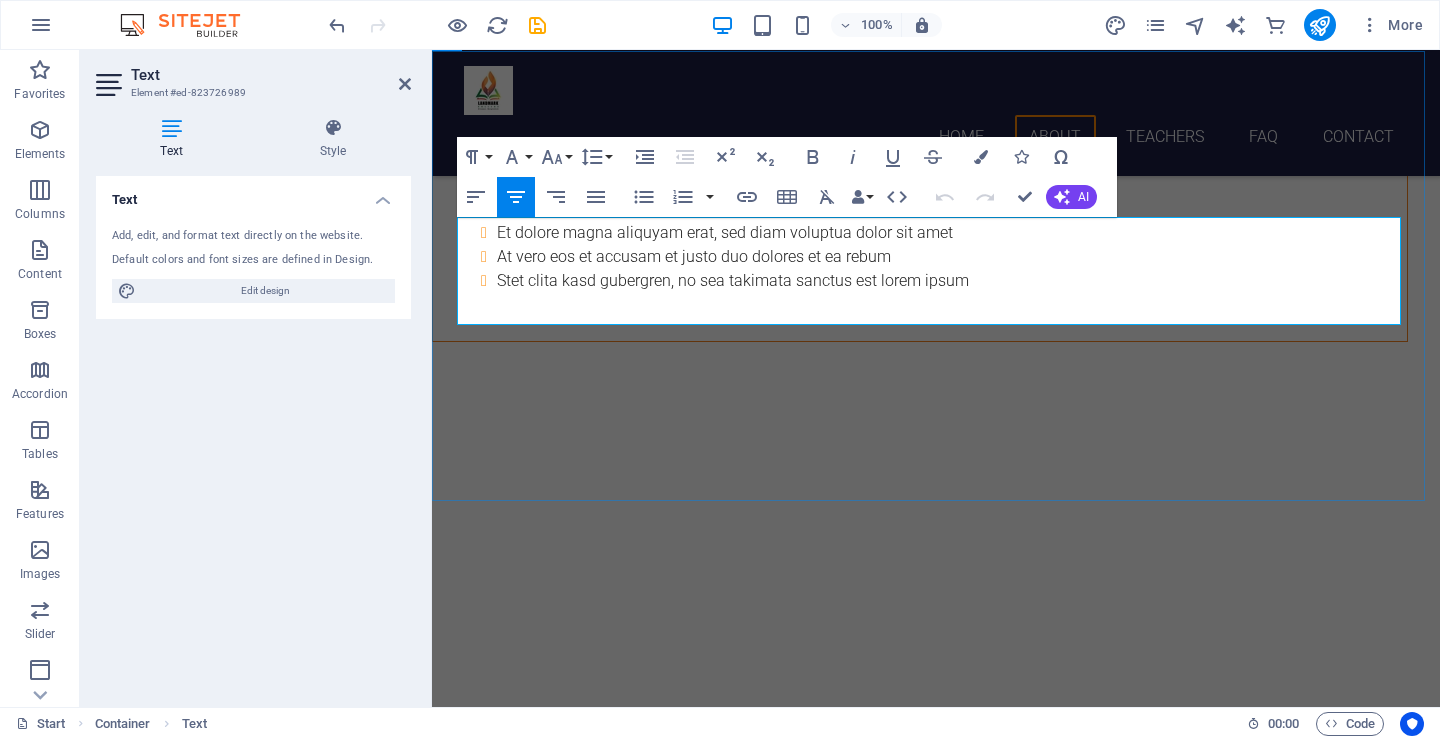 click at bounding box center (936, 2034) 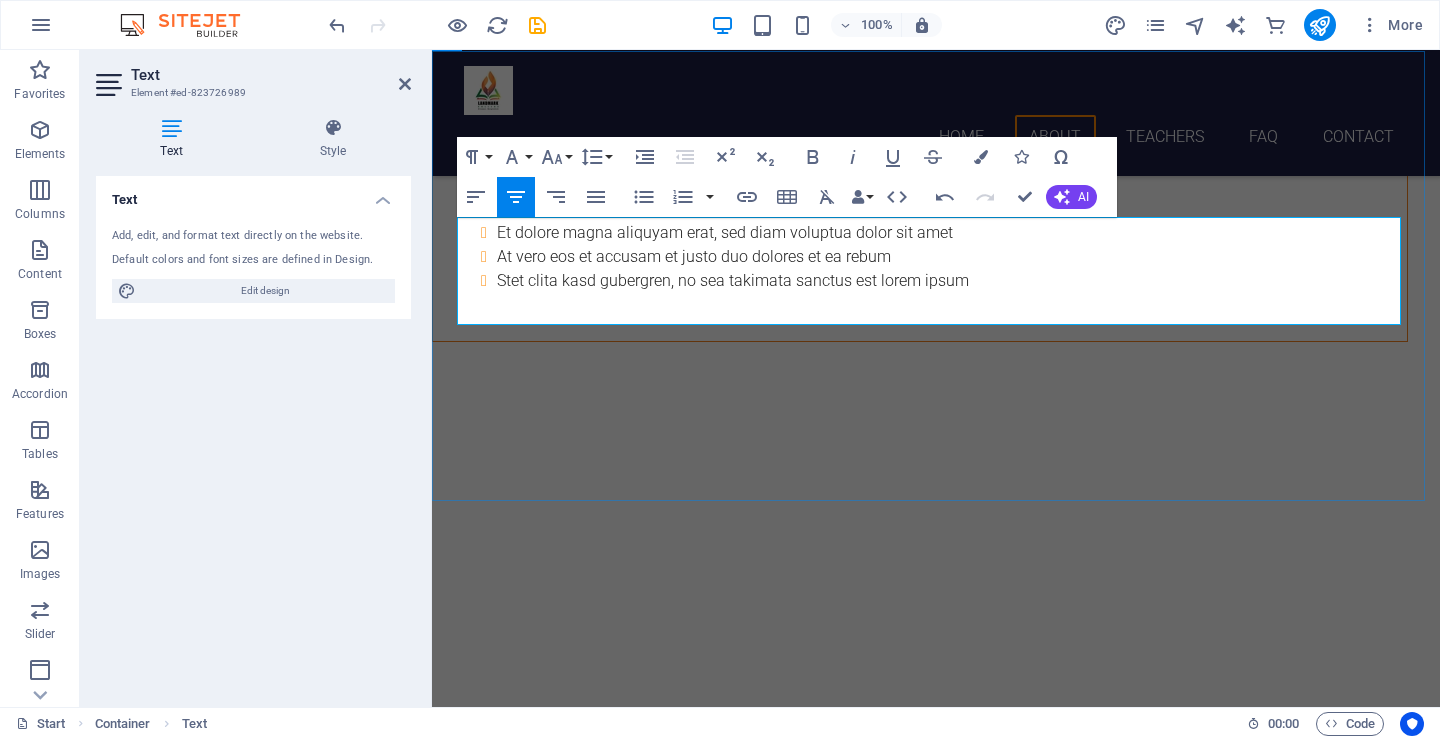 scroll, scrollTop: 4190, scrollLeft: 0, axis: vertical 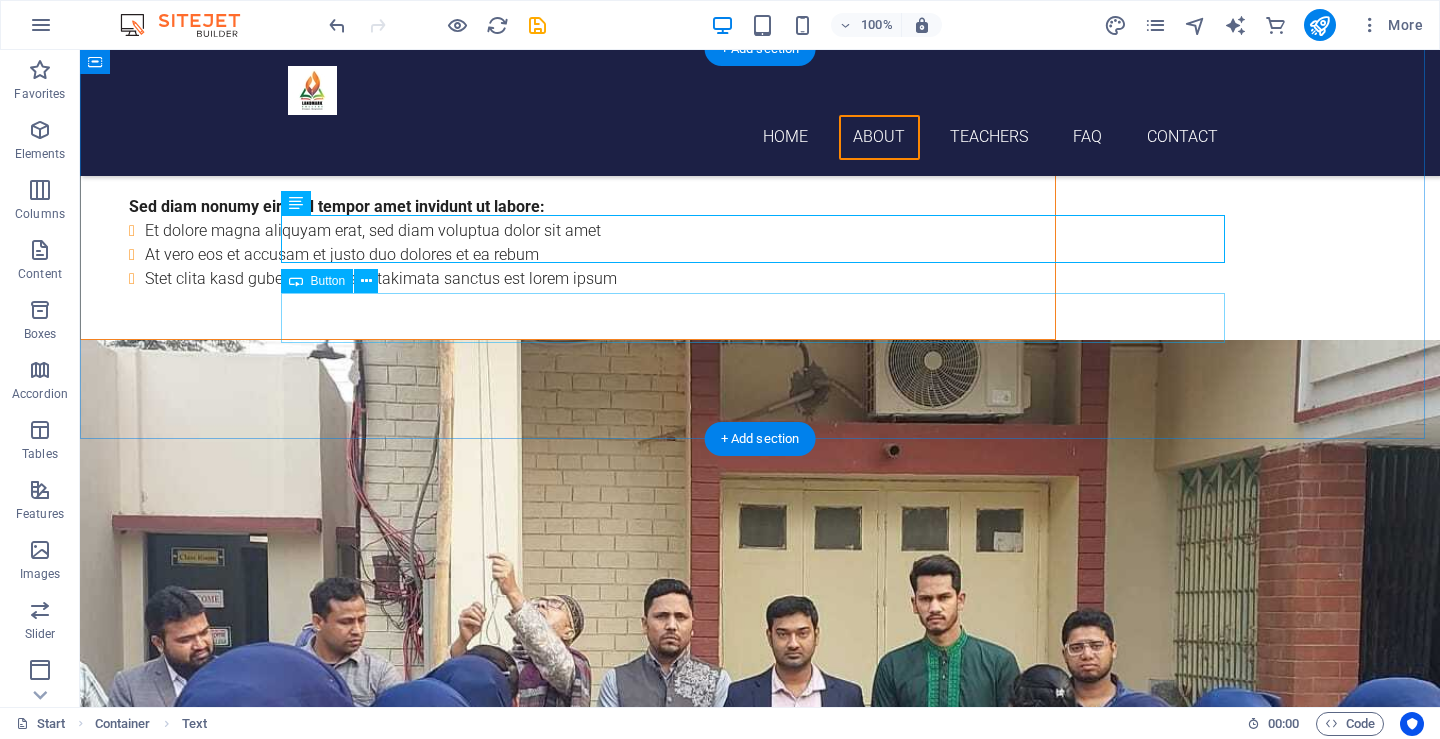 click on "get in touch" at bounding box center [760, 2087] 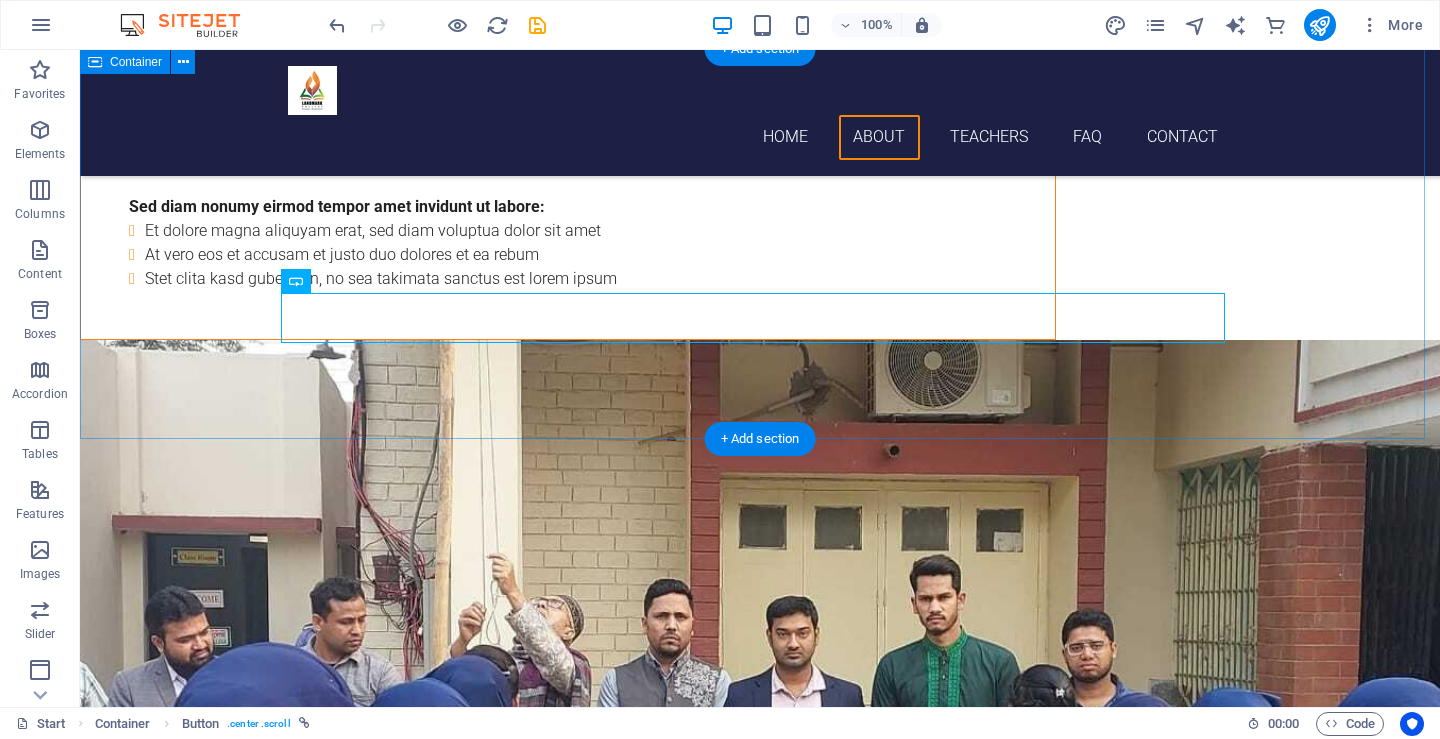 click on "Our Mission and Objectives Landmark collage, [CITY] is a quality educational institution that provides modern and creative education at the higher secondary levels. Our goal is to develop each student with morals, knowledge and skills. get in touch" at bounding box center (760, 2013) 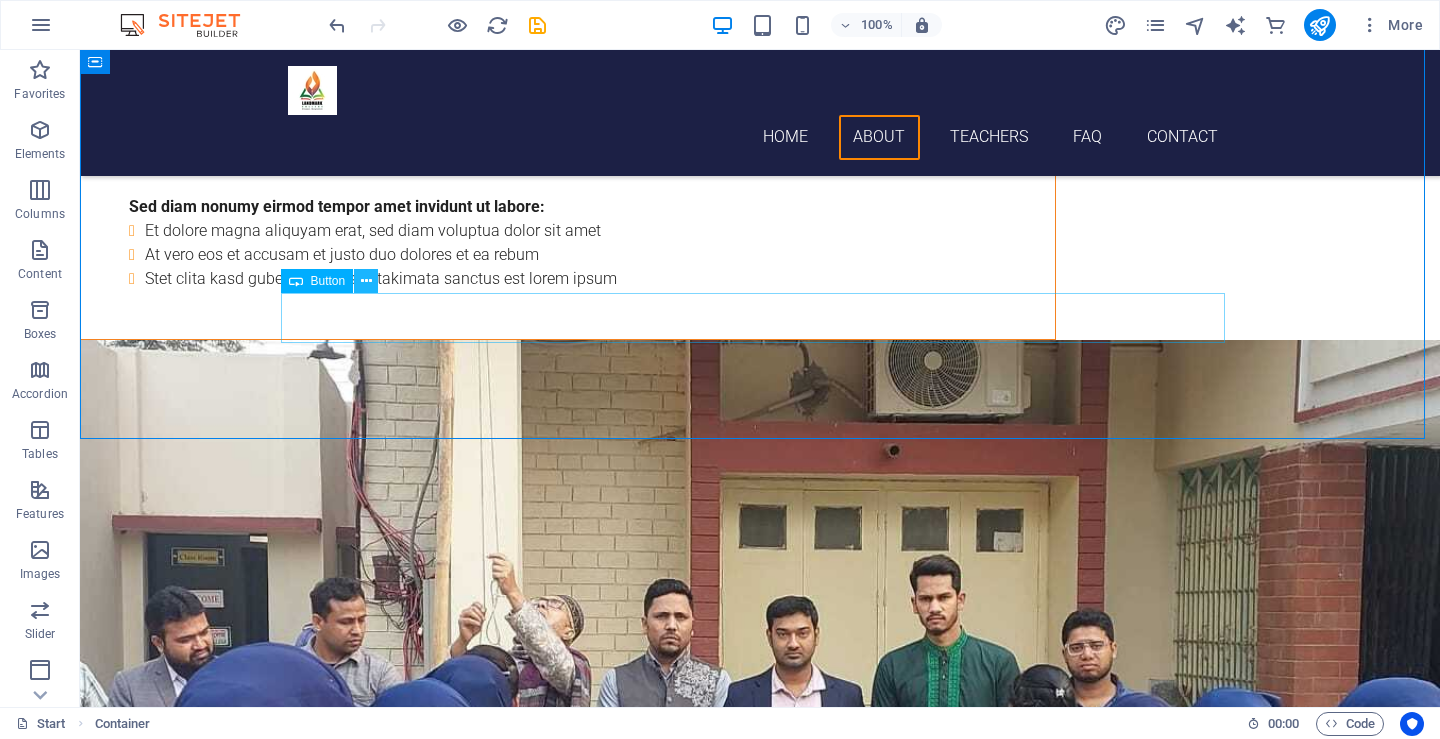 click at bounding box center [366, 281] 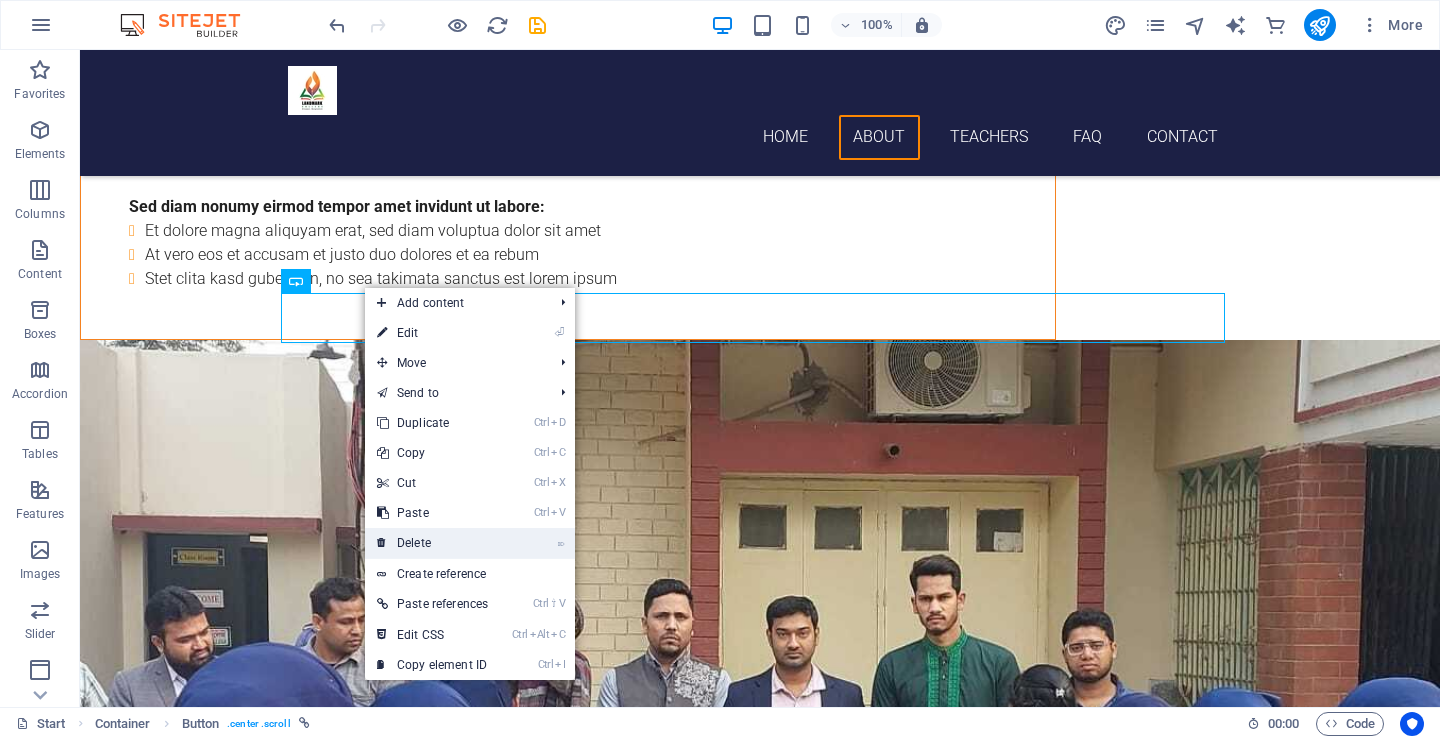 click on "⌦  Delete" at bounding box center [432, 543] 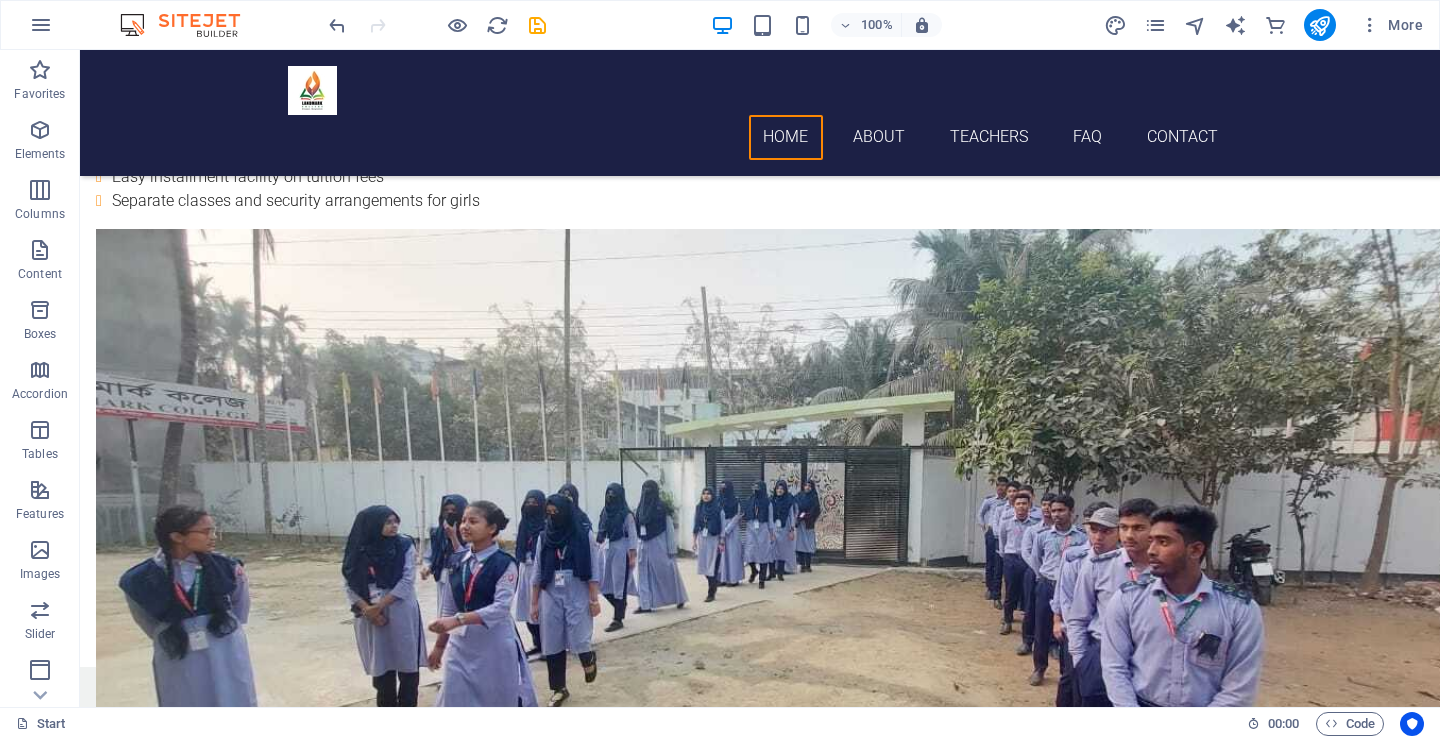 scroll, scrollTop: 2842, scrollLeft: 0, axis: vertical 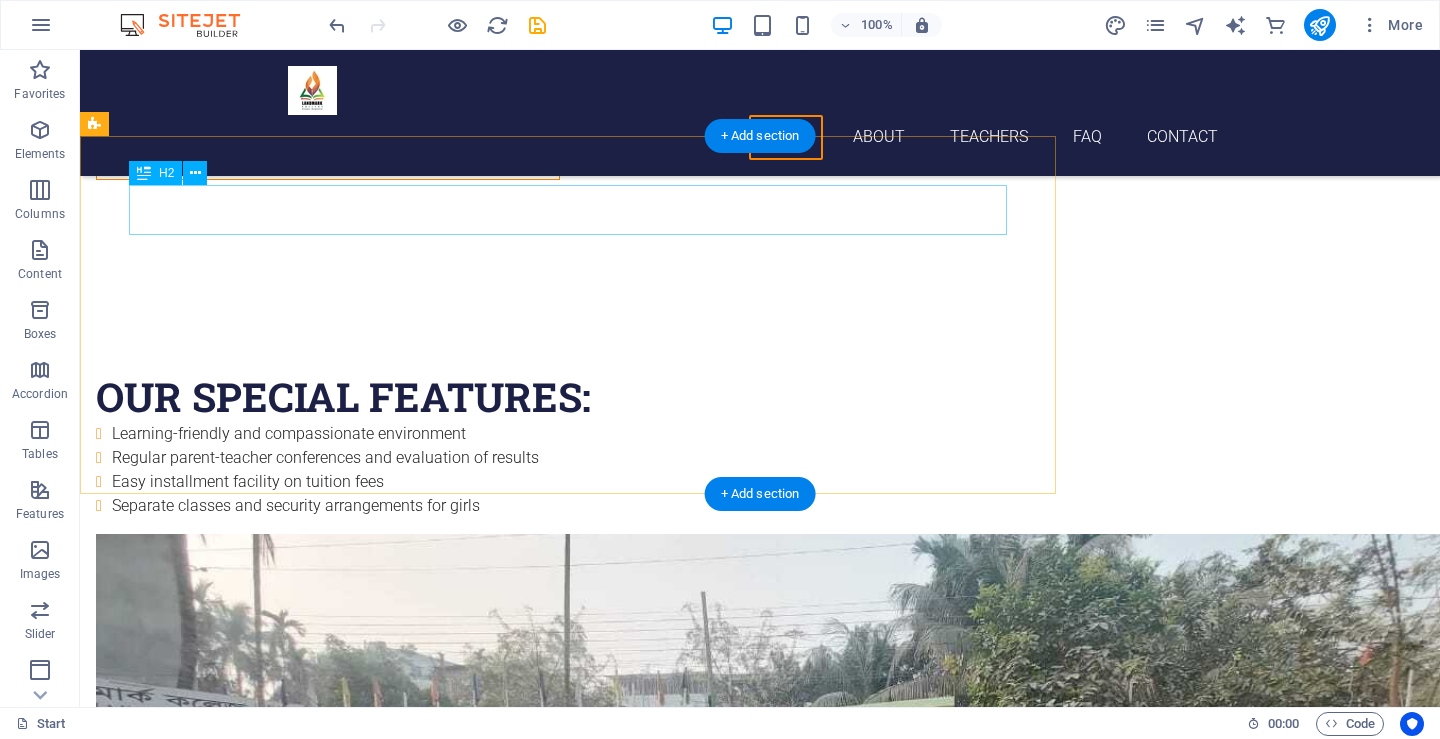 click on "Translation Service" at bounding box center (568, 1462) 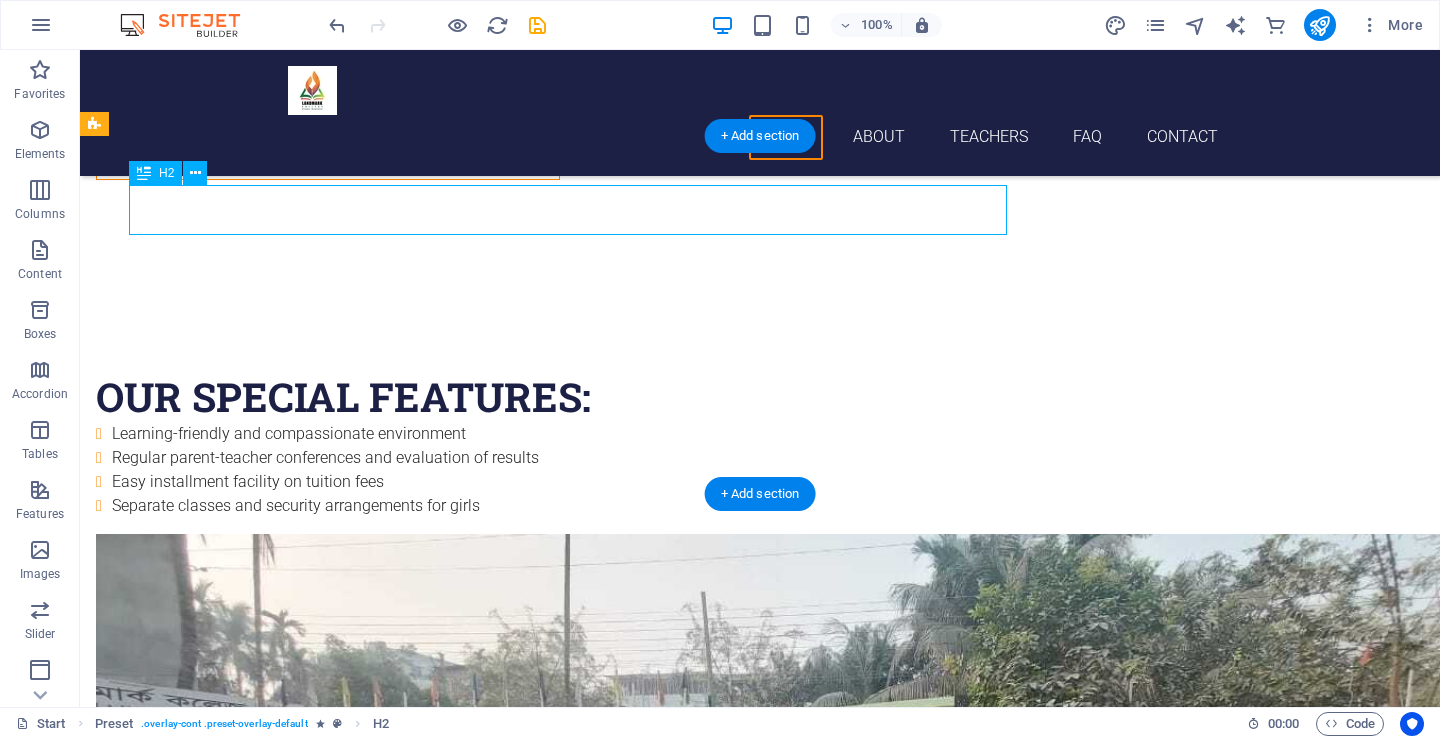 click on "Translation Service" at bounding box center [568, 1462] 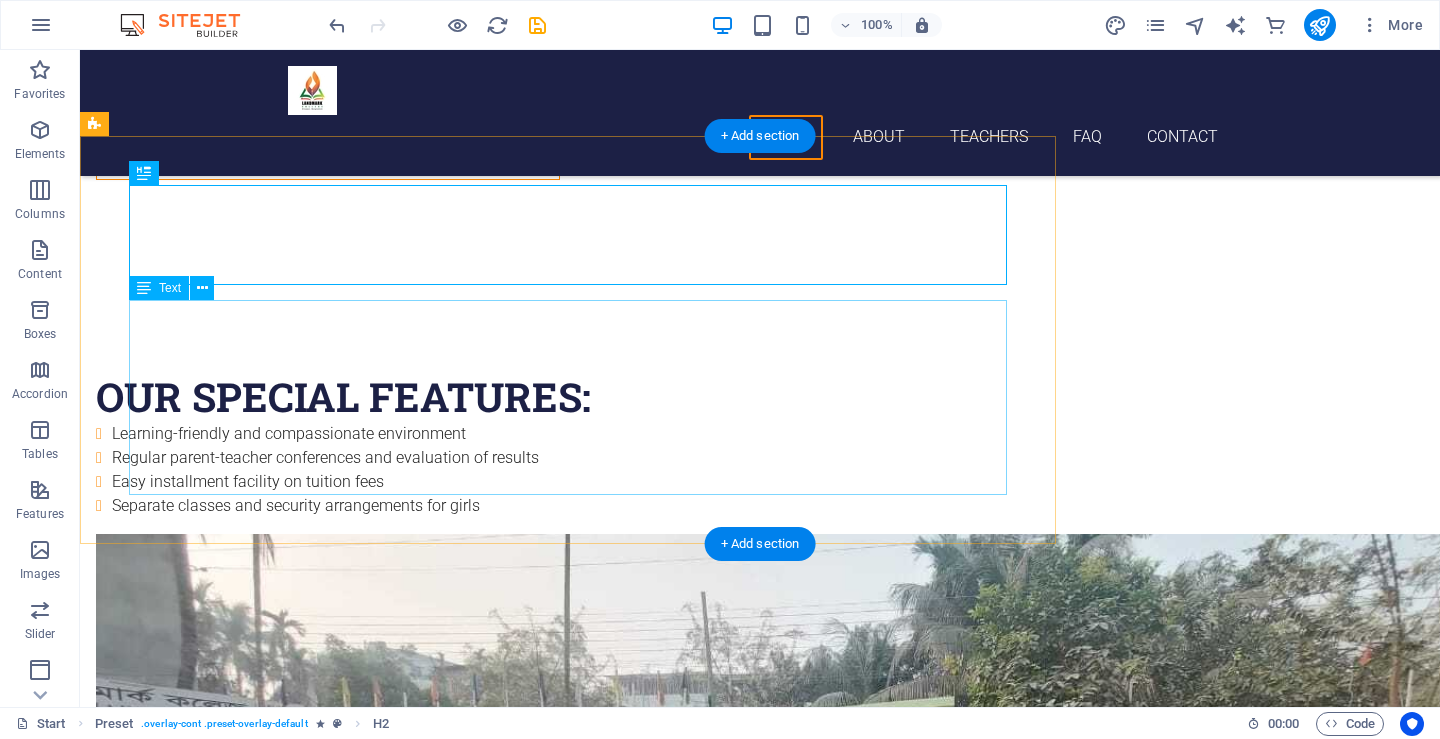 click on "Lorem ipsum dolor sit amet, consetetur sadipscing elitr, sed diam nonumy eirmod tempor invidunt ut labore et dolore magna aliquyam erat, sed diam voluptua. At vero eos et accusam et justo duo dolores et ea rebum. Stet clita kasd gubergren, no sea takimata sanctus est Lorem ipsum dolor sit amet. Lorem ipsum dolor sit amet, consetetur sadipscing elitr. Sed diam nonumy eirmod tempor amet invidunt ut labore: Et dolore magna aliquyam erat, sed diam voluptua dolor sit amet At vero eos et accusam et justo duo dolores et ea rebum Stet clita kasd gubergren, no sea takimata sanctus est lorem ipsum" at bounding box center (568, 1648) 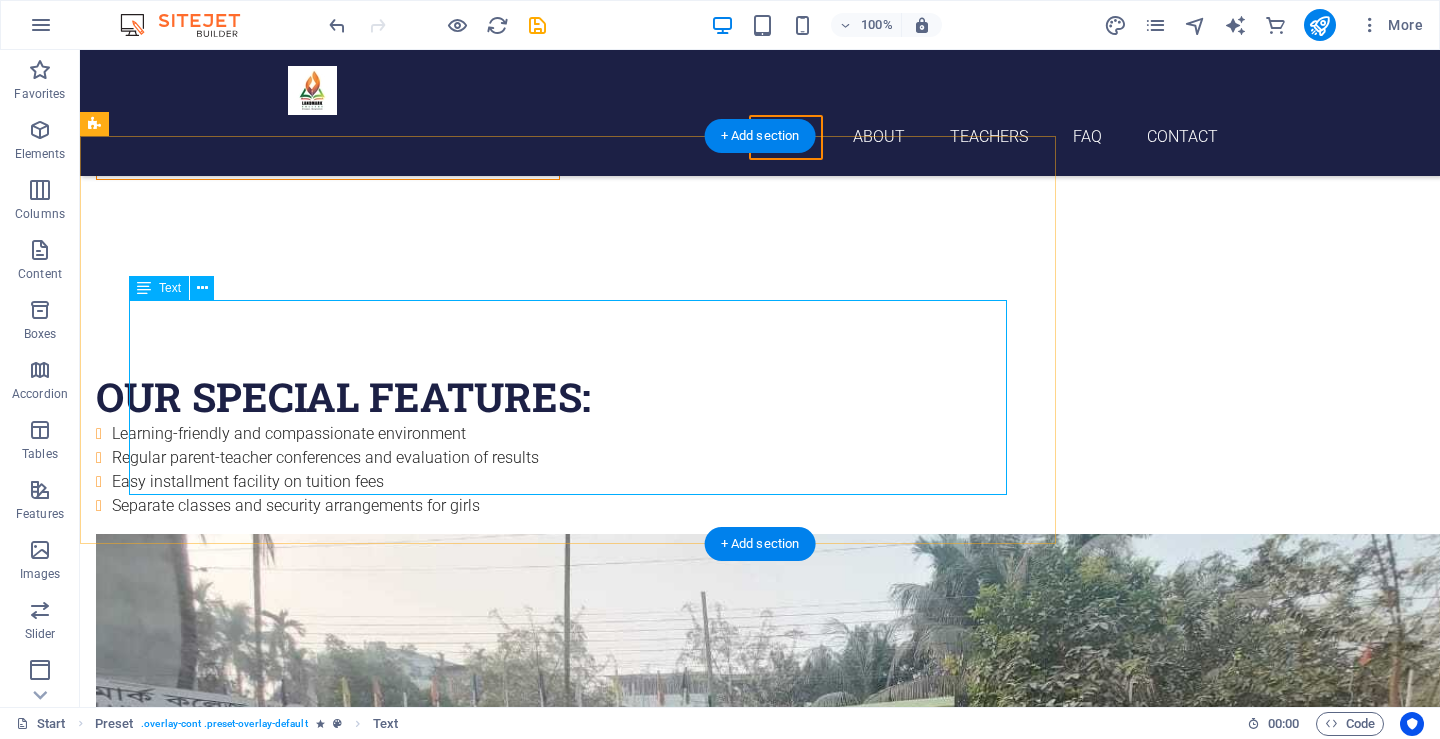click on "Lorem ipsum dolor sit amet, consetetur sadipscing elitr, sed diam nonumy eirmod tempor invidunt ut labore et dolore magna aliquyam erat, sed diam voluptua. At vero eos et accusam et justo duo dolores et ea rebum. Stet clita kasd gubergren, no sea takimata sanctus est Lorem ipsum dolor sit amet. Lorem ipsum dolor sit amet, consetetur sadipscing elitr. Sed diam nonumy eirmod tempor amet invidunt ut labore: Et dolore magna aliquyam erat, sed diam voluptua dolor sit amet At vero eos et accusam et justo duo dolores et ea rebum Stet clita kasd gubergren, no sea takimata sanctus est lorem ipsum" at bounding box center (568, 1648) 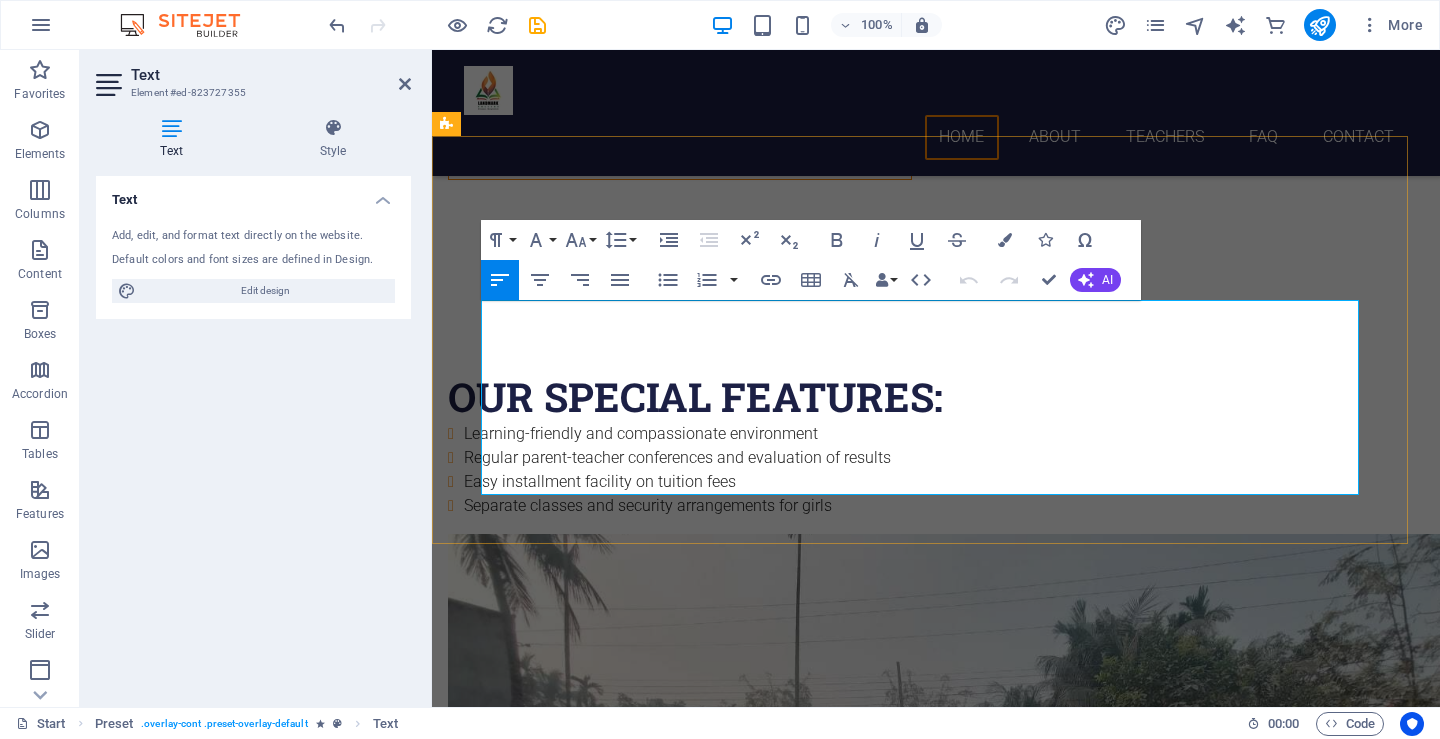 click on "Lorem ipsum dolor sit amet, consetetur sadipscing elitr, sed diam nonumy eirmod tempor invidunt ut labore et dolore magna aliquyam erat, sed diam voluptua. At vero eos et accusam et justo duo dolores et ea rebum. Stet clita kasd gubergren, no sea takimata sanctus est Lorem ipsum dolor sit amet. Lorem ipsum dolor sit amet, consetetur sadipscing elitr." at bounding box center (920, 1588) 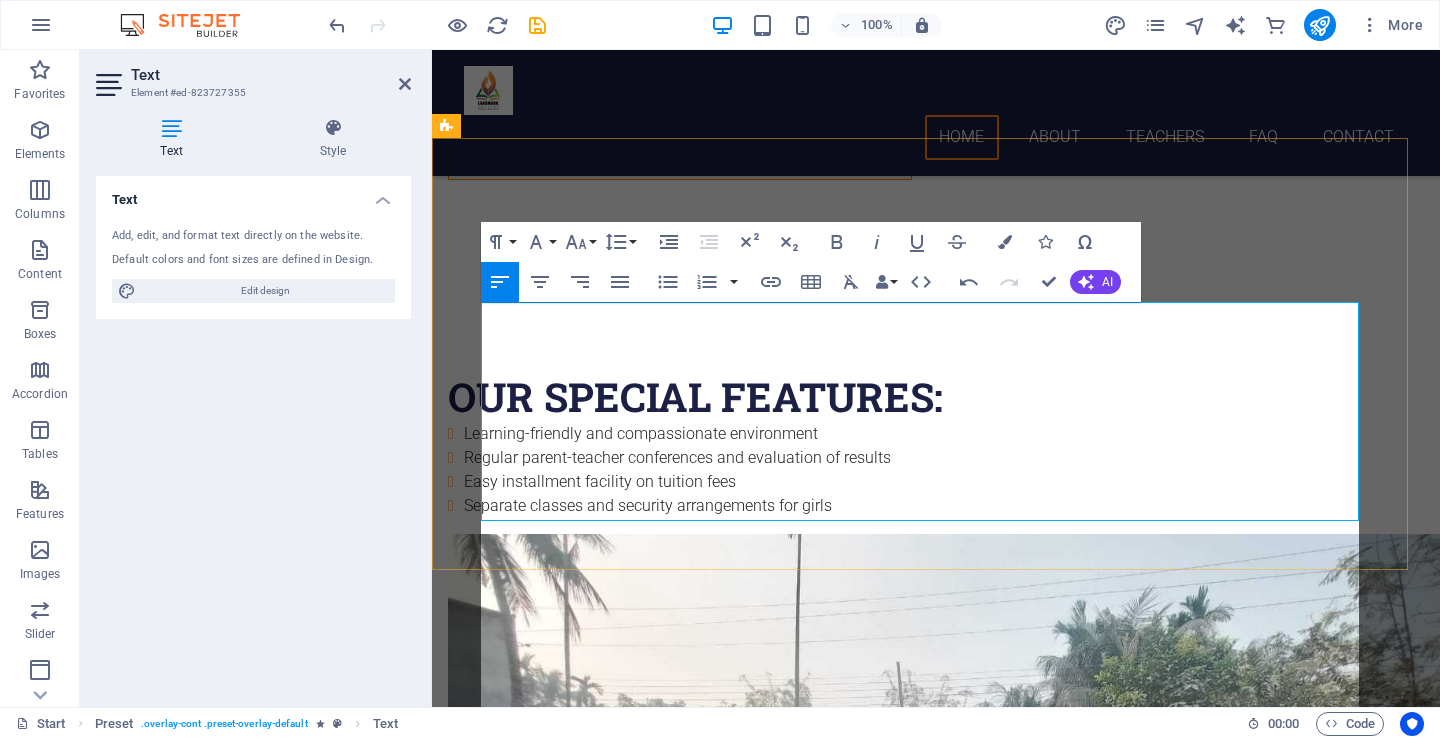 scroll, scrollTop: 2785, scrollLeft: 0, axis: vertical 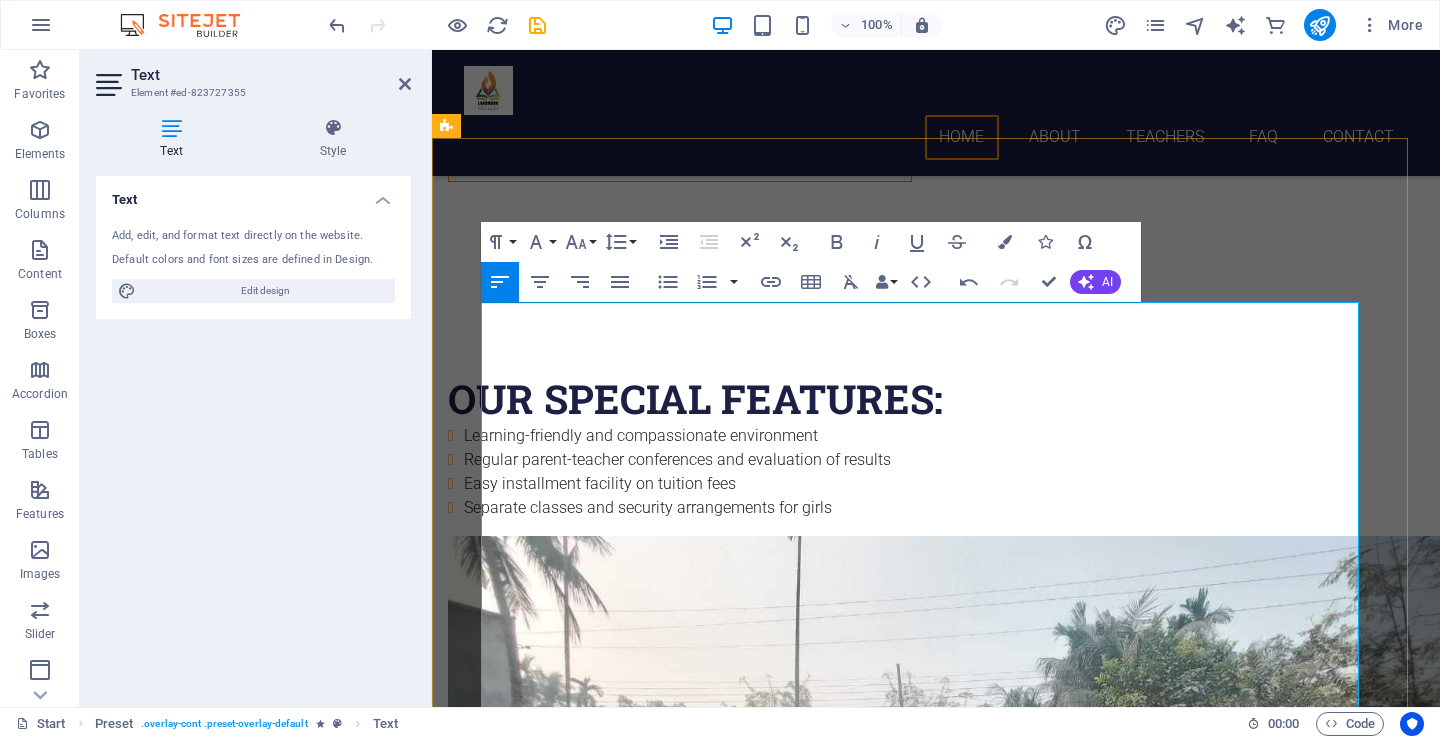 type 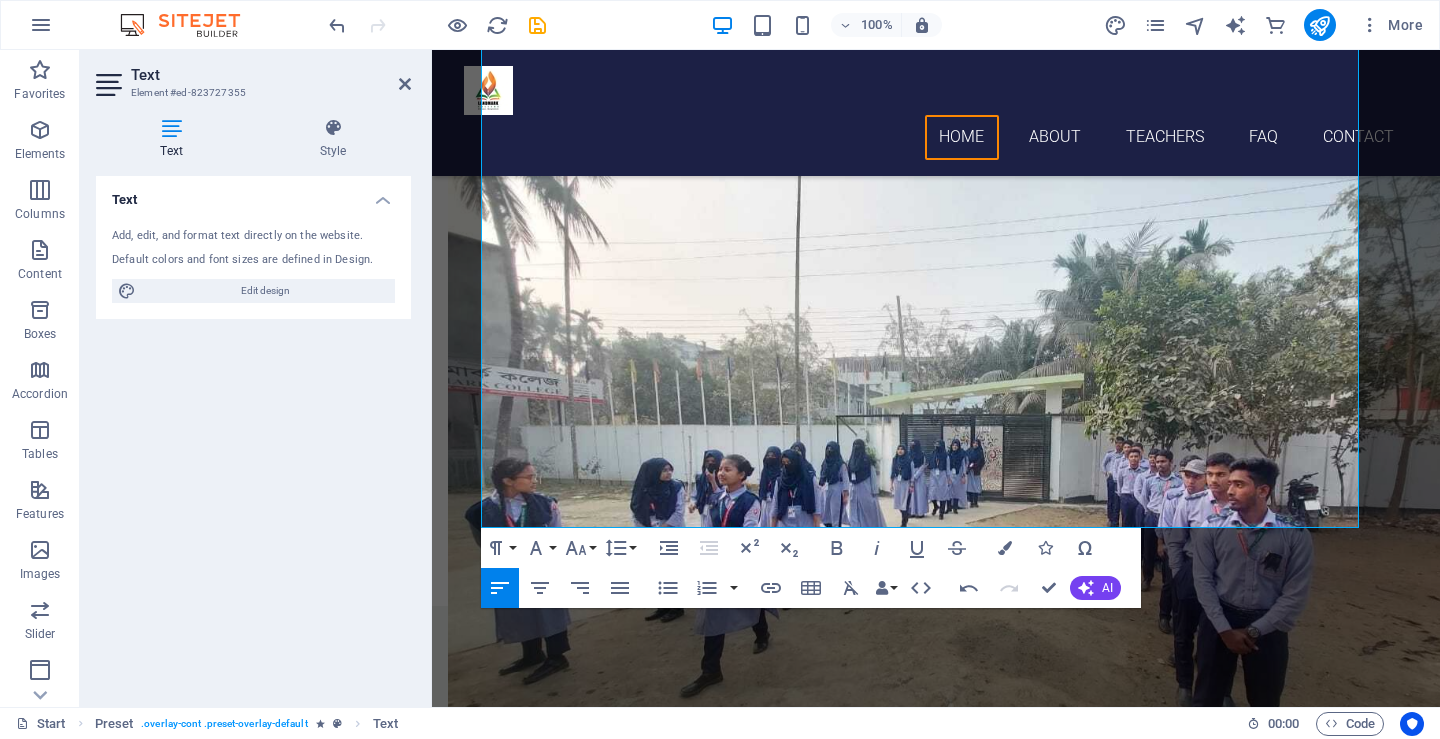 scroll, scrollTop: 3138, scrollLeft: 0, axis: vertical 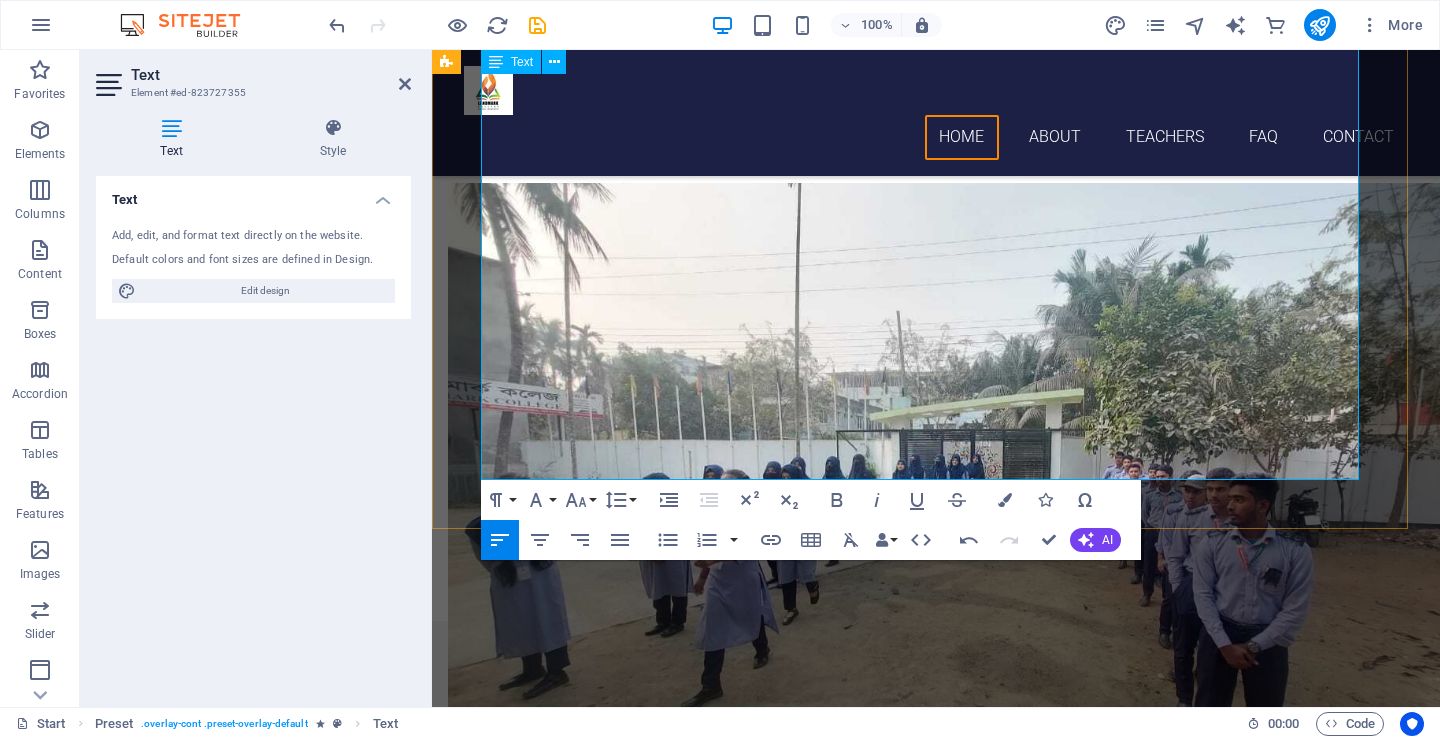 click on "At Landmark College, [CITY], we provide professional translation services to students, so that they can participate in international quality education, communication, and research." at bounding box center (616, 1381) 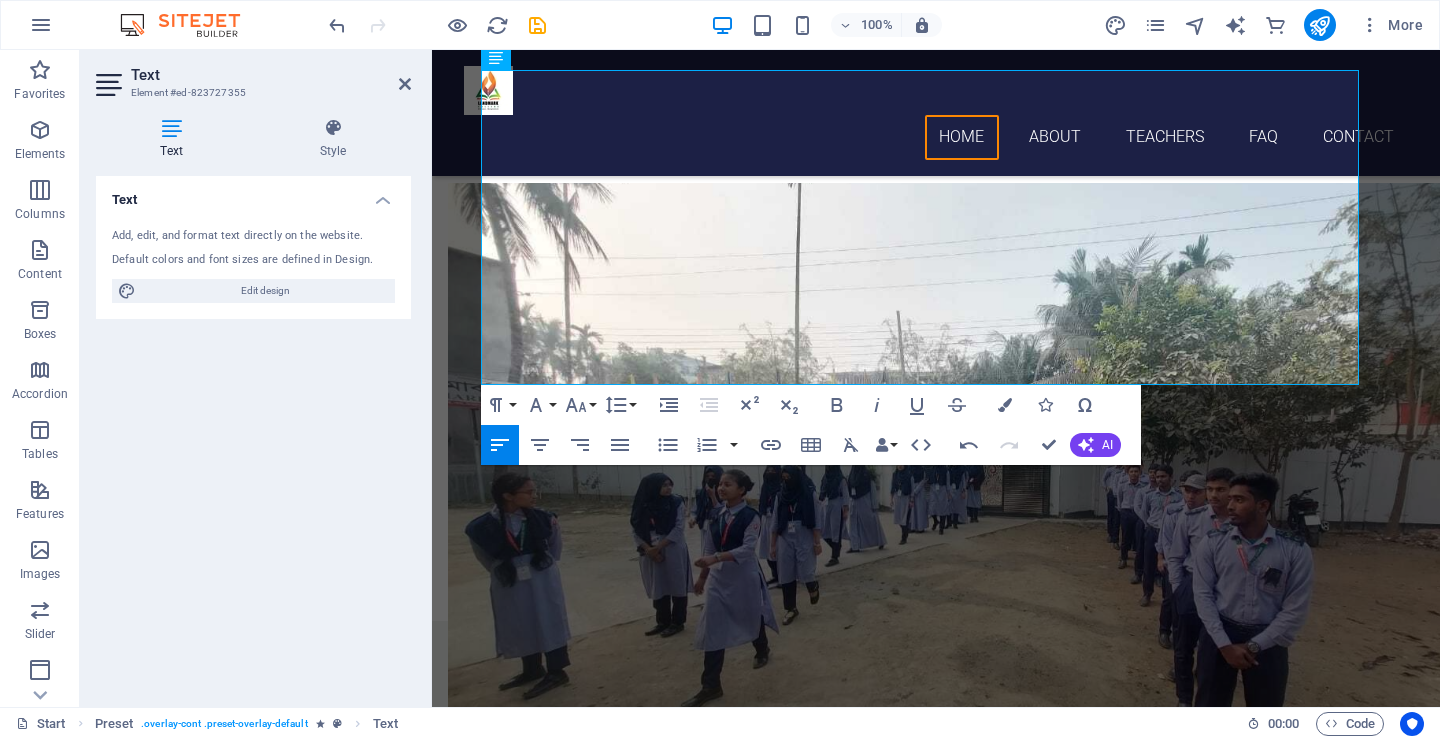 scroll, scrollTop: 2790, scrollLeft: 0, axis: vertical 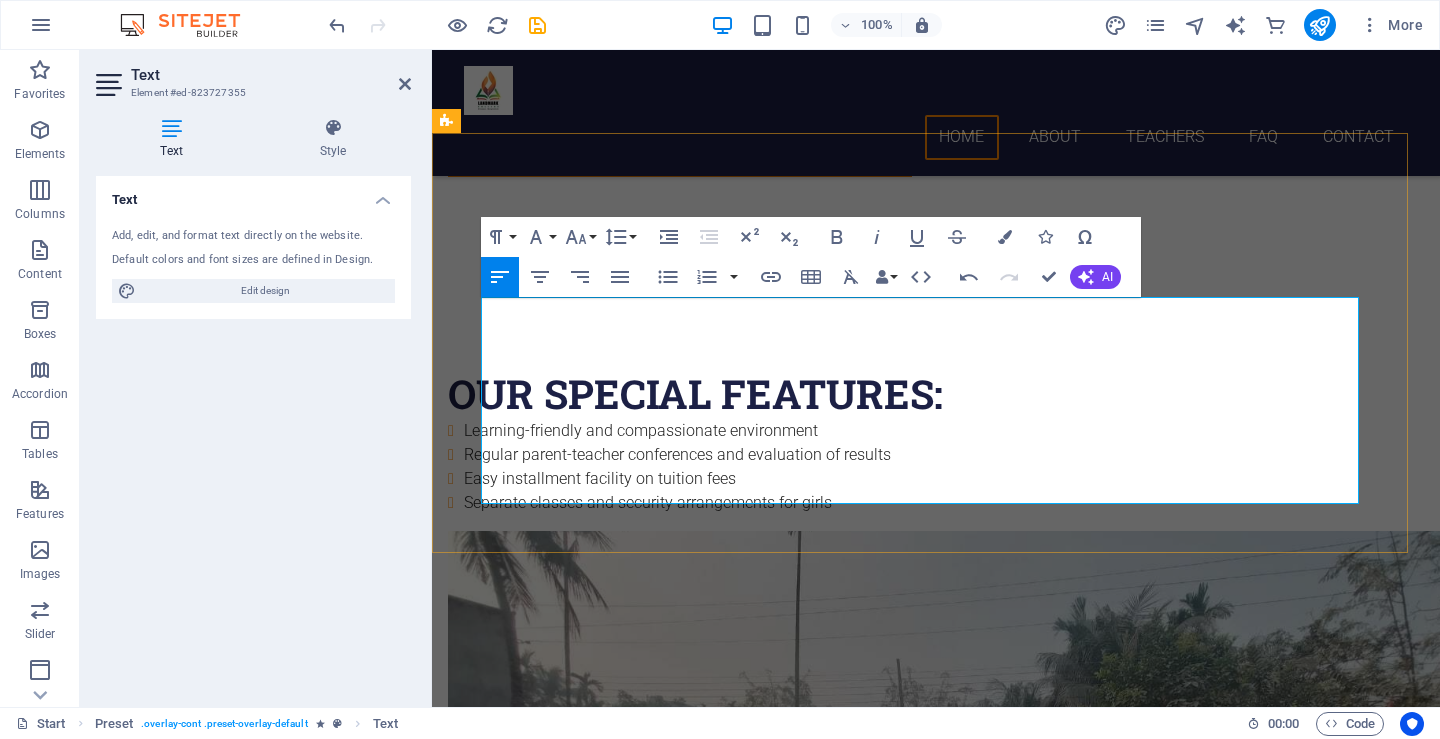 click on "At Landmark Collage, [CITY], we provide professional translation services to students, so that they can participate in international quality education, communication and research." at bounding box center [920, 1609] 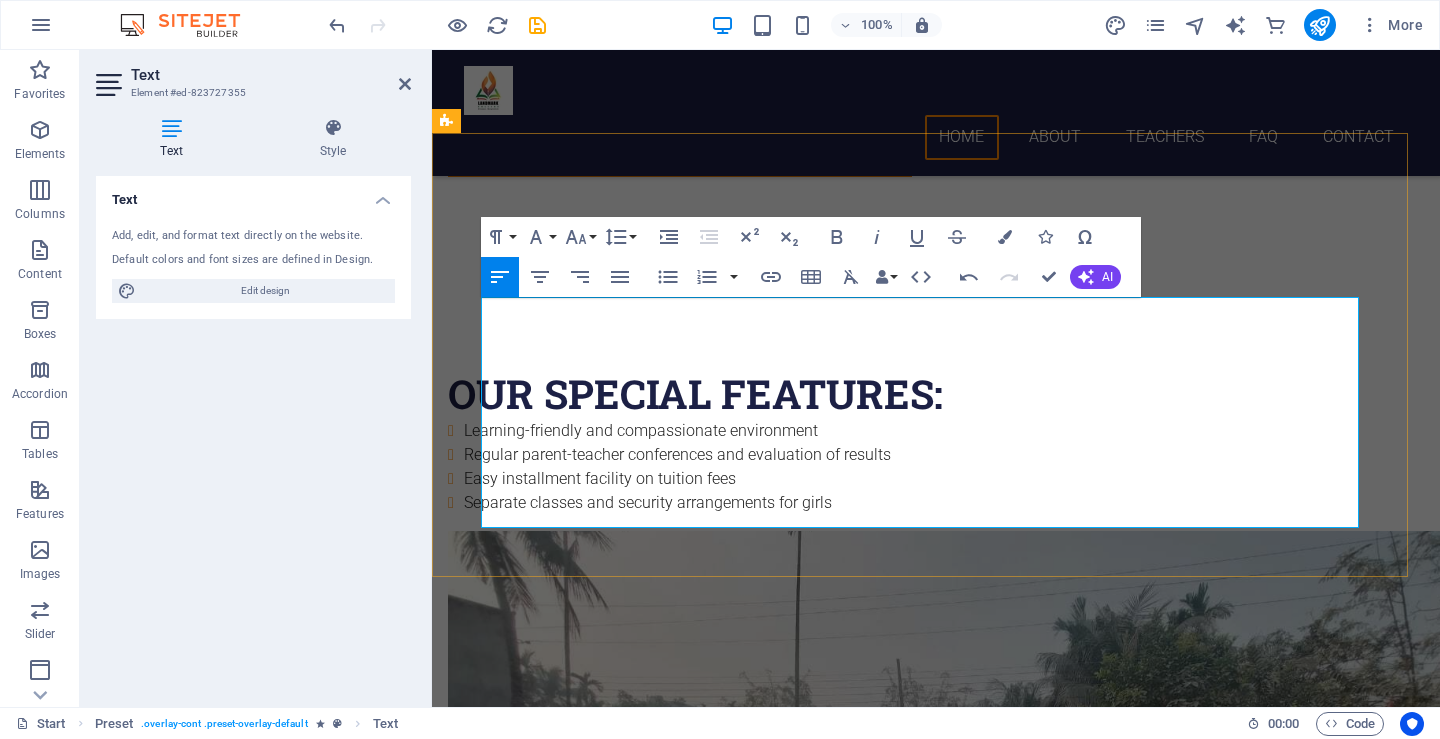 click at bounding box center (920, 1597) 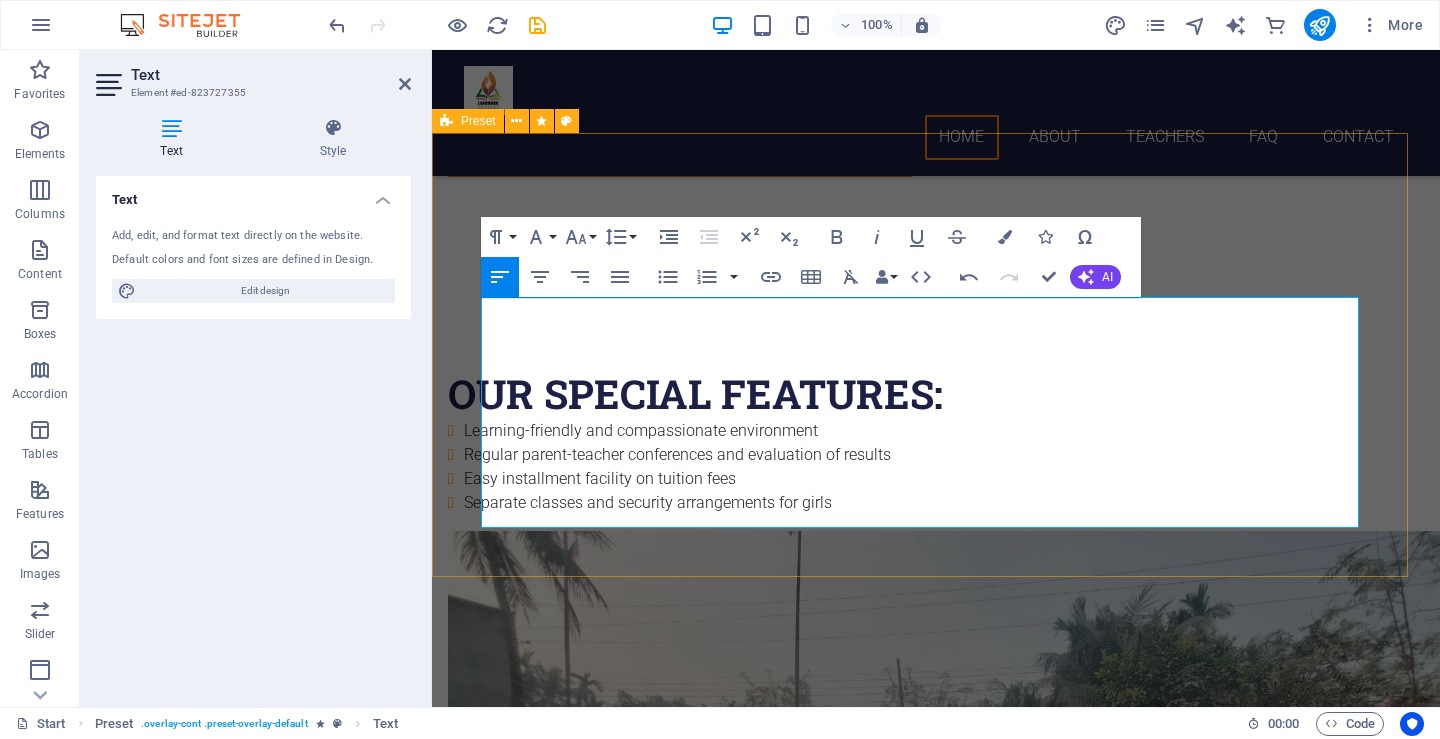 drag, startPoint x: 533, startPoint y: 319, endPoint x: 437, endPoint y: 313, distance: 96.18732 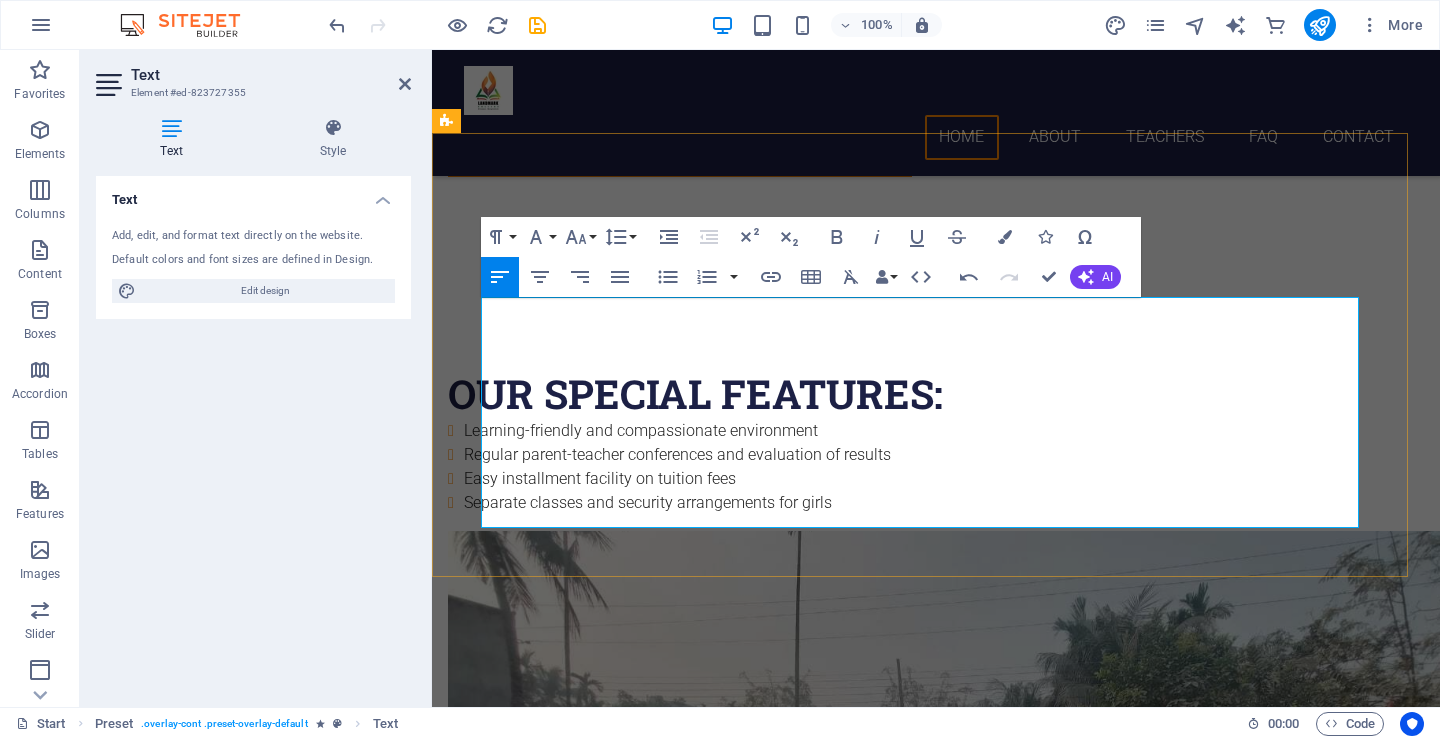 click at bounding box center [616, 1567] 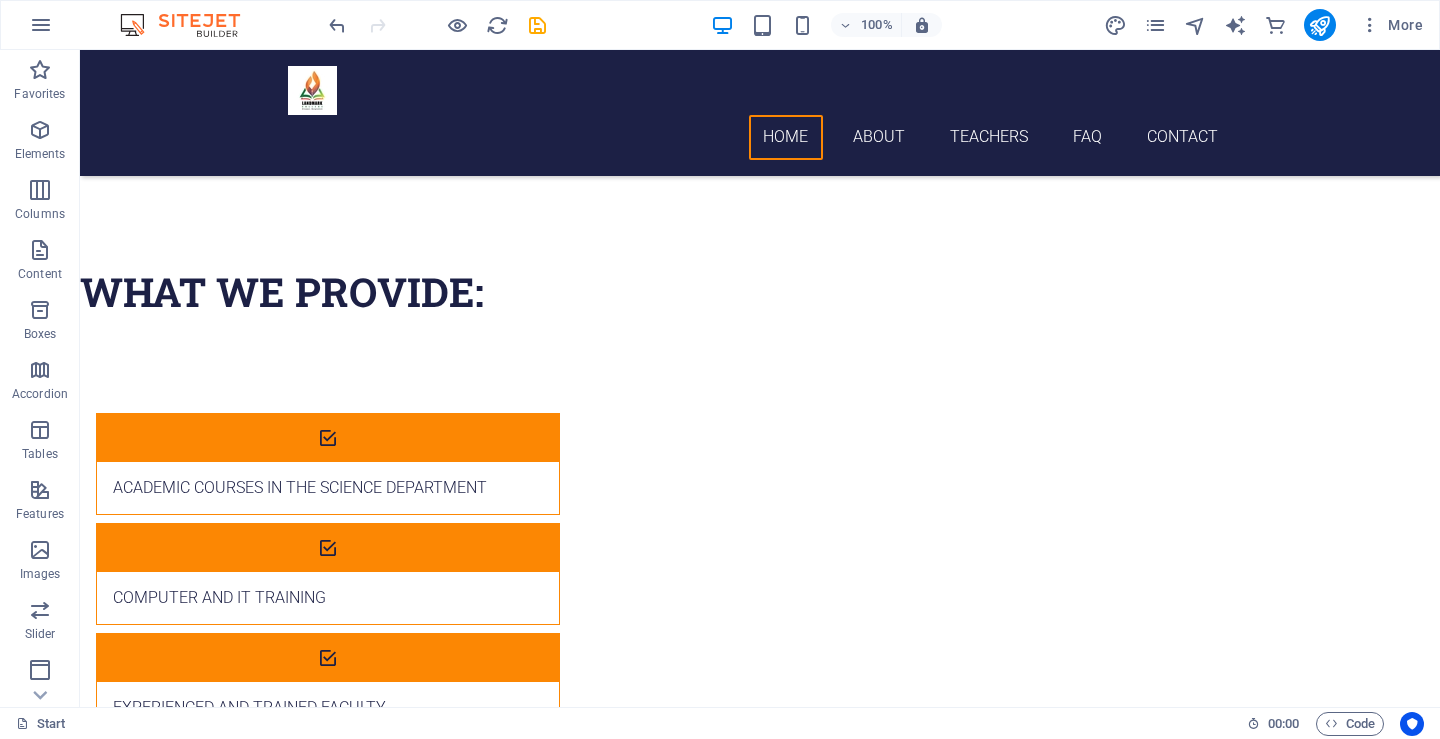 scroll, scrollTop: 1924, scrollLeft: 0, axis: vertical 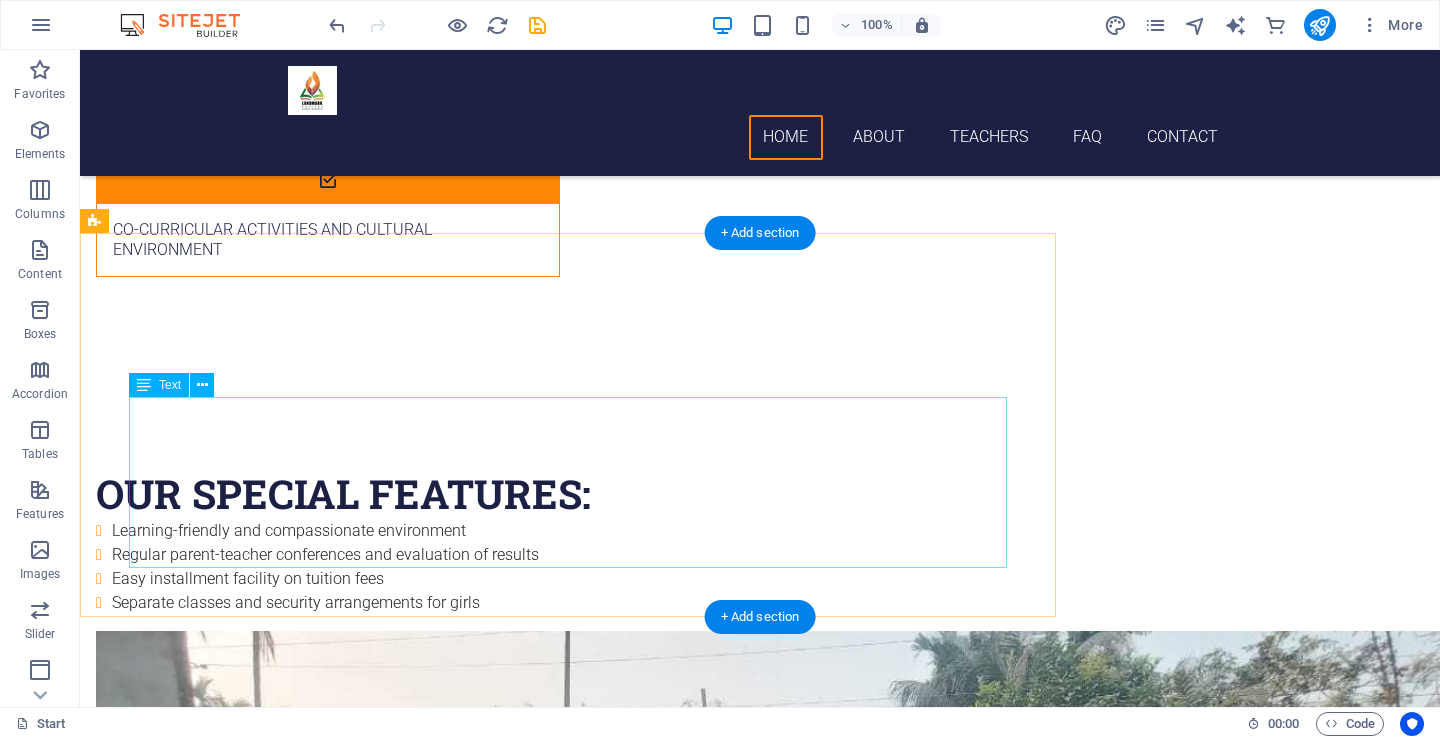 click on "At Landmark Collage, [CITY], we provide professional translation services to students, so that they can participate in international quality education, communication and research. Sed diam nonumy eirmod tempor amet invidunt ut labore: Et dolore magna aliquyam erat, sed diam voluptua dolor sit amet At vero eos et accusam et justo duo dolores et ea rebum Stet clita kasd gubergren, no sea takimata sanctus est lorem ipsum" at bounding box center (568, 1733) 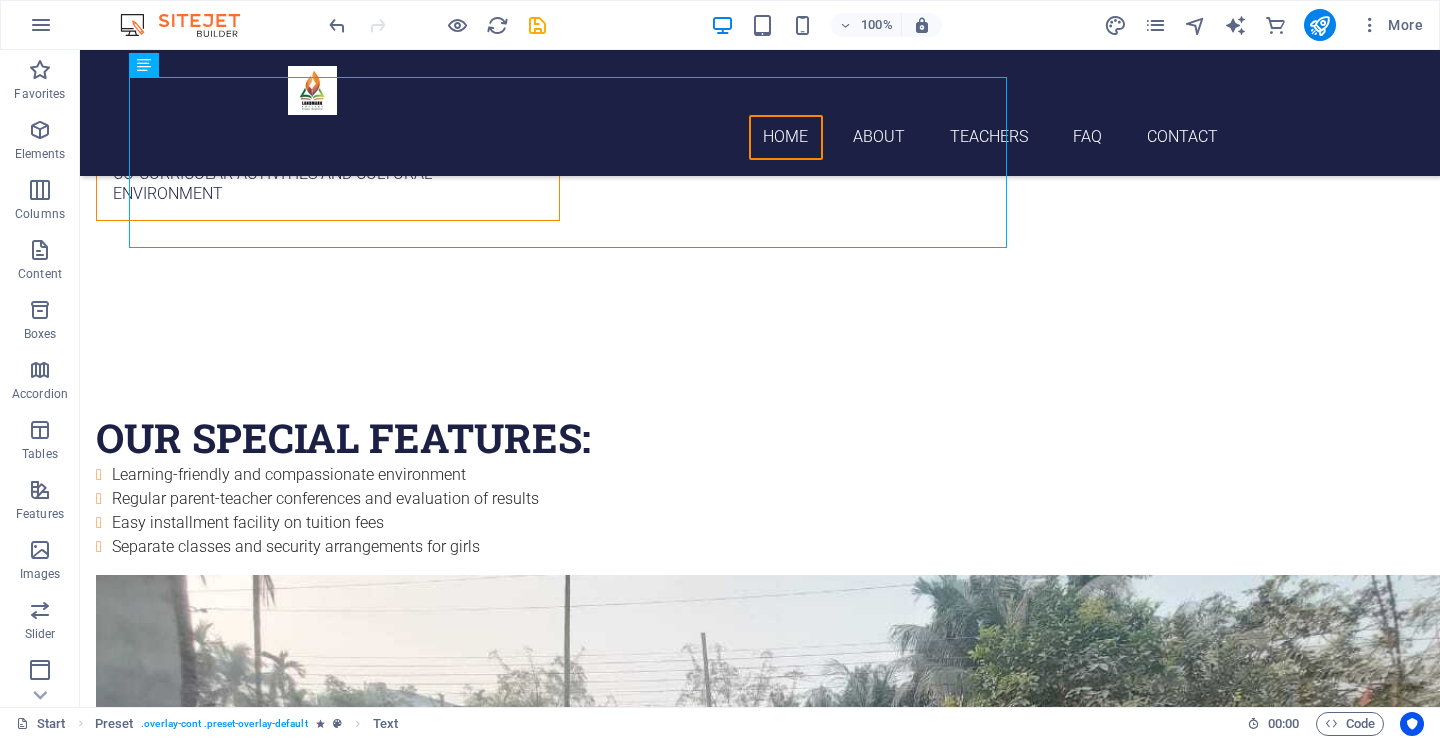 scroll, scrollTop: 2718, scrollLeft: 0, axis: vertical 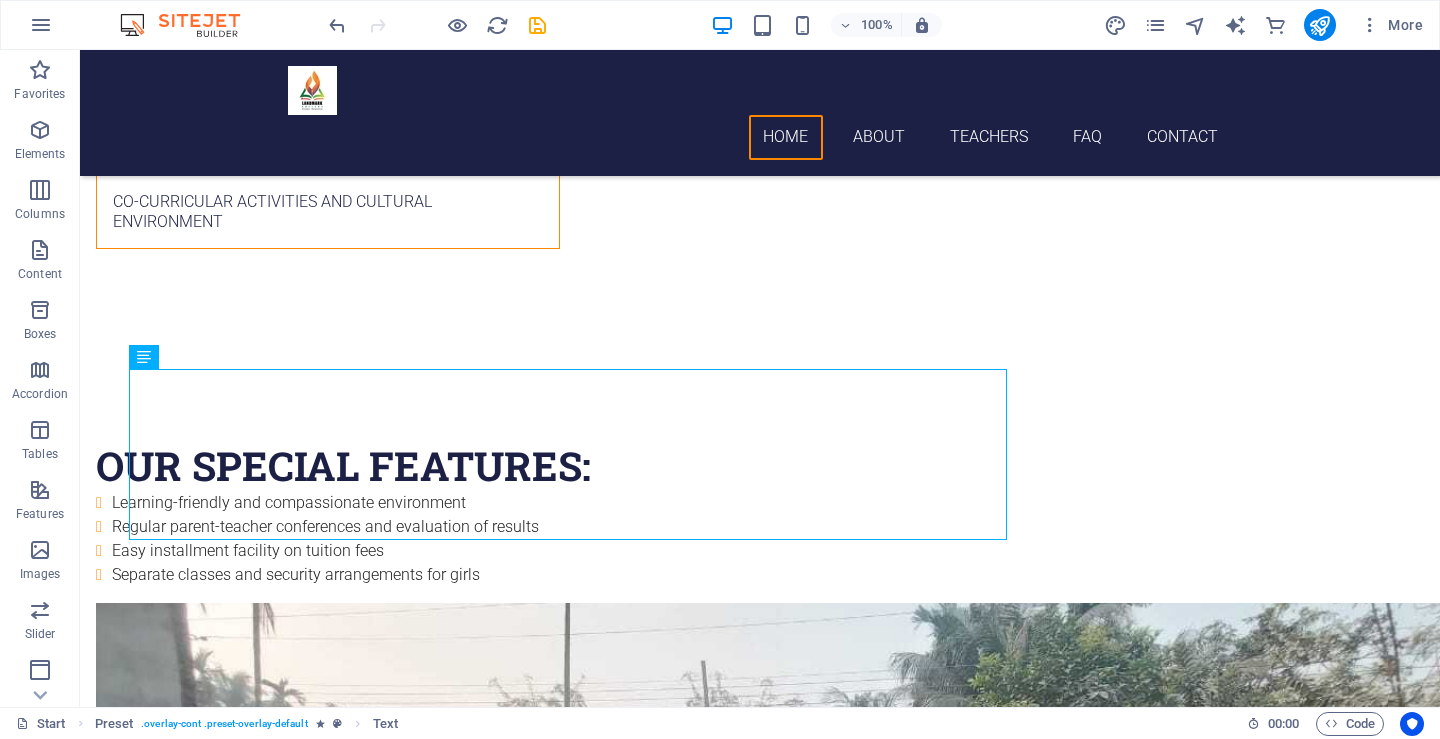 click on "Home About Teachers FAQ Contact welcome to [INSTITUTION], [CITY]
A trusted name in the path of knowledge, discipline and leadership [INSTITUTION], [CITY] is a modern, progressive and quality educational institution, where students have a safe, inspiring and technology-based learning environment. We believe that not only book knowledge— Our main goal is to develop ethics, leadership, and socially conscious citizens. Our Mission: To educate the future generation of the country with modern and international quality education, so that they can contribute to society and the world with confidence. What we provide: Academic courses in the science department Computer and IT training Experienced and trained faculty Library and research facilities Smart classrooms and multimedia labs Co-curricular activities and cultural environment Our Special Features: Learning-friendly and compassionate environment Easy installment facility on tuition fees or 0 Days 0" at bounding box center (760, 3249) 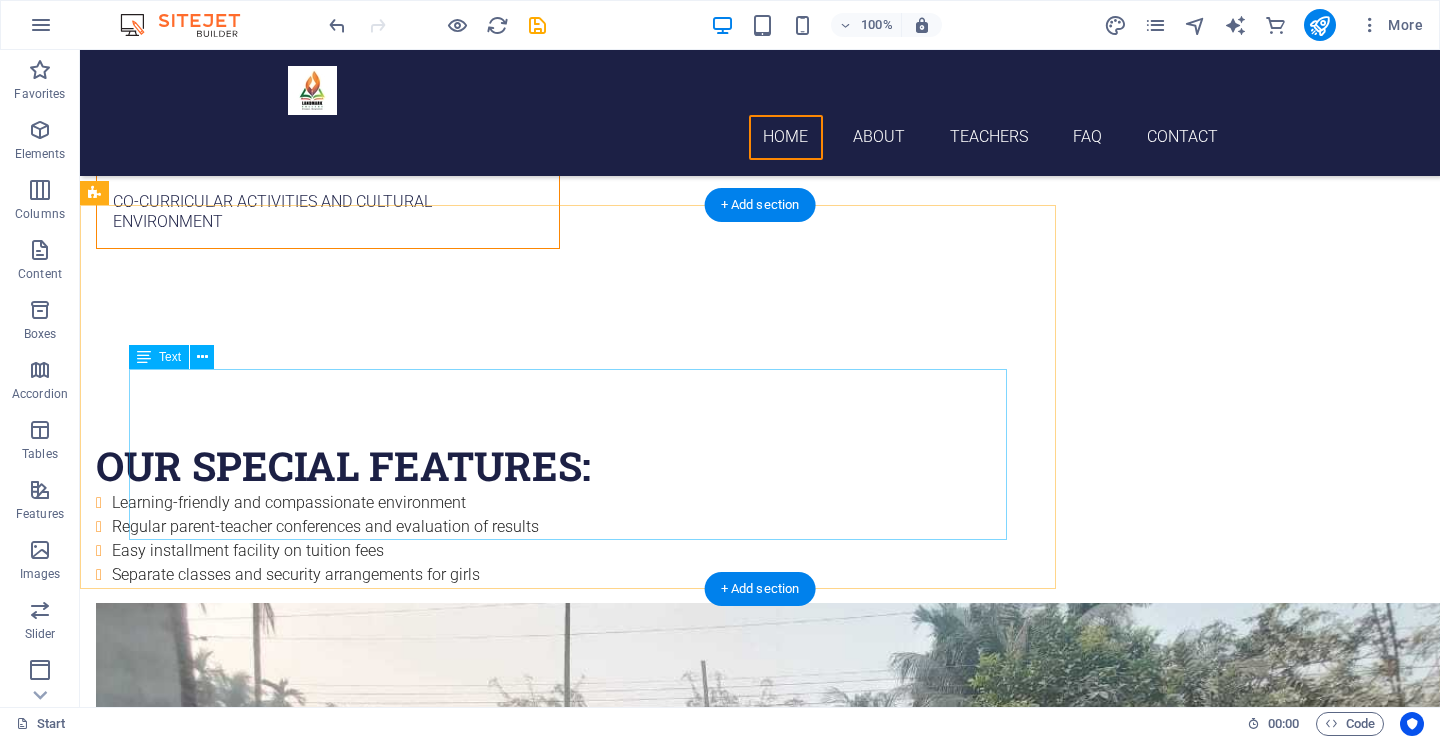 click on "At Landmark Collage, [CITY], we provide professional translation services to students, so that they can participate in international quality education, communication and research. Sed diam nonumy eirmod tempor amet invidunt ut labore: Et dolore magna aliquyam erat, sed diam voluptua dolor sit amet At vero eos et accusam et justo duo dolores et ea rebum Stet clita kasd gubergren, no sea takimata sanctus est lorem ipsum" at bounding box center (568, 1705) 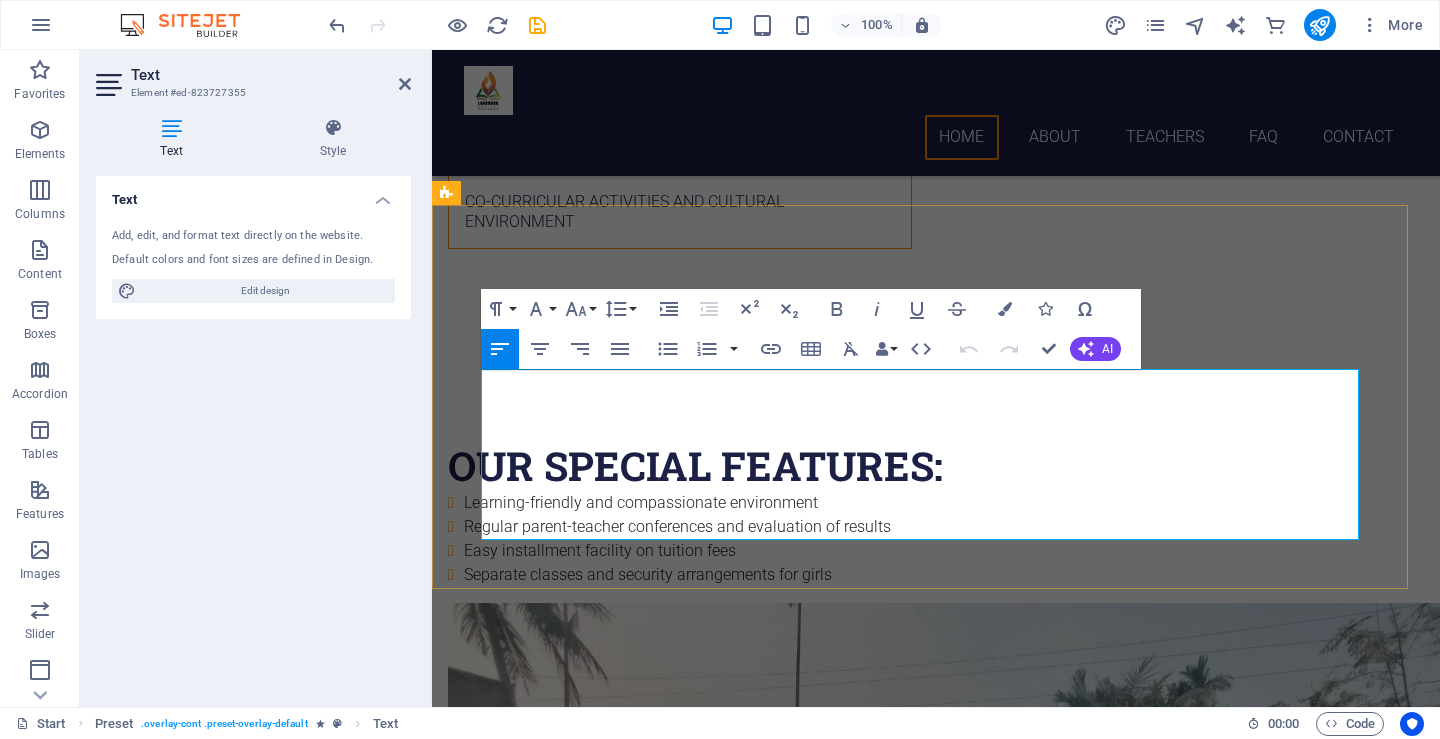 click on "Stet clita kasd gubergren, no sea takimata sanctus est lorem ipsum" at bounding box center (928, 1777) 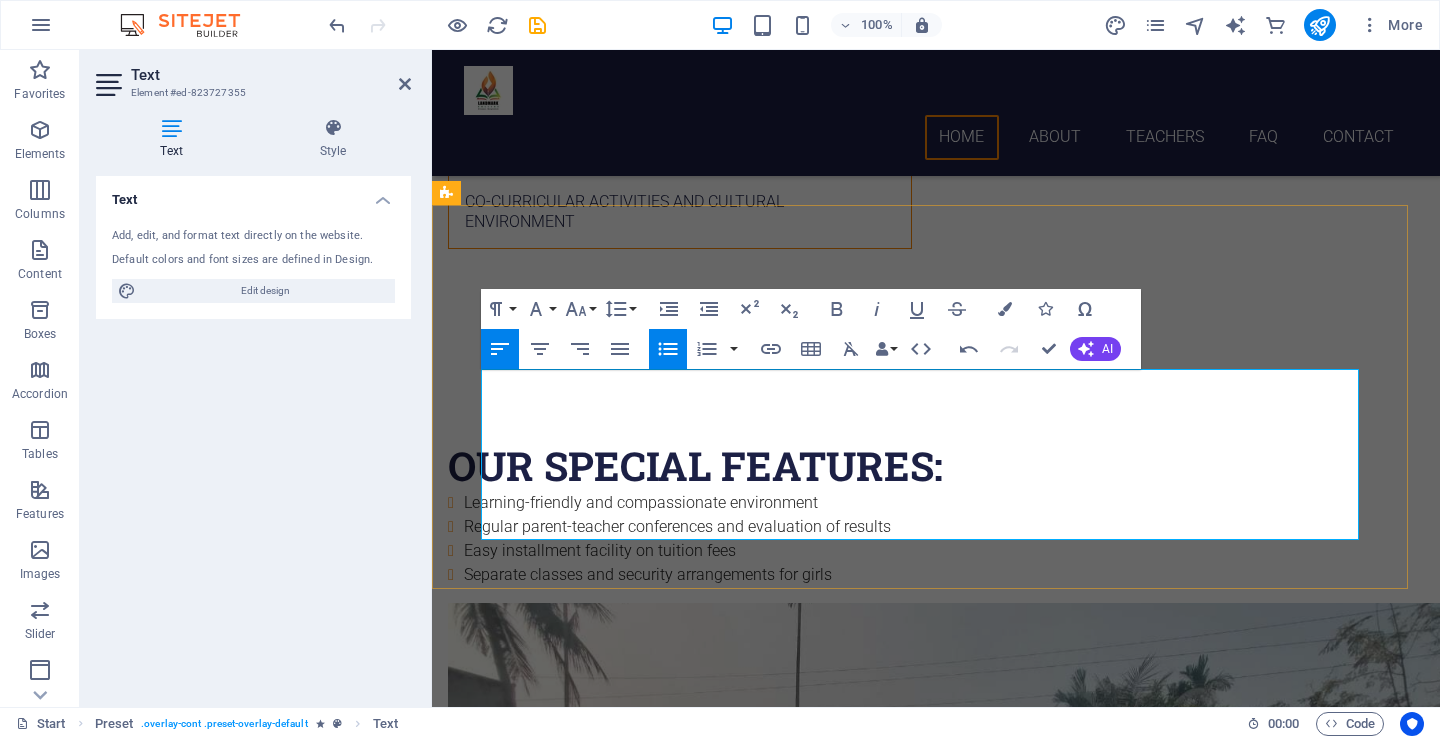 click at bounding box center [920, 1681] 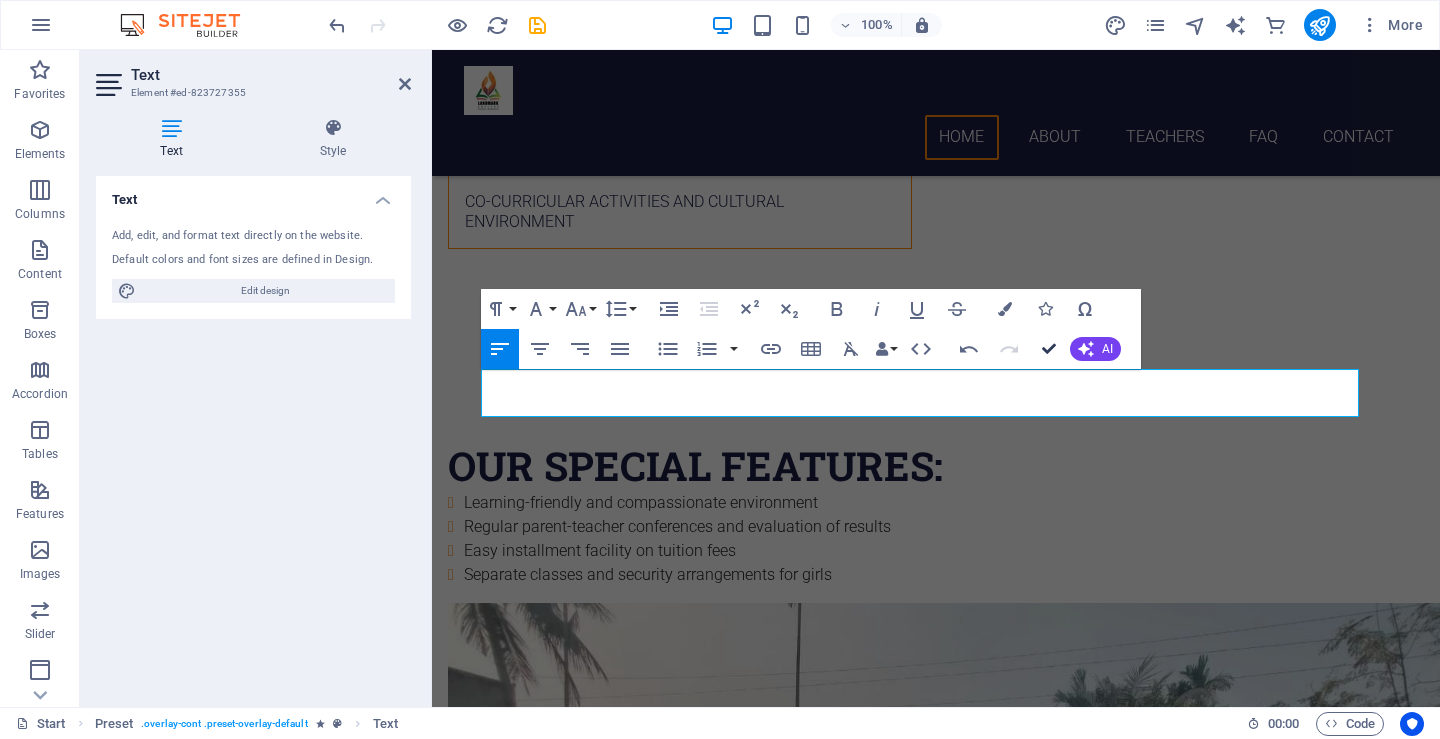 drag, startPoint x: 1050, startPoint y: 342, endPoint x: 964, endPoint y: 304, distance: 94.02127 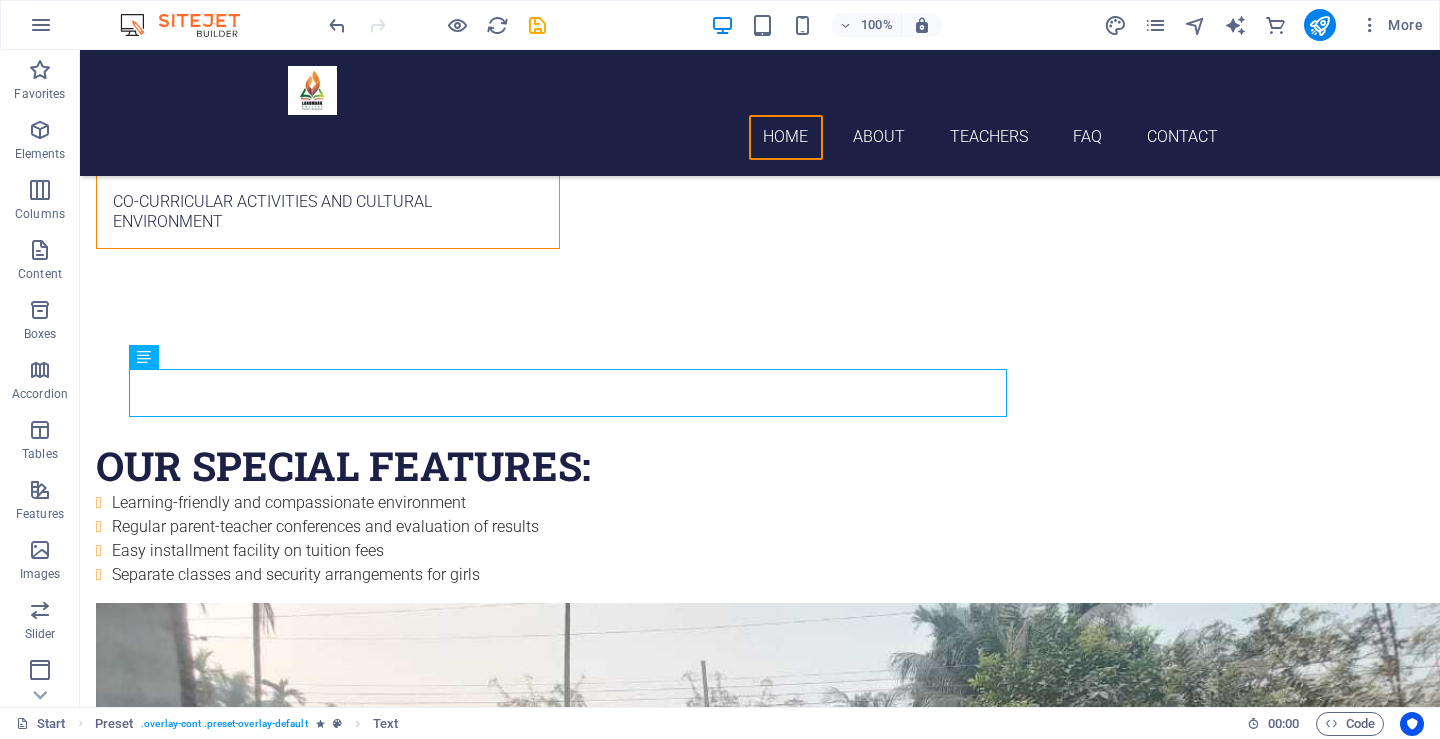 click on "Home About Teachers FAQ Contact welcome to [INSTITUTION], [CITY]
A trusted name in the path of knowledge, discipline and leadership [INSTITUTION], [CITY] is a modern, progressive and quality educational institution, where students have a safe, inspiring and technology-based learning environment. We believe that not only book knowledge— Our main goal is to develop ethics, leadership, and socially conscious citizens. Our Mission: To educate the future generation of the country with modern and international quality education, so that they can contribute to society and the world with confidence. What we provide: Academic courses in the science department Computer and IT training Experienced and trained faculty Library and research facilities Smart classrooms and multimedia labs Co-curricular activities and cultural environment Our Special Features: Learning-friendly and compassionate environment Easy installment facility on tuition fees or 0 Days 0" at bounding box center (760, 3189) 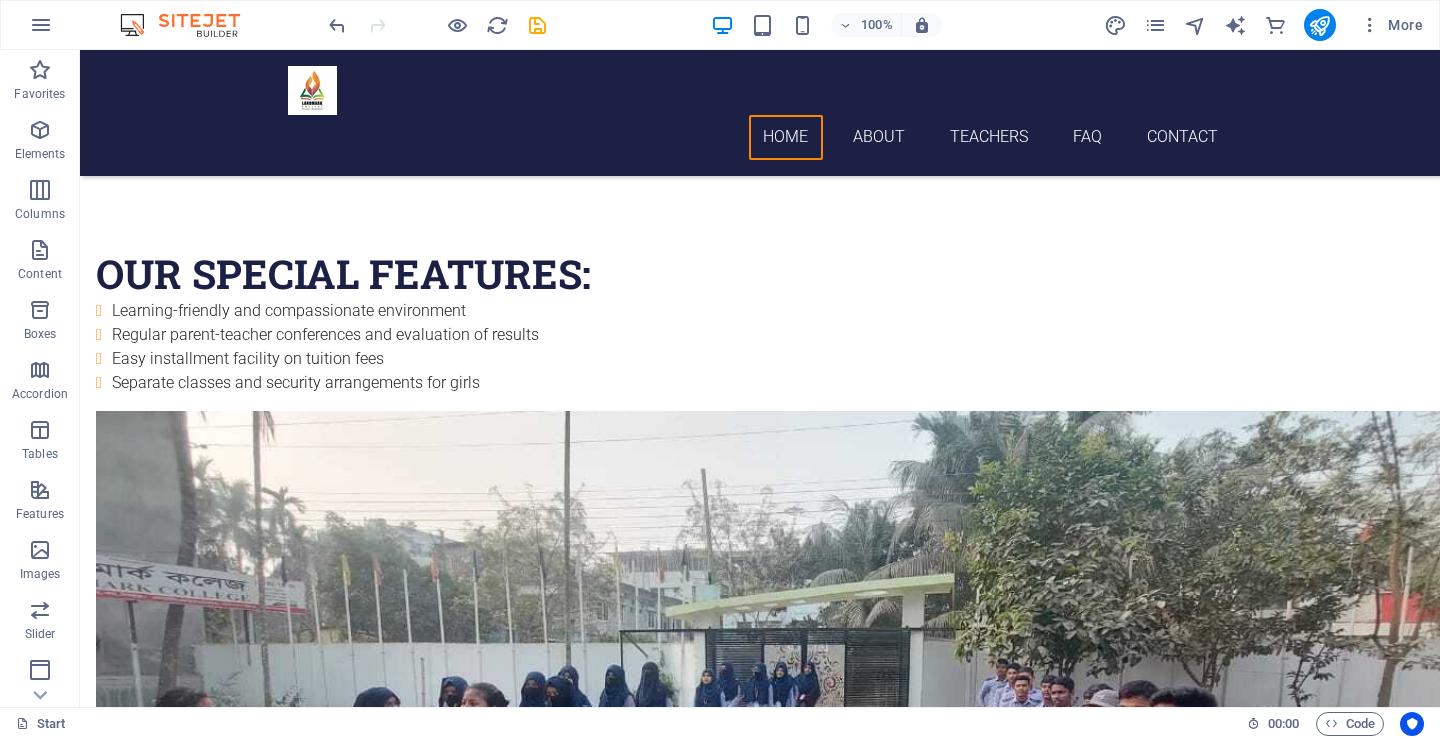 scroll, scrollTop: 3075, scrollLeft: 0, axis: vertical 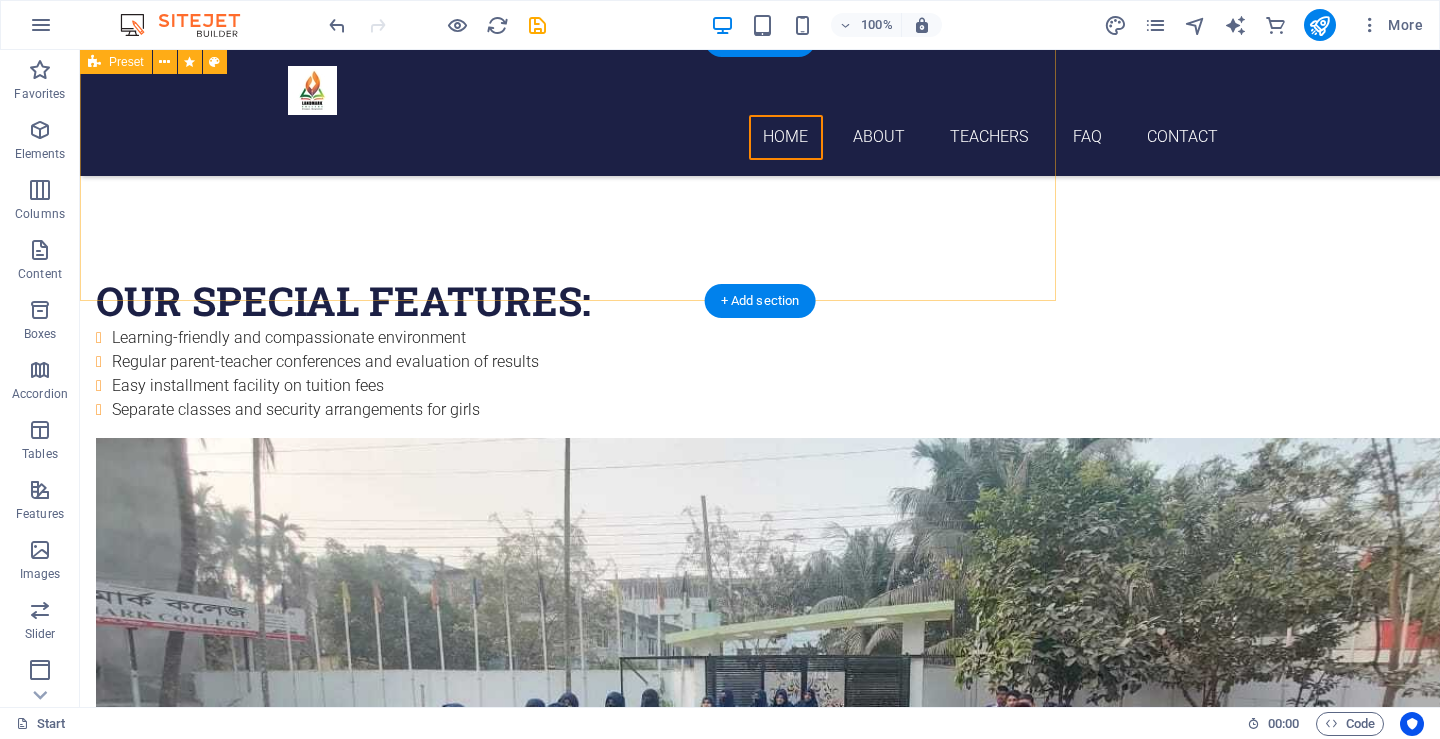 click on "Overcome language barriers, stay connected worldwide! At Landmark Collage, [CITY], we provide professional translation services to students, so that they can participate in international quality education, communication and research." at bounding box center [568, 1422] 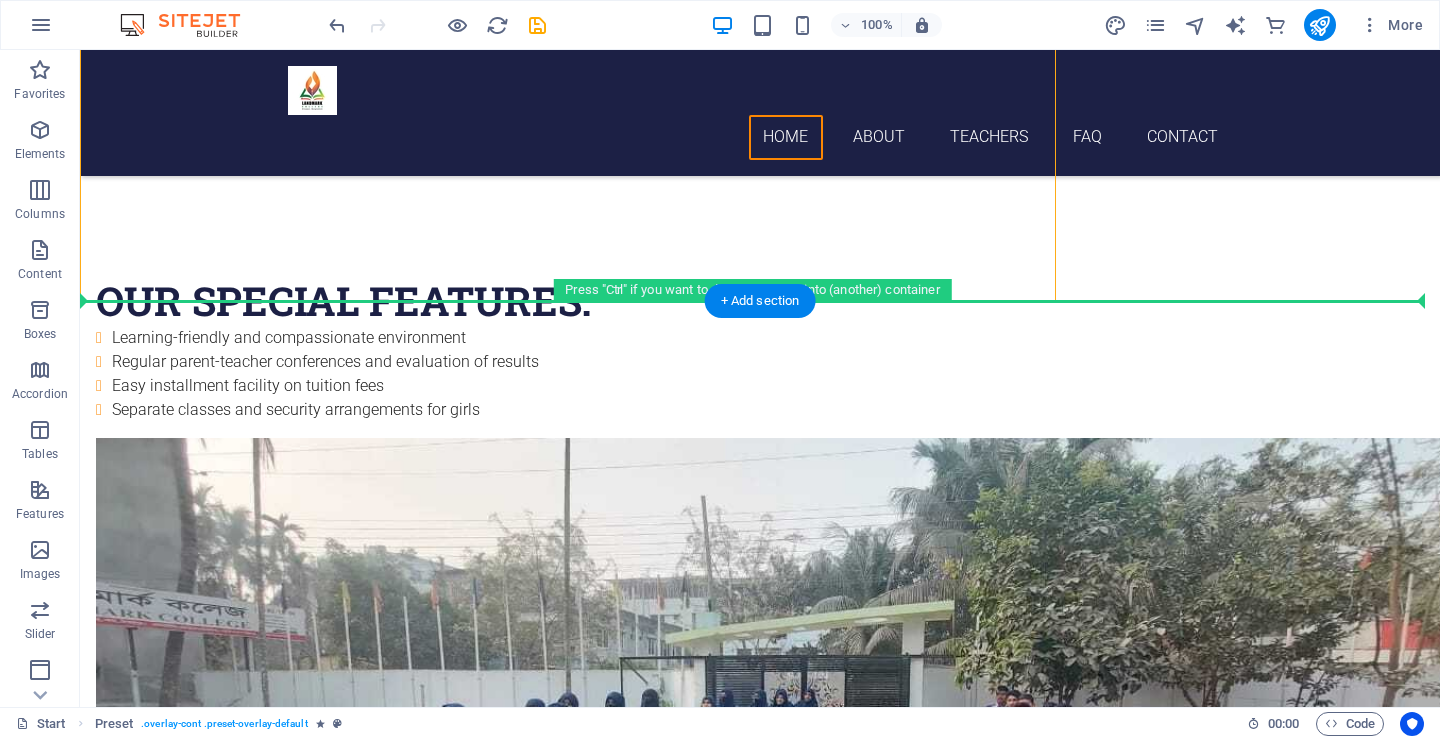 drag, startPoint x: 1029, startPoint y: 205, endPoint x: 1036, endPoint y: 396, distance: 191.12823 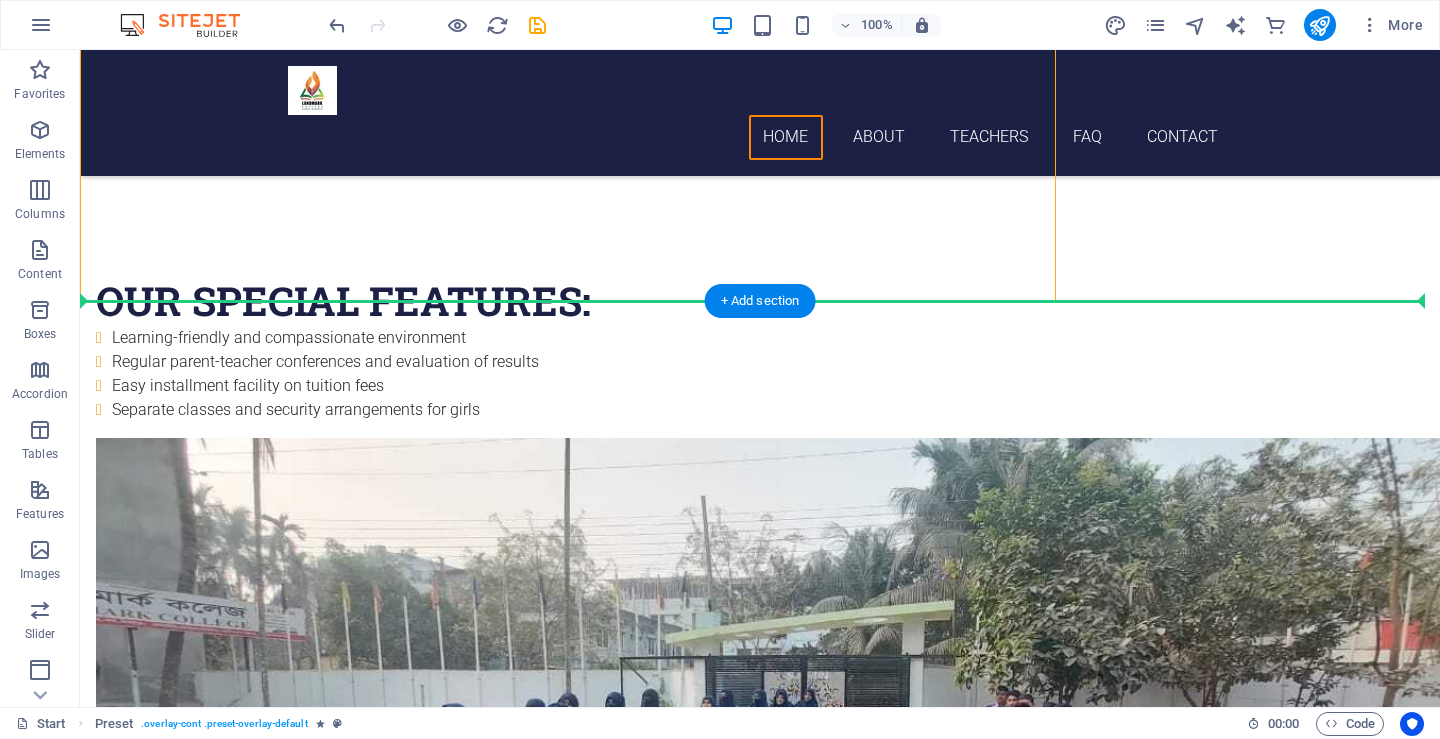 drag, startPoint x: 1013, startPoint y: 220, endPoint x: 882, endPoint y: 577, distance: 380.2762 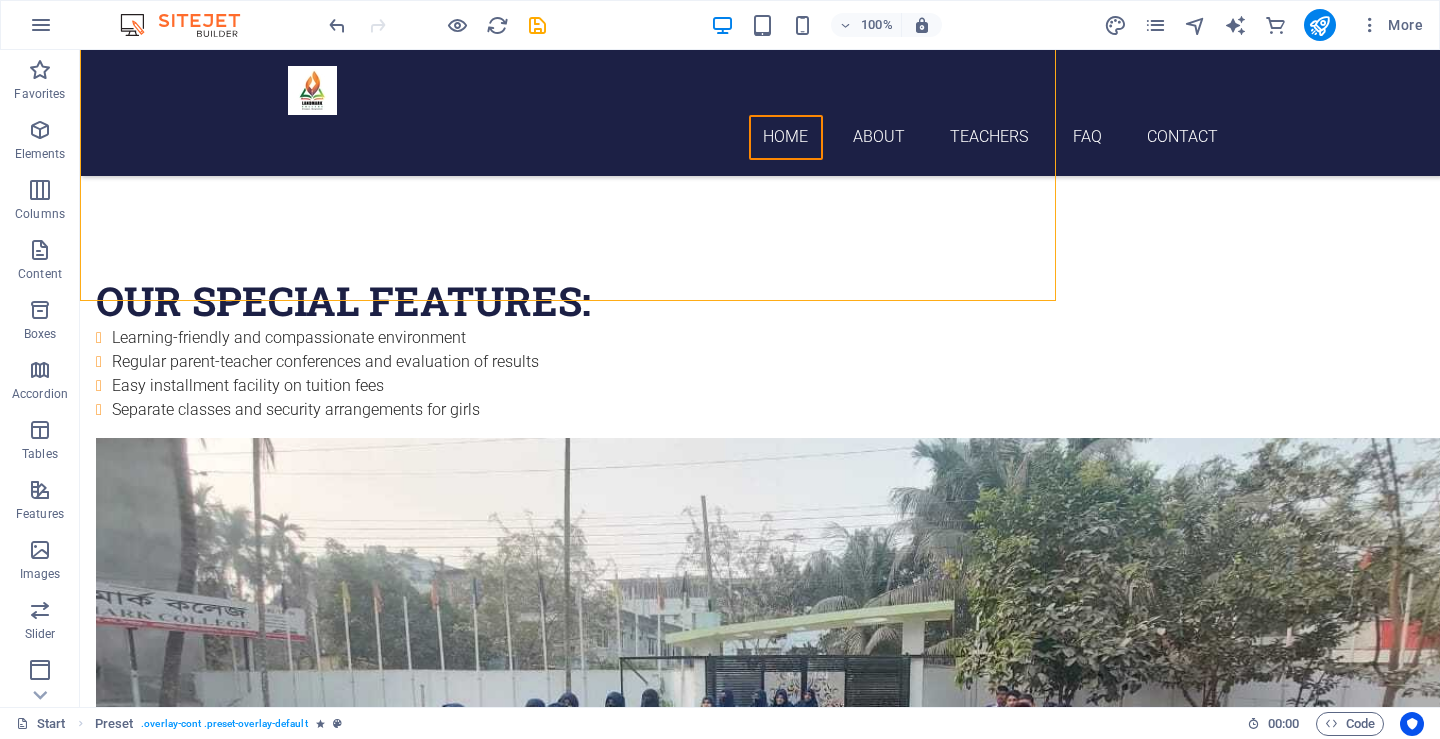 scroll, scrollTop: 2677, scrollLeft: 0, axis: vertical 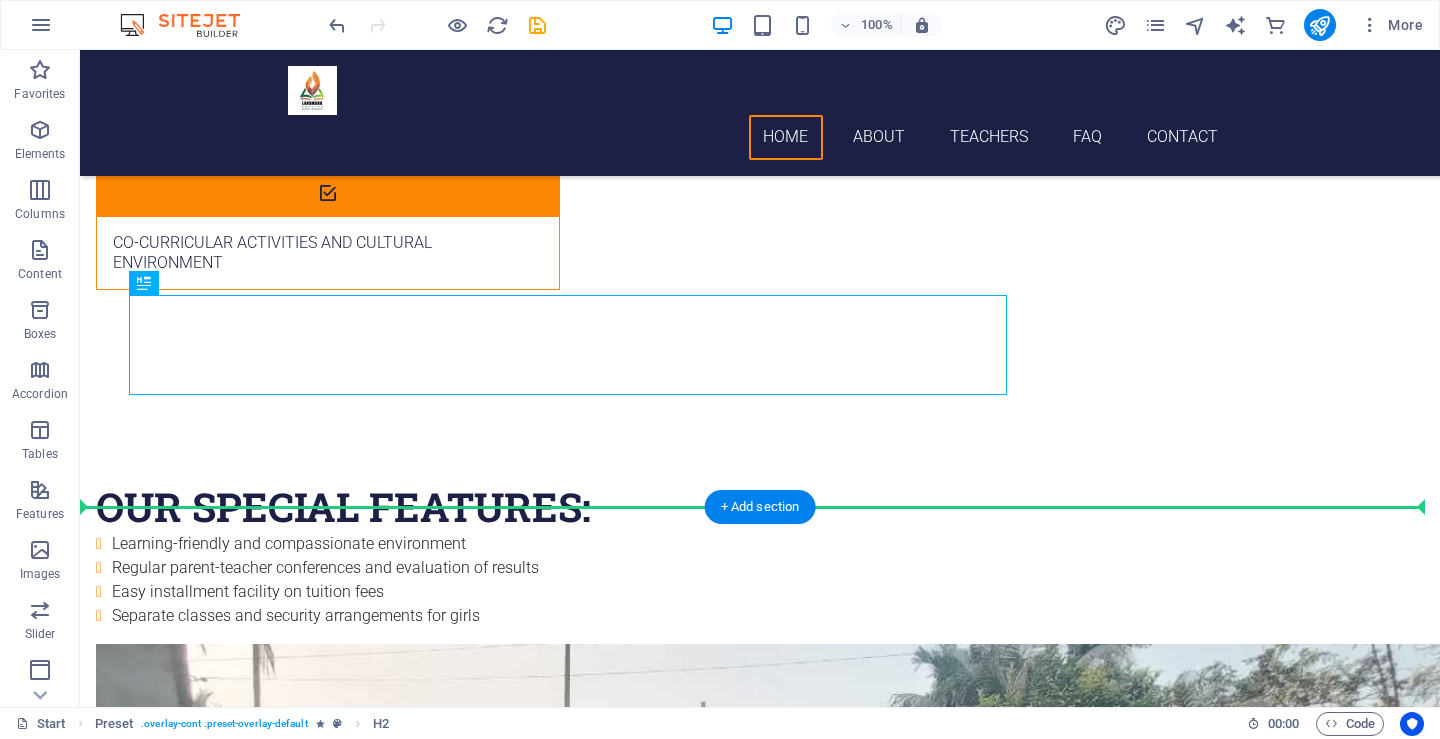drag, startPoint x: 416, startPoint y: 322, endPoint x: 419, endPoint y: 589, distance: 267.01685 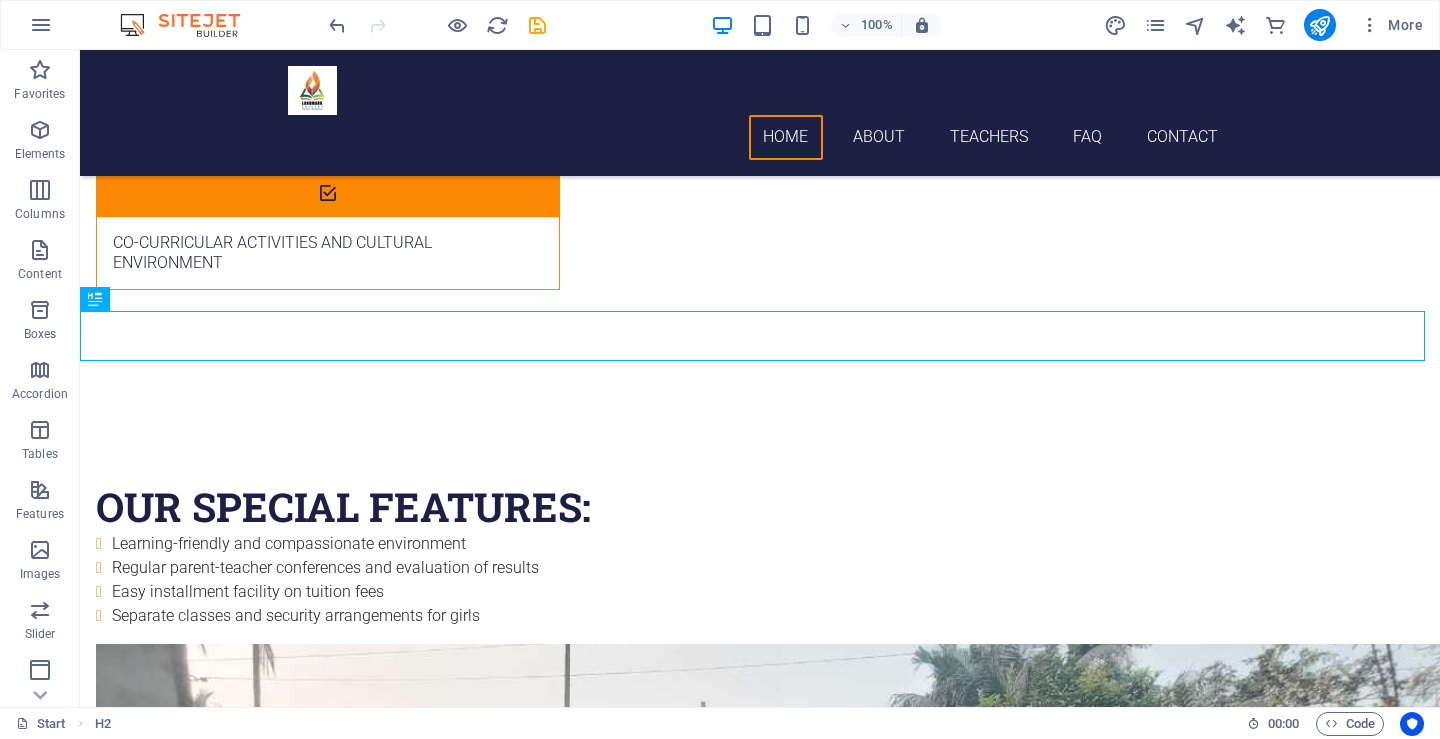 scroll, scrollTop: 2787, scrollLeft: 0, axis: vertical 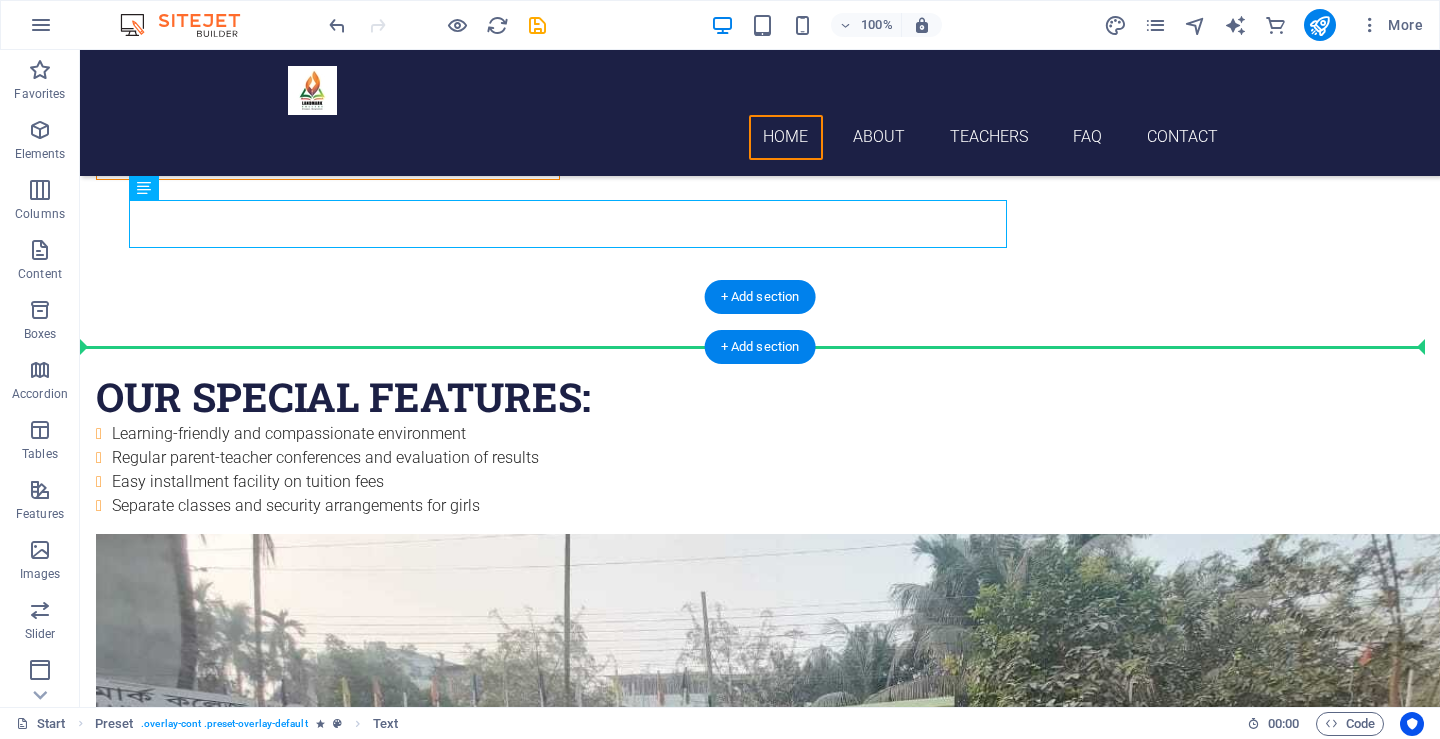 drag, startPoint x: 494, startPoint y: 210, endPoint x: 487, endPoint y: 344, distance: 134.18271 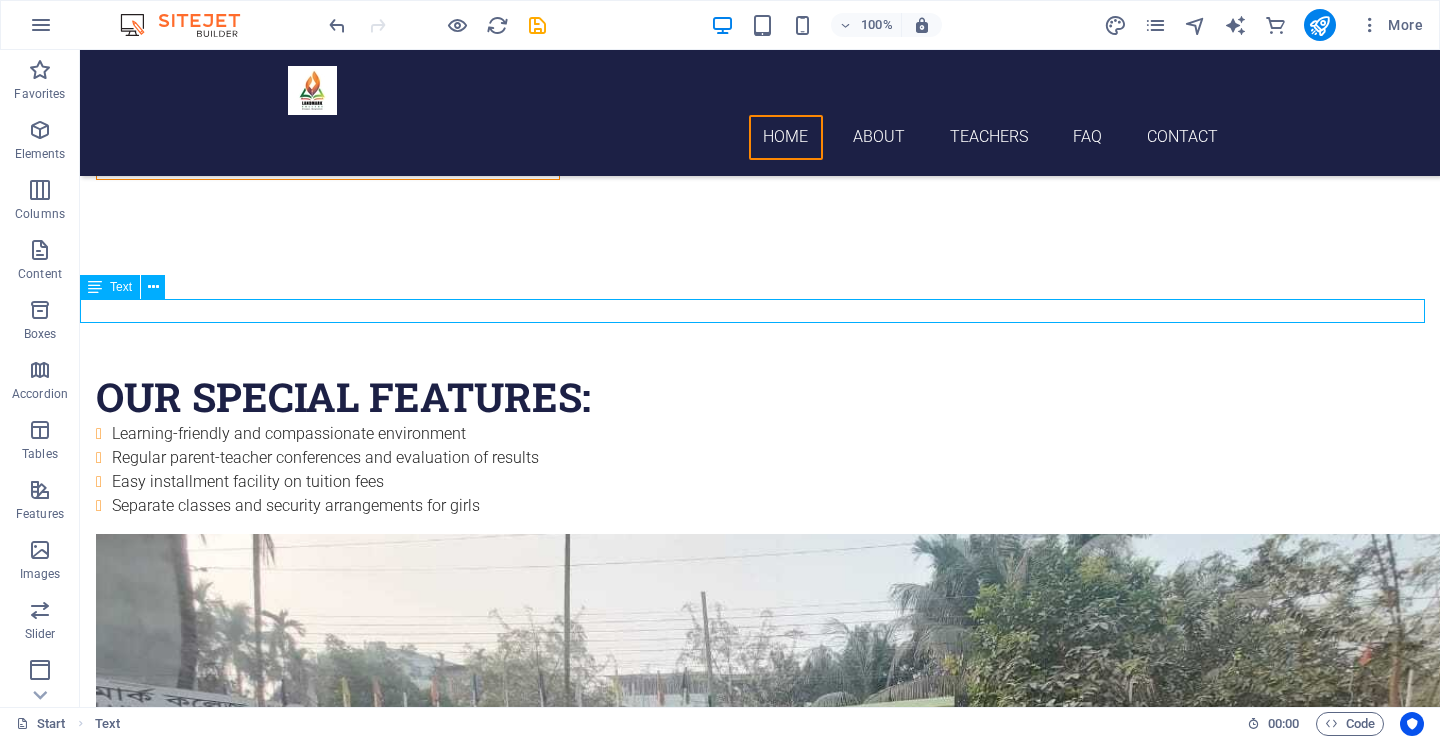 click on "At Landmark Collage, [CITY], we provide professional translation services to students, so that they can participate in international quality education, communication and research." at bounding box center (760, 1563) 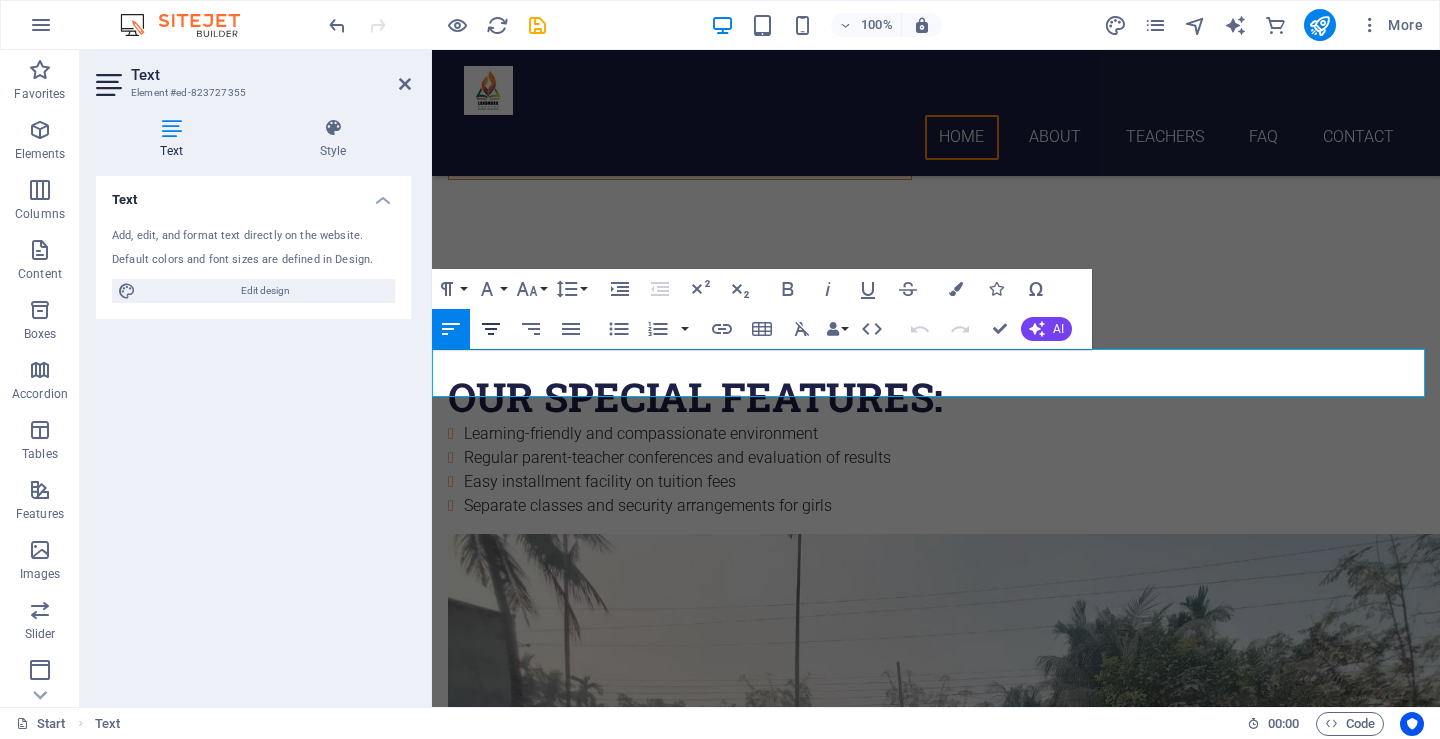 click 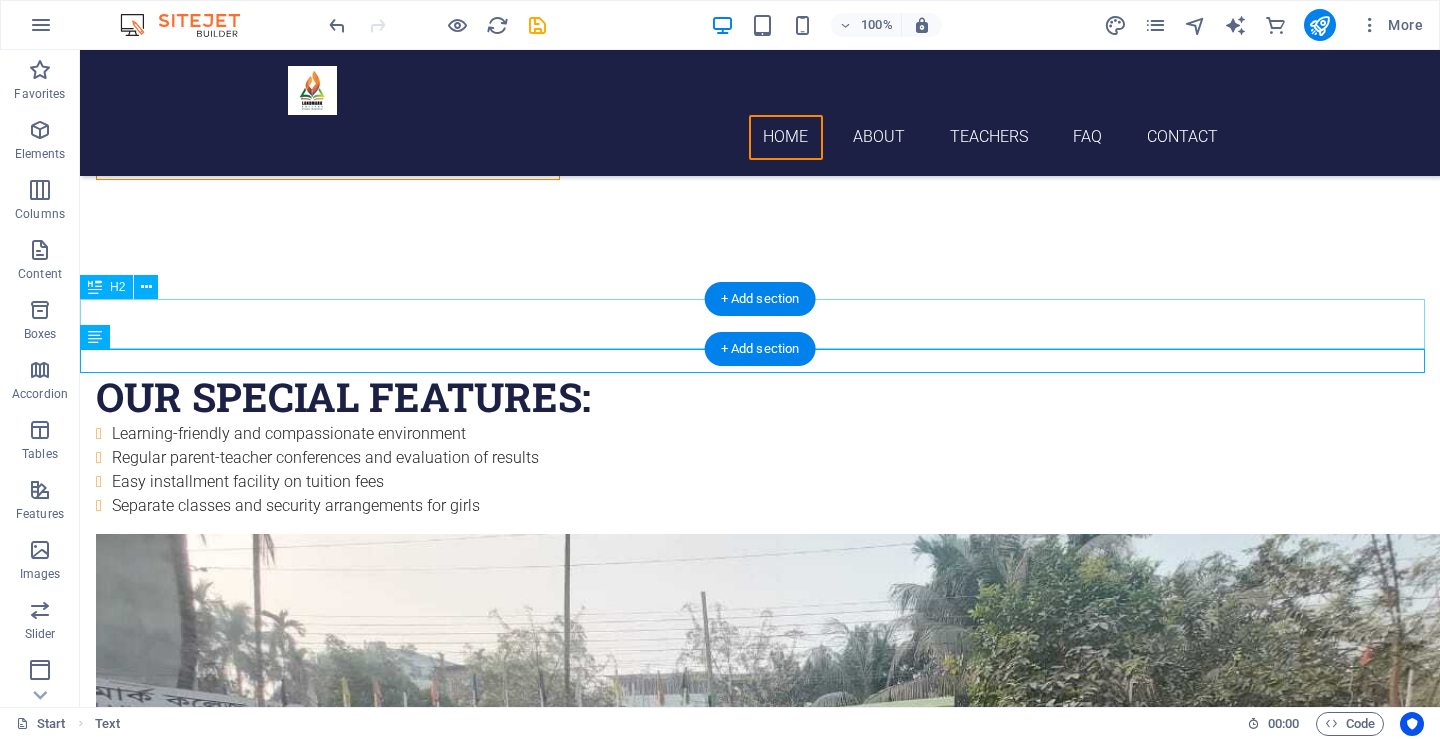 scroll, scrollTop: 2737, scrollLeft: 0, axis: vertical 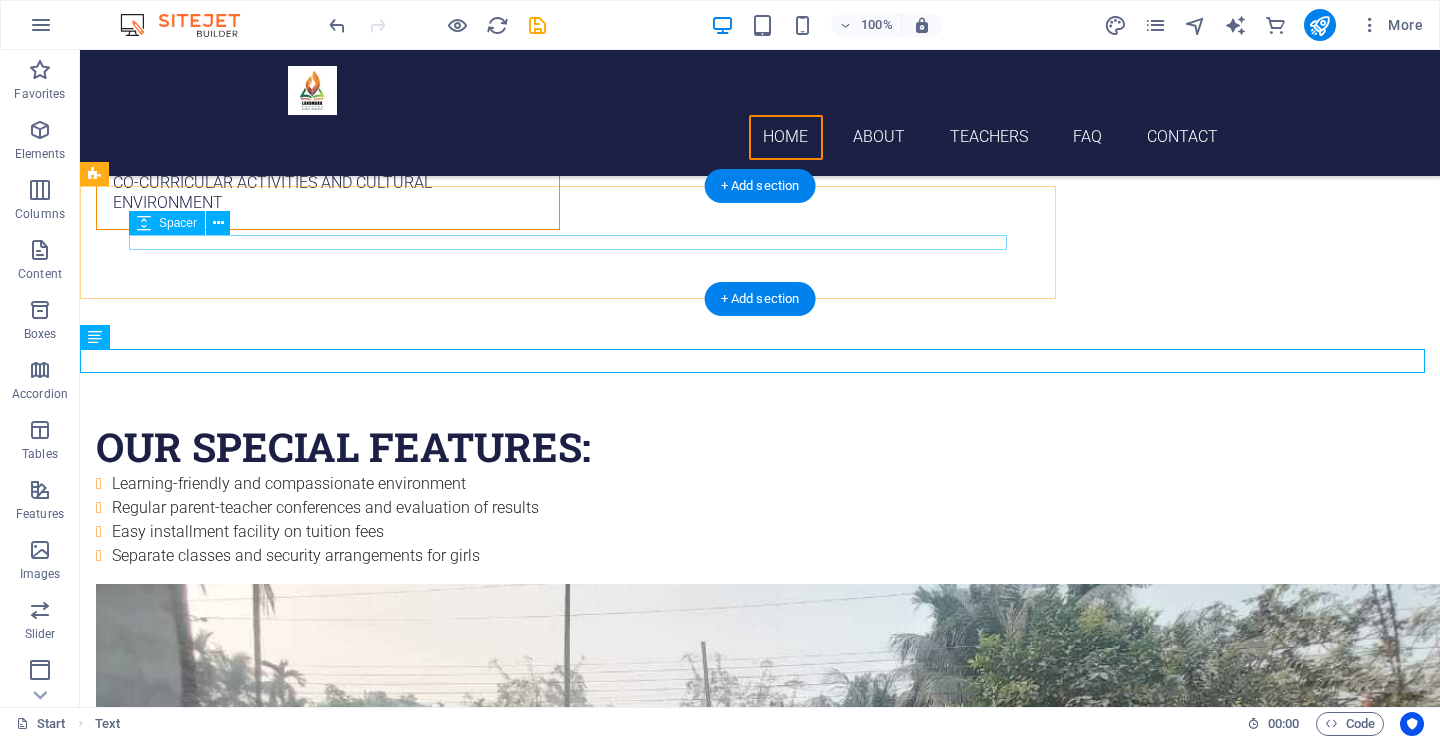 click at bounding box center (568, 1494) 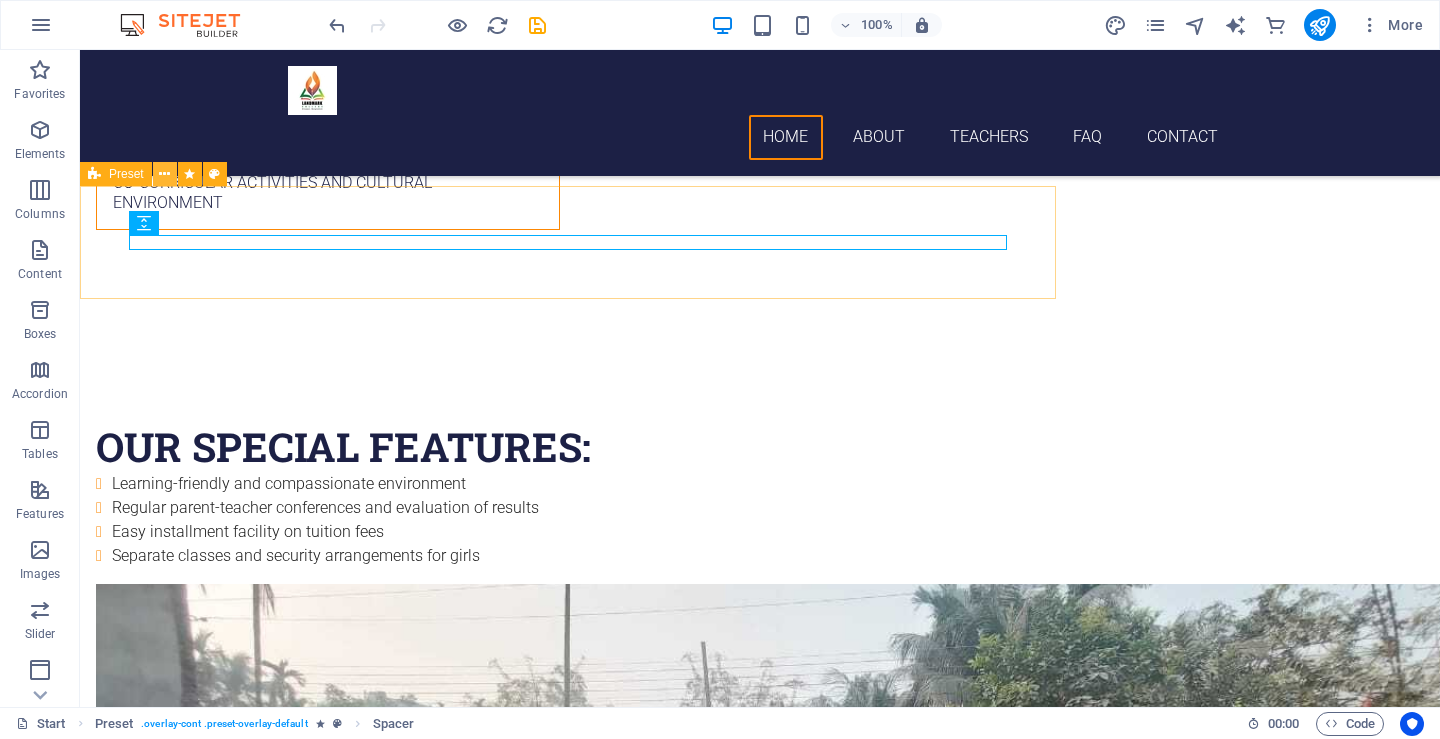 click at bounding box center [164, 174] 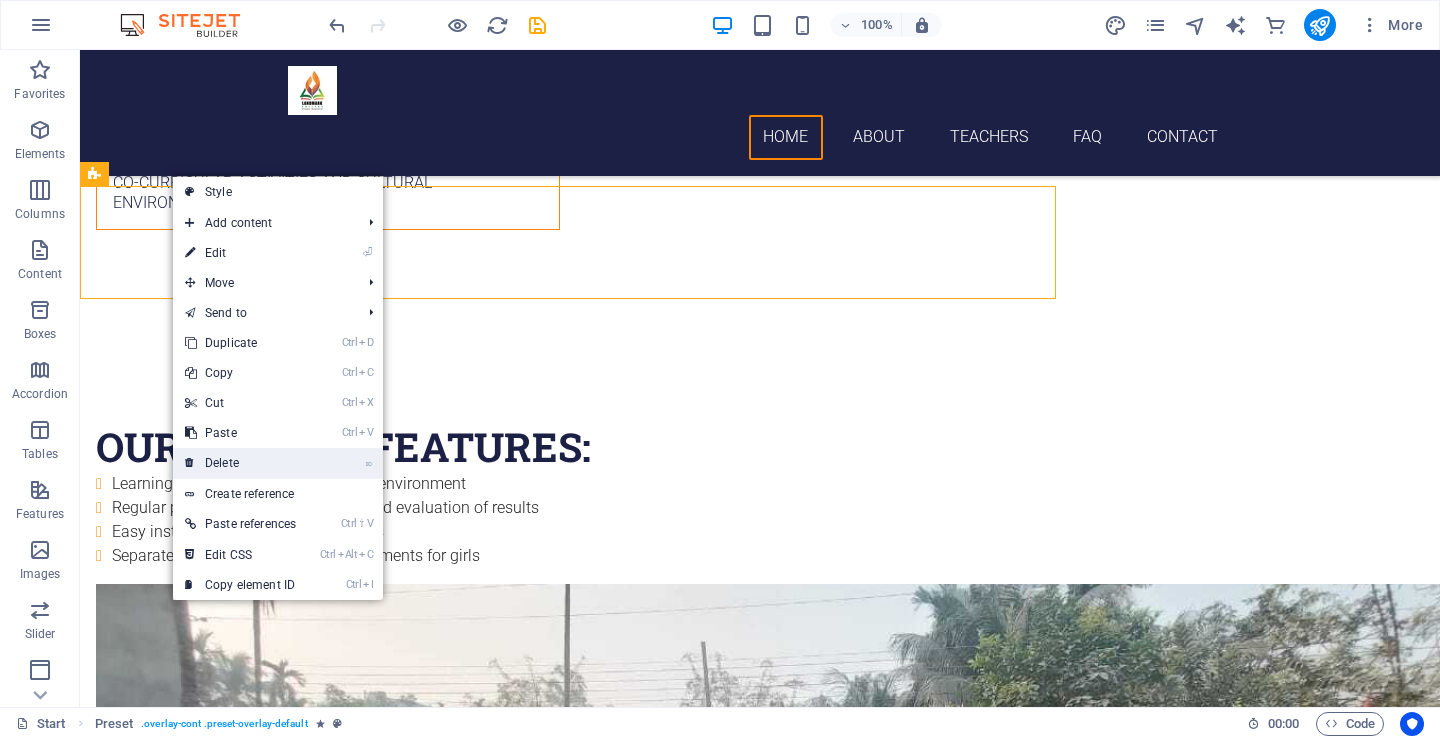 click on "⌦  Delete" at bounding box center [240, 463] 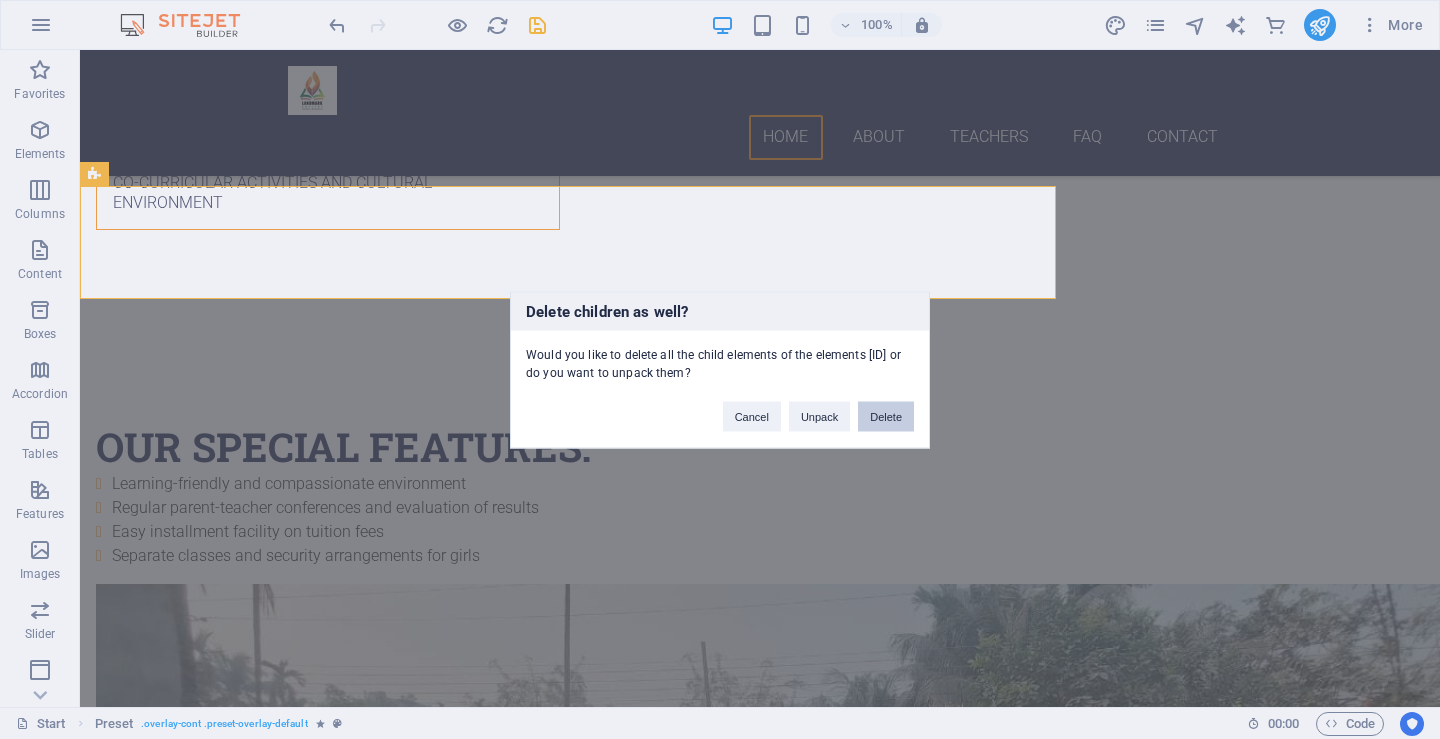 click on "Delete" at bounding box center (886, 416) 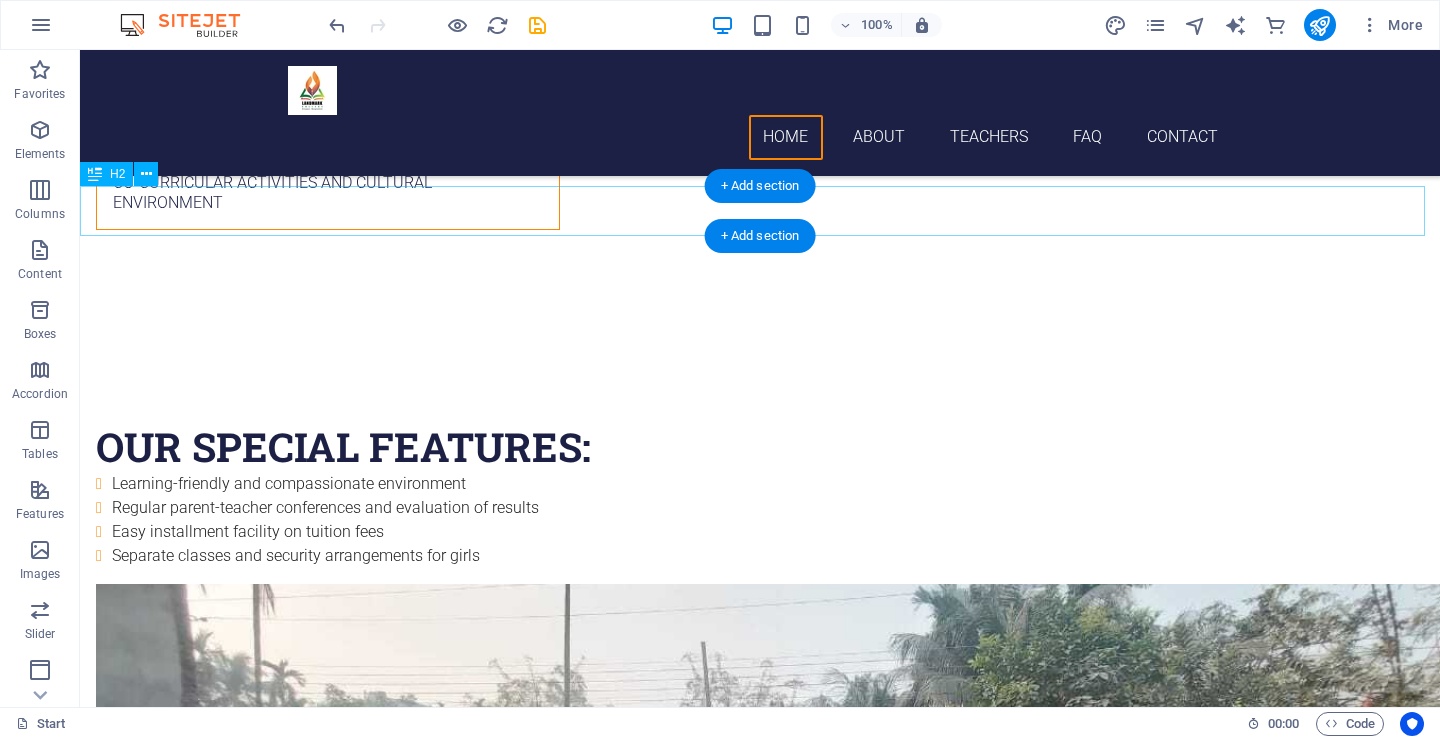 click on "Overcome language barriers, stay connected worldwide!" at bounding box center [760, 1463] 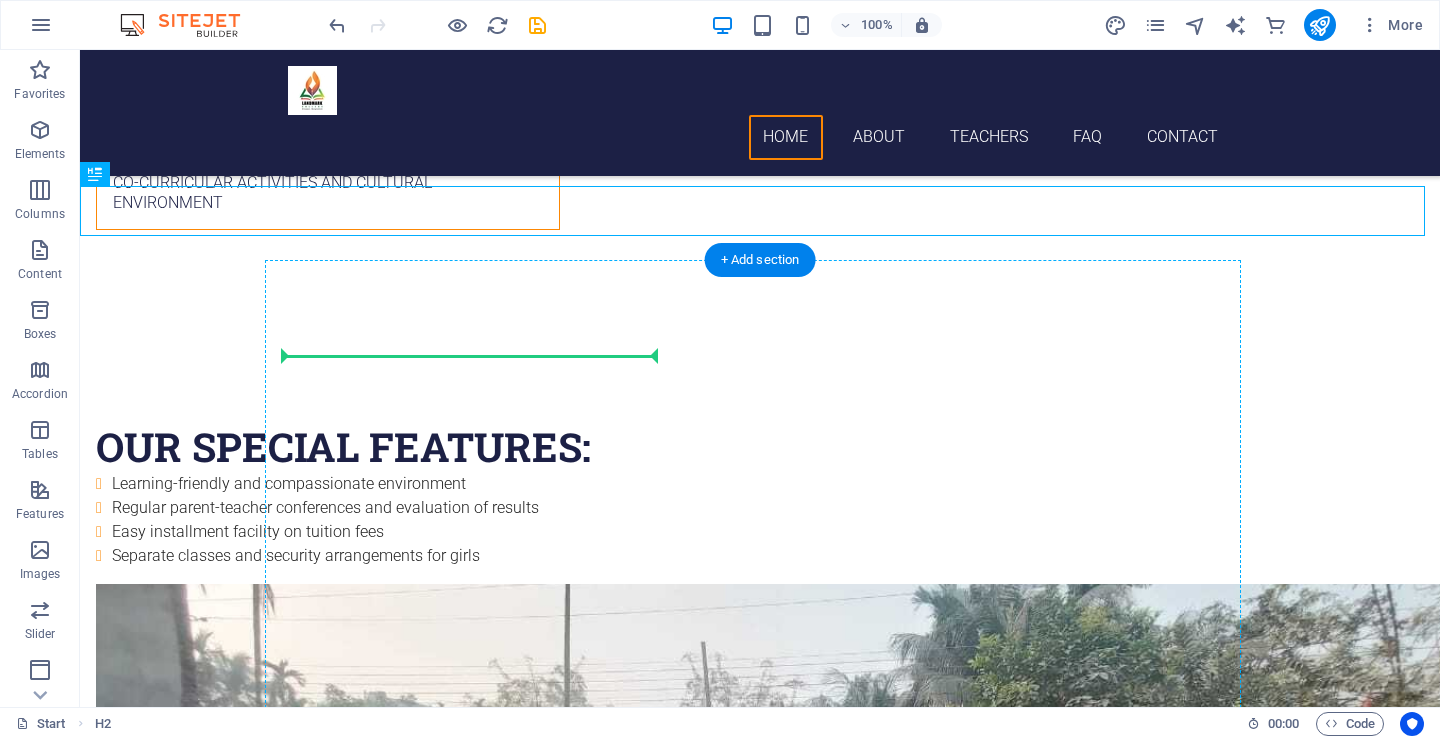 drag, startPoint x: 587, startPoint y: 202, endPoint x: 577, endPoint y: 401, distance: 199.2511 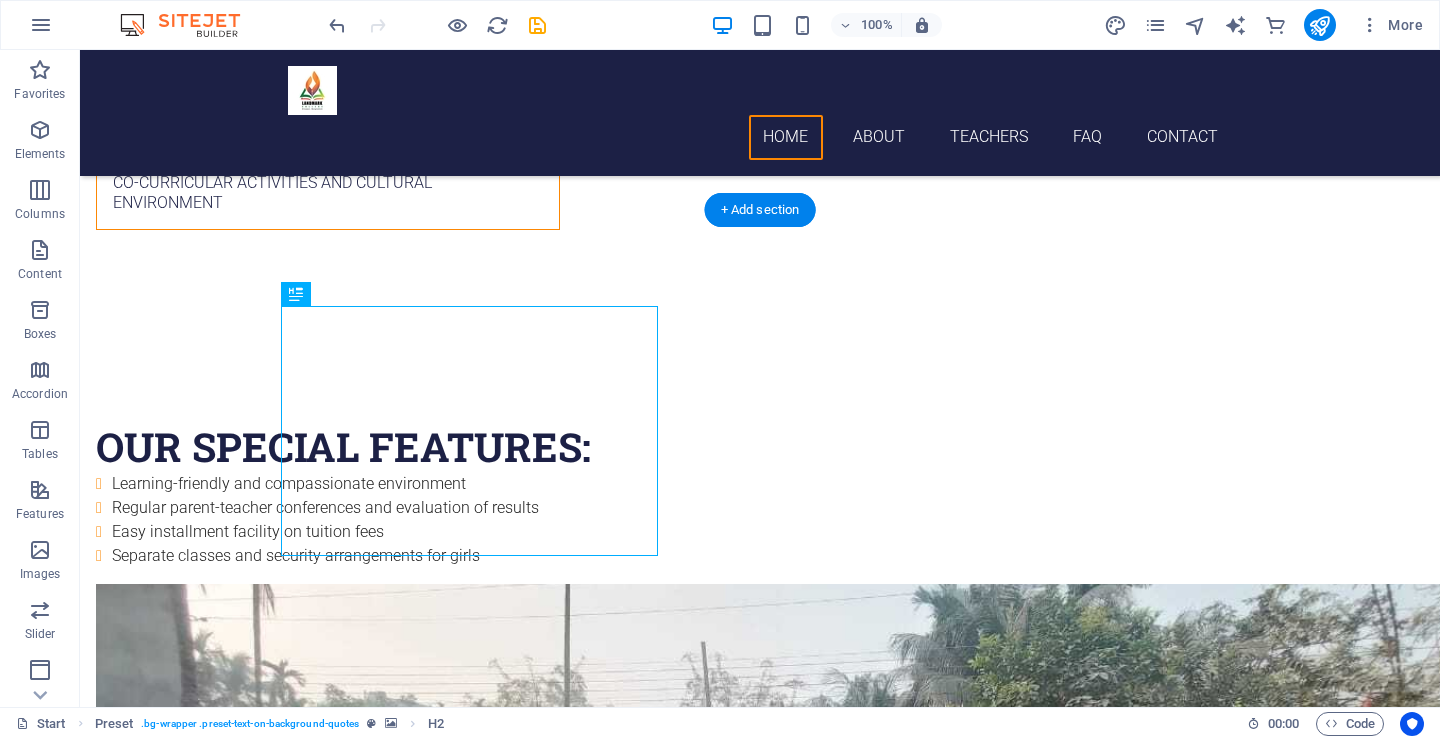 drag, startPoint x: 396, startPoint y: 379, endPoint x: 594, endPoint y: 366, distance: 198.42632 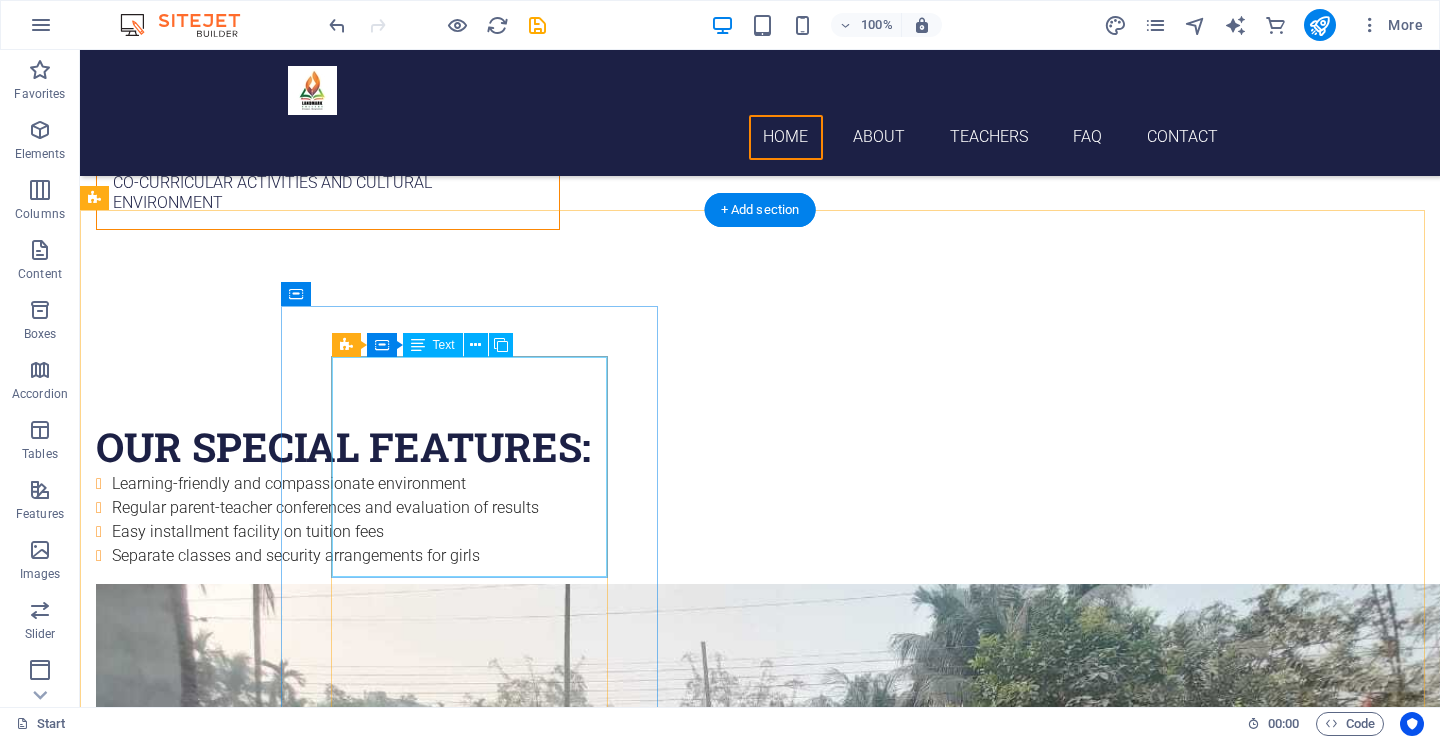 click on "Lorem ipsum dolor sit amet, consectetur adipisicing elit. Laborum irumd deleniti, obcaecati eum vitae esletoi dolorum elso numquam magnam non dicta. Saipe hecu eveniet blanditiis lorem dolor ipsim. [FIRST] [LAST]" at bounding box center (760, 2479) 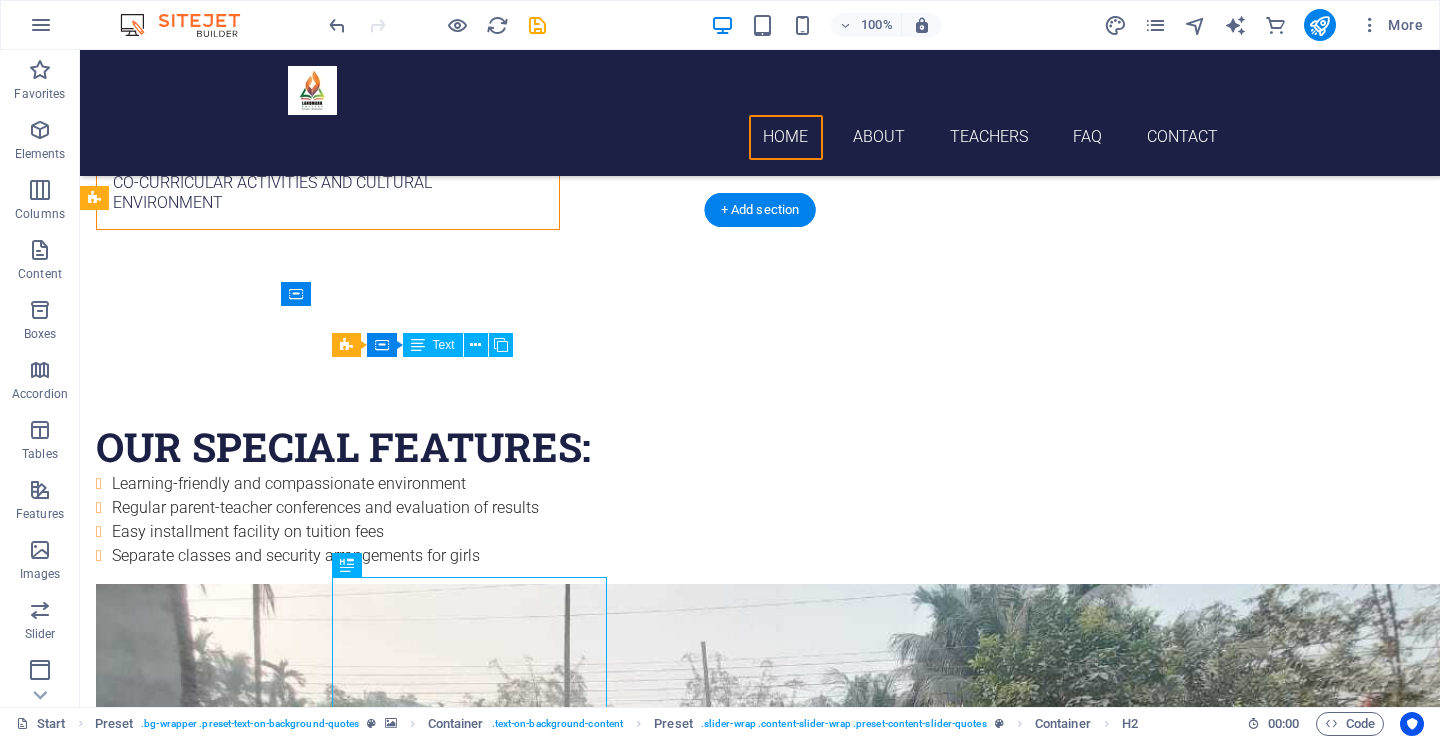 click on "Lorem ipsum dolor sit amet, consectetur adipisicing elit. Laborum irumd deleniti, obcaecati eum vitae esletoi dolorum elso numquam magnam non dicta. Saipe hecu eveniet blanditiis lorem dolor ipsim. [FIRST] [LAST]" at bounding box center [760, 2629] 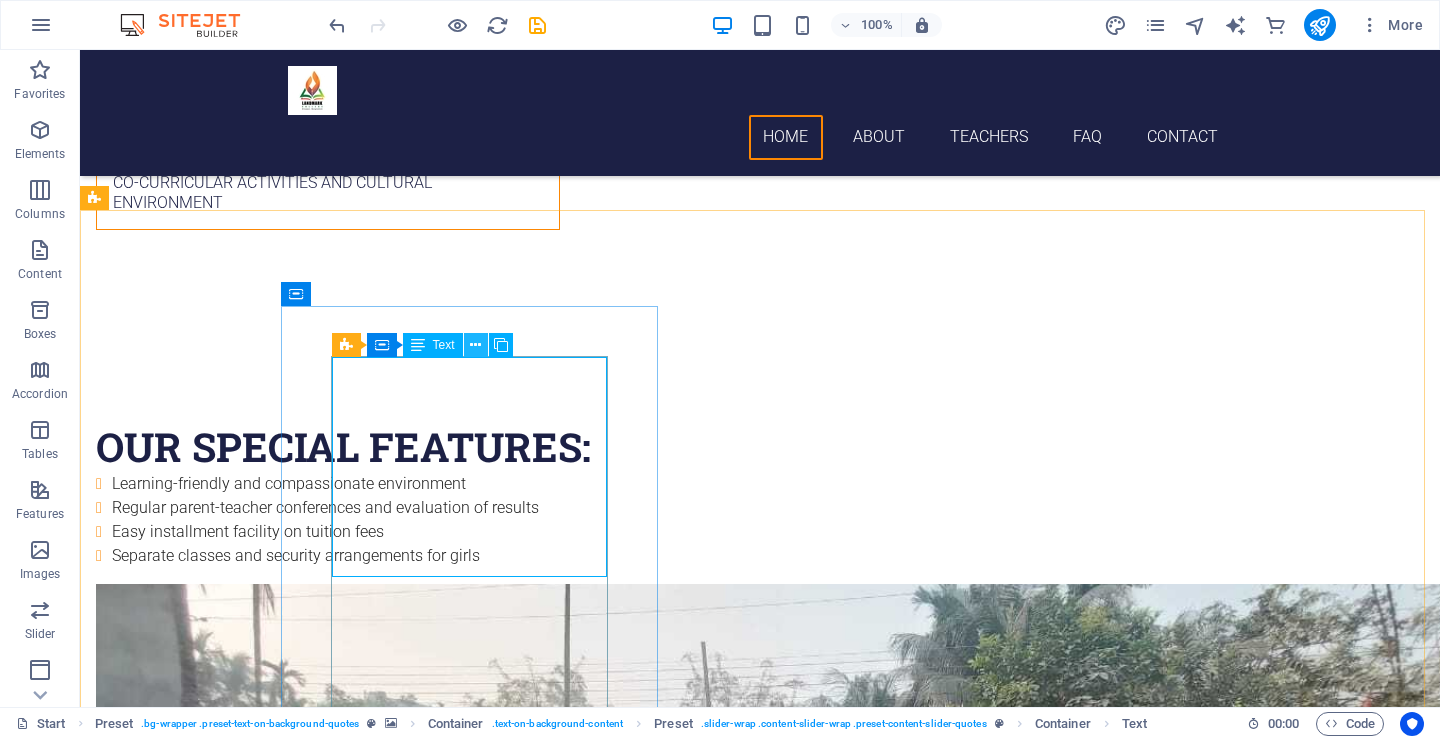 click at bounding box center (475, 345) 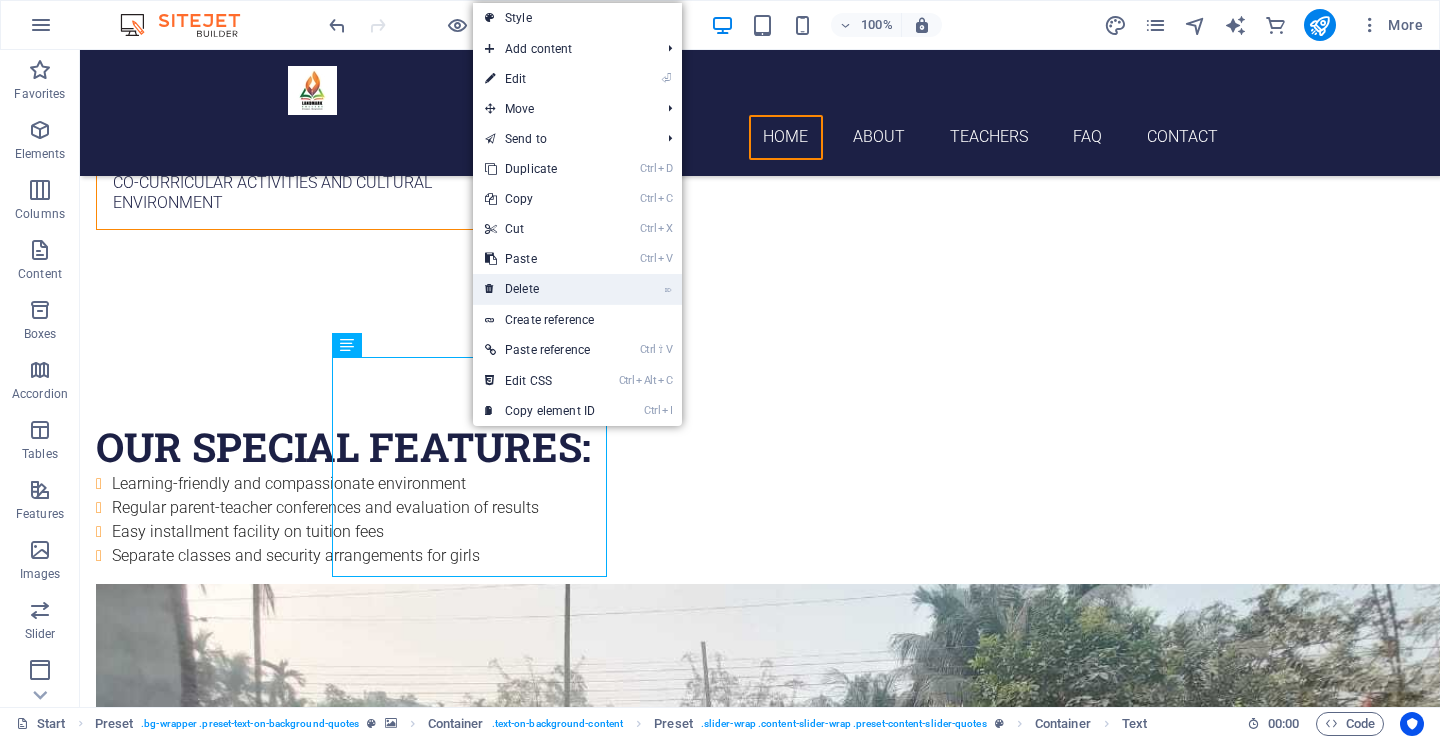 click on "⌦  Delete" at bounding box center (540, 289) 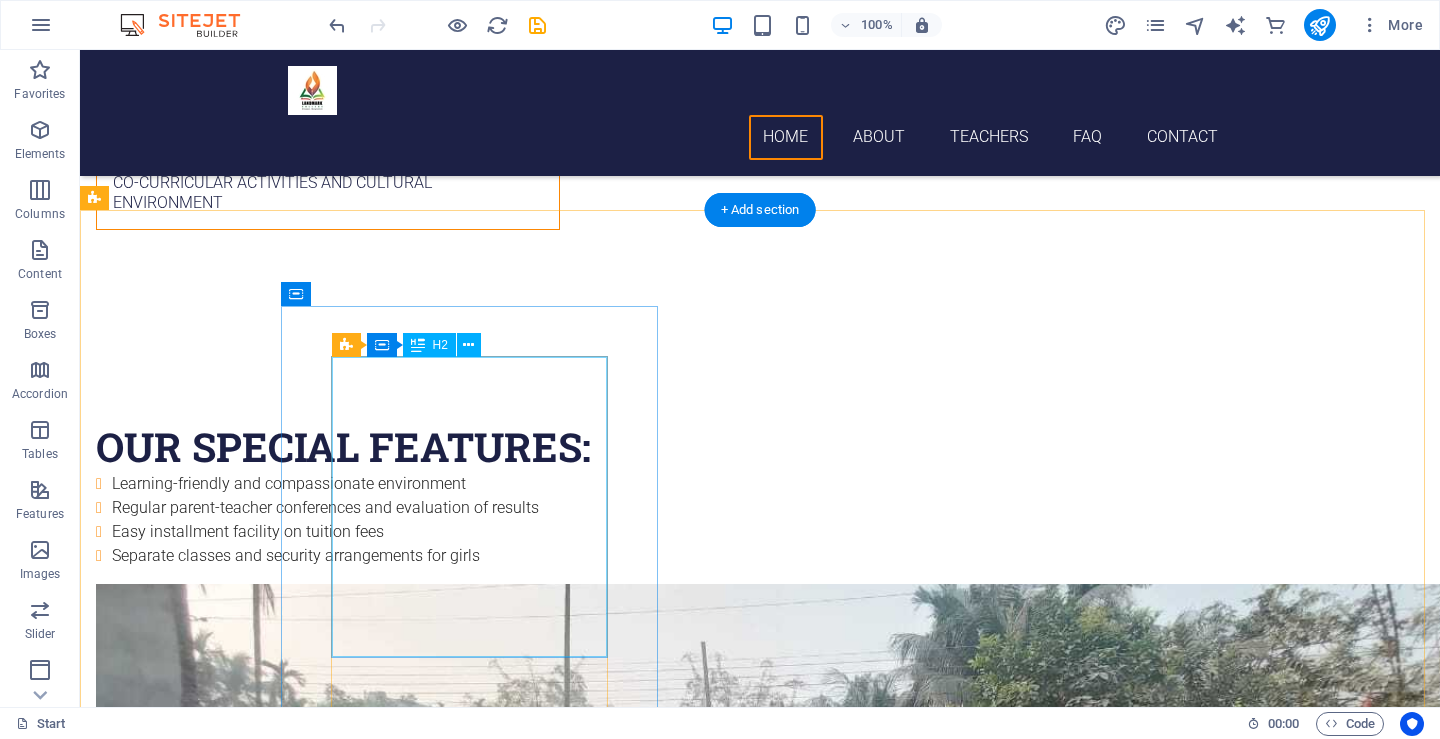 click on "Overcome language barriers, stay connected worldwide!" at bounding box center (760, 2507) 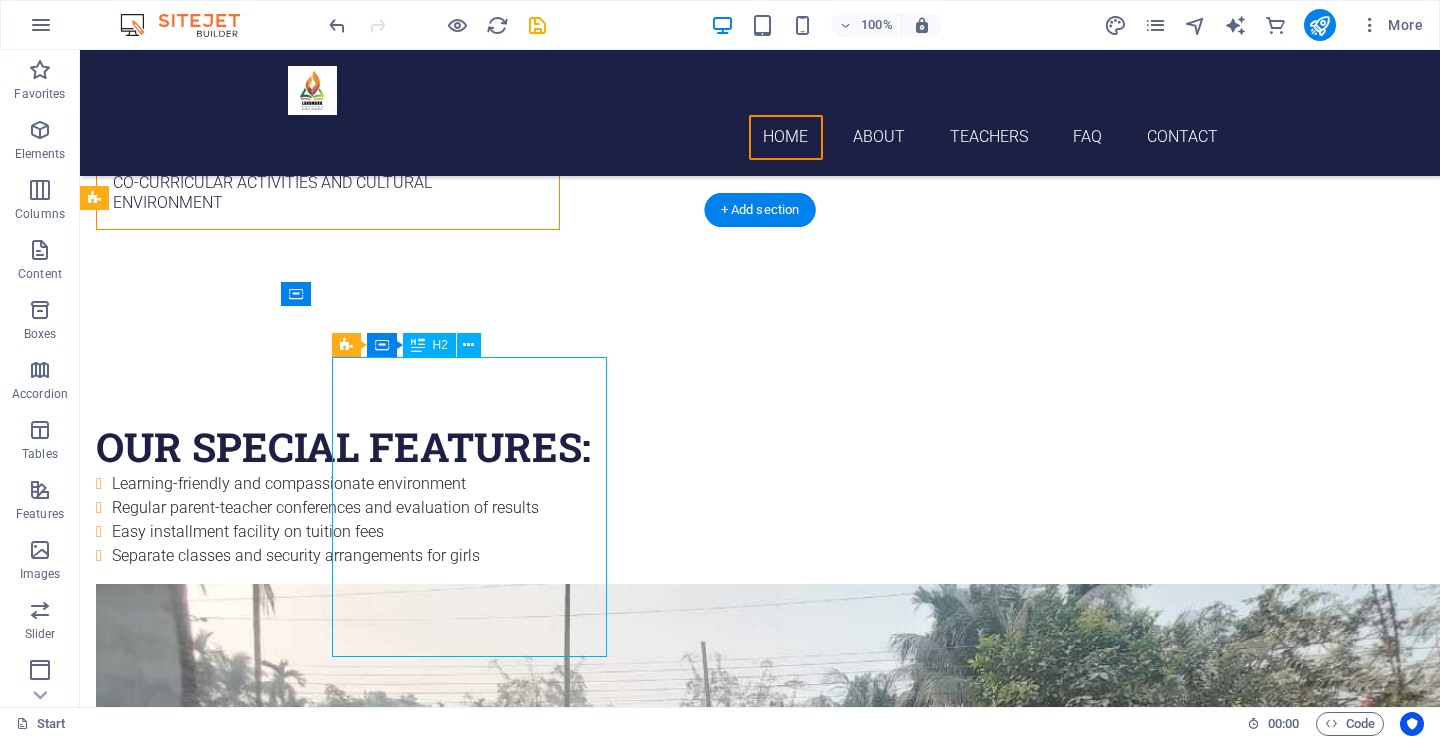 click on "Overcome language barriers, stay connected worldwide!" at bounding box center [760, 2507] 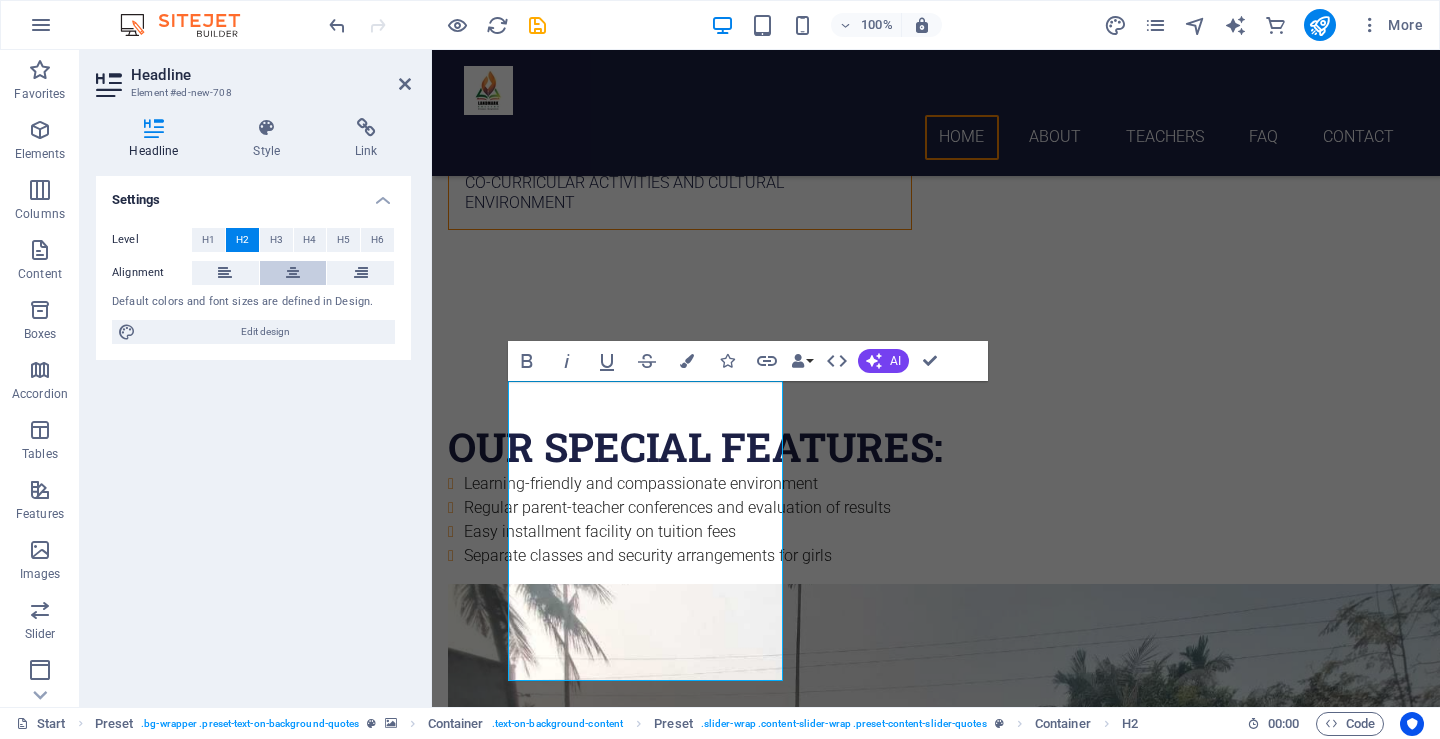 click at bounding box center [293, 273] 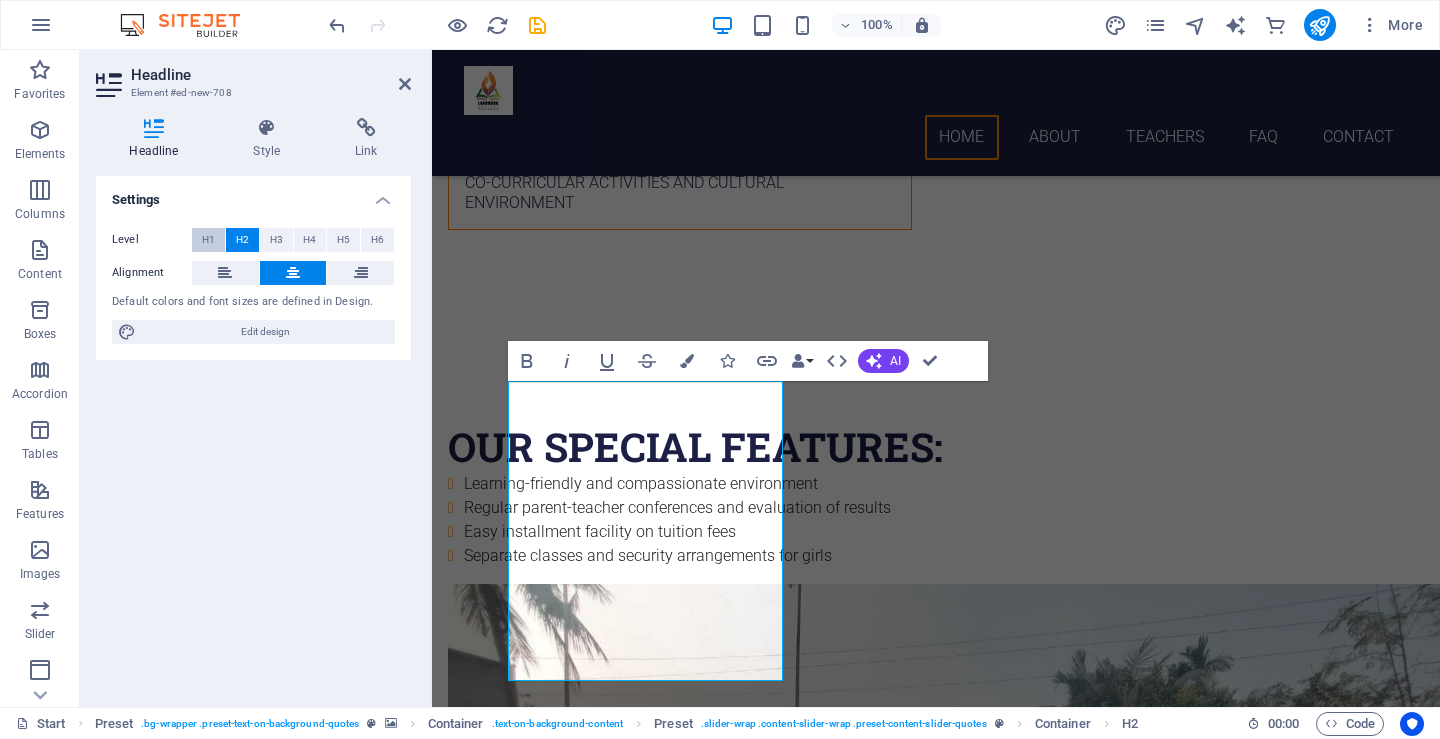 click on "H1" at bounding box center [208, 240] 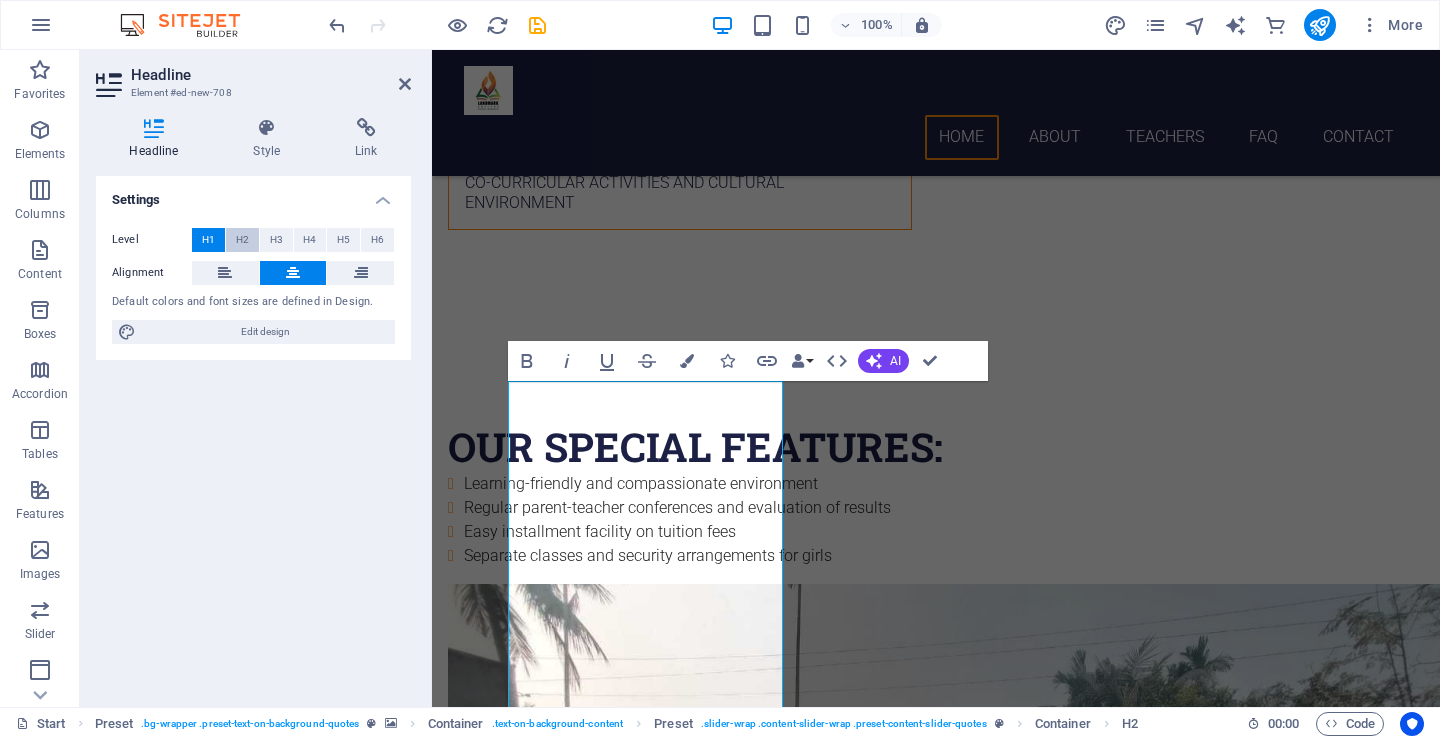click on "H2" at bounding box center [242, 240] 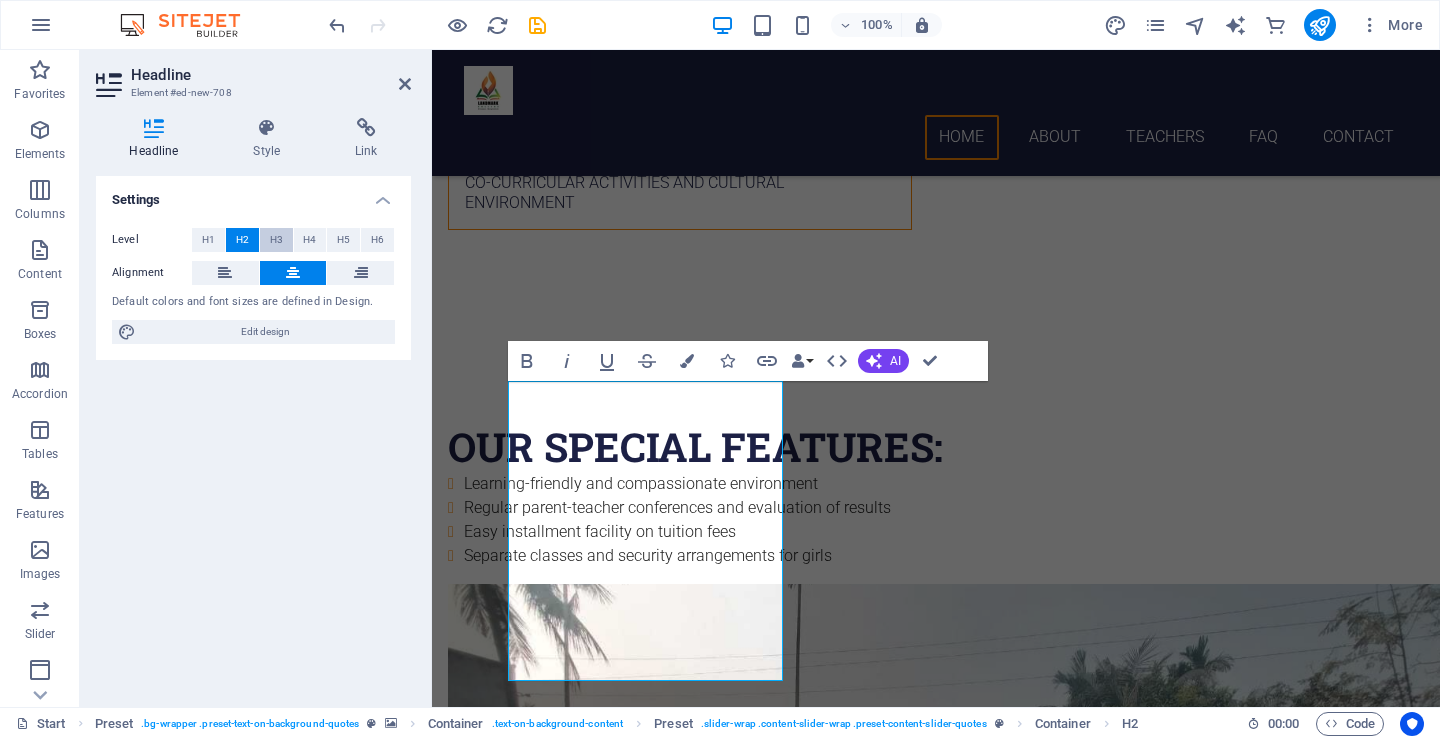 click on "H3" at bounding box center [276, 240] 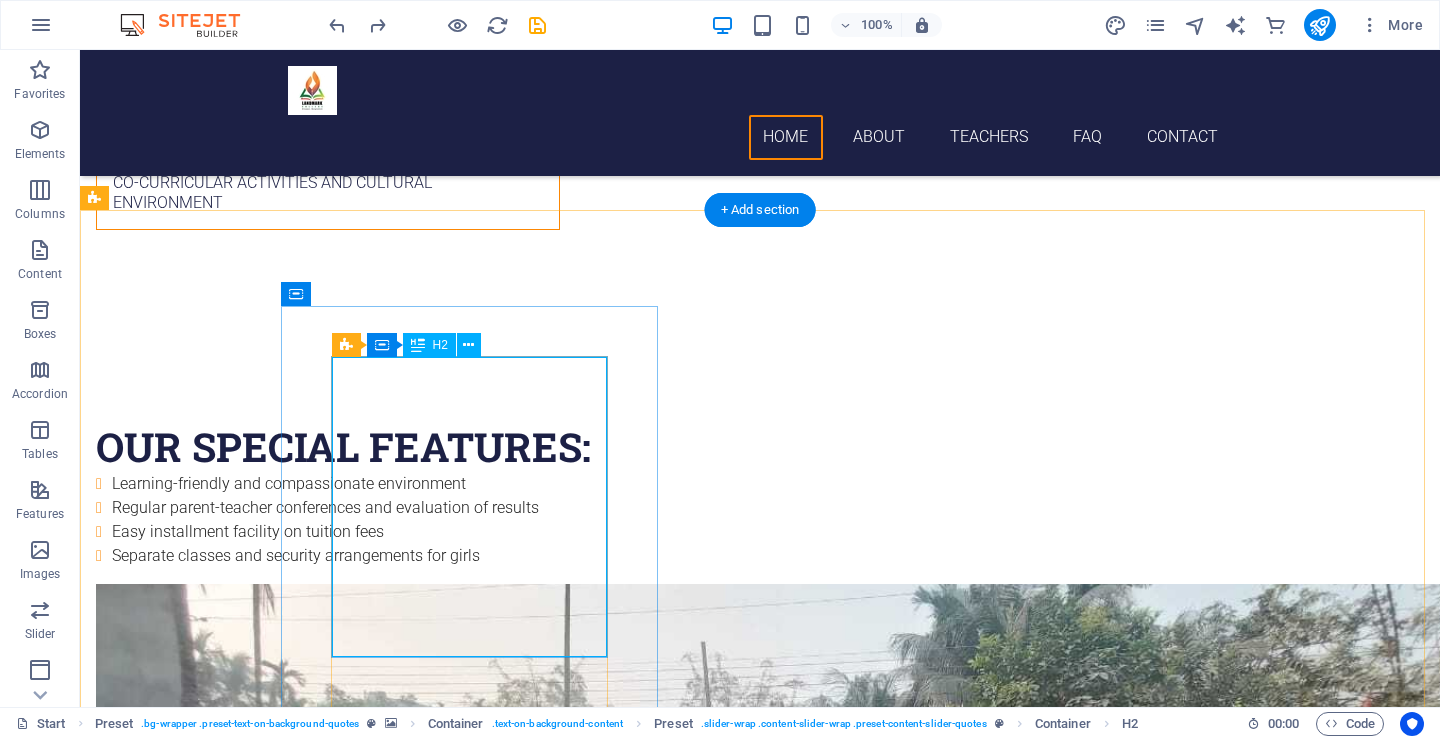 click on "Overcome language barriers, stay connected worldwide!" at bounding box center (760, 2507) 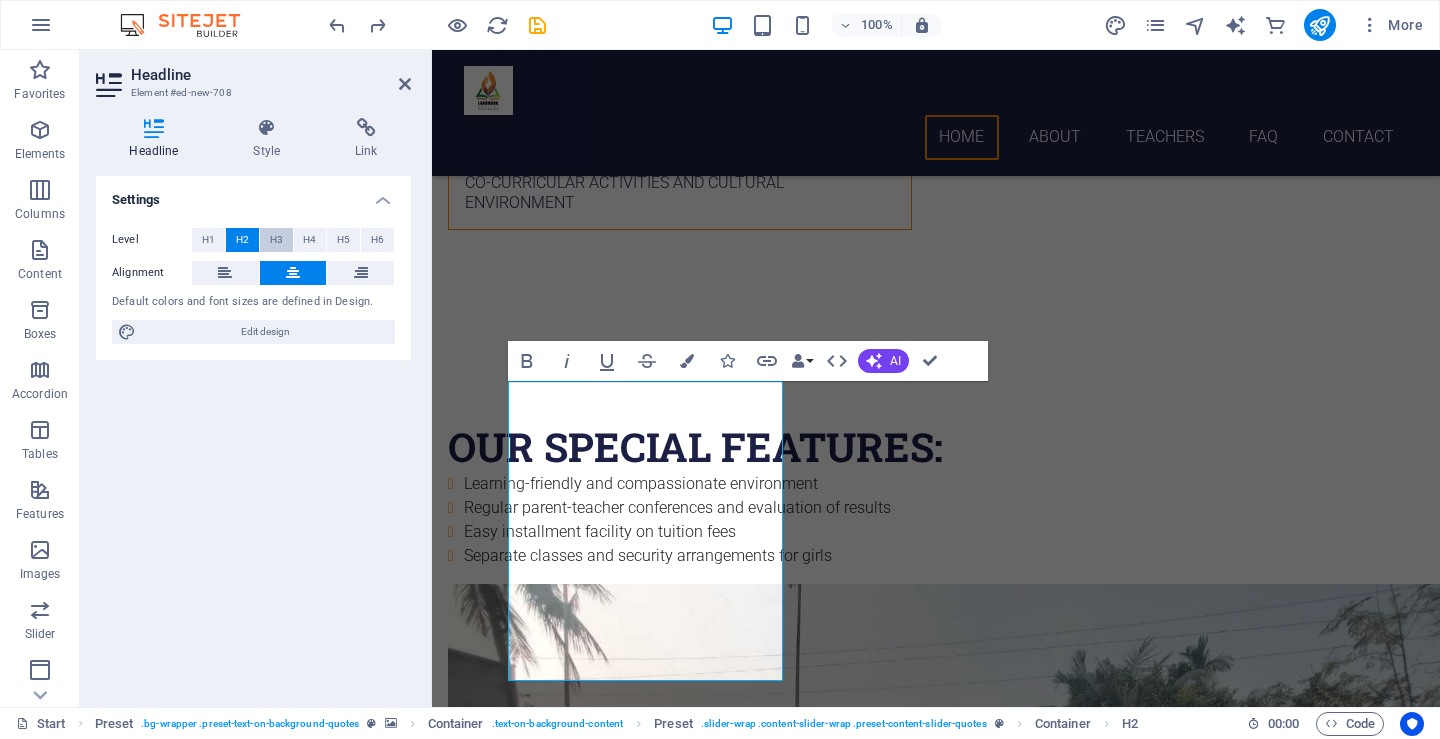 click on "H3" at bounding box center [276, 240] 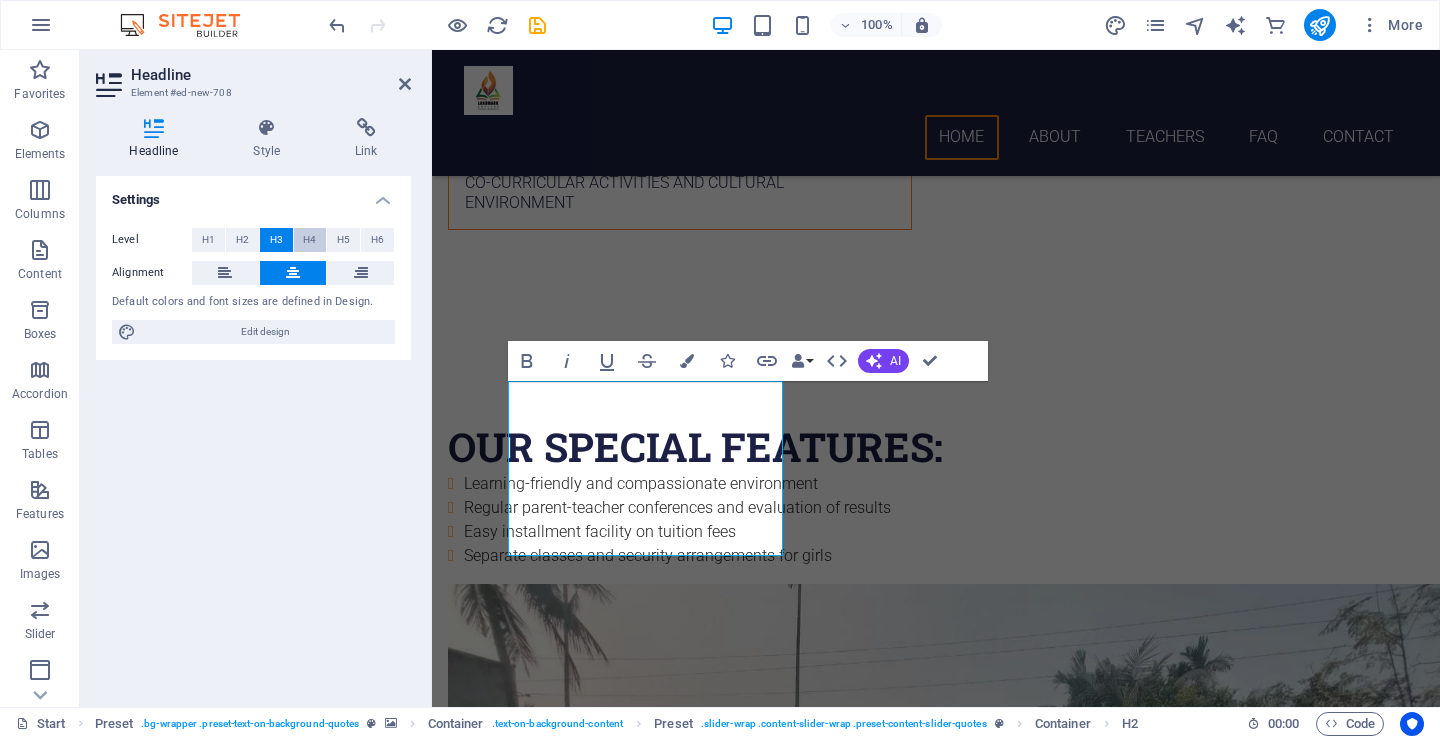 click on "H4" at bounding box center [310, 240] 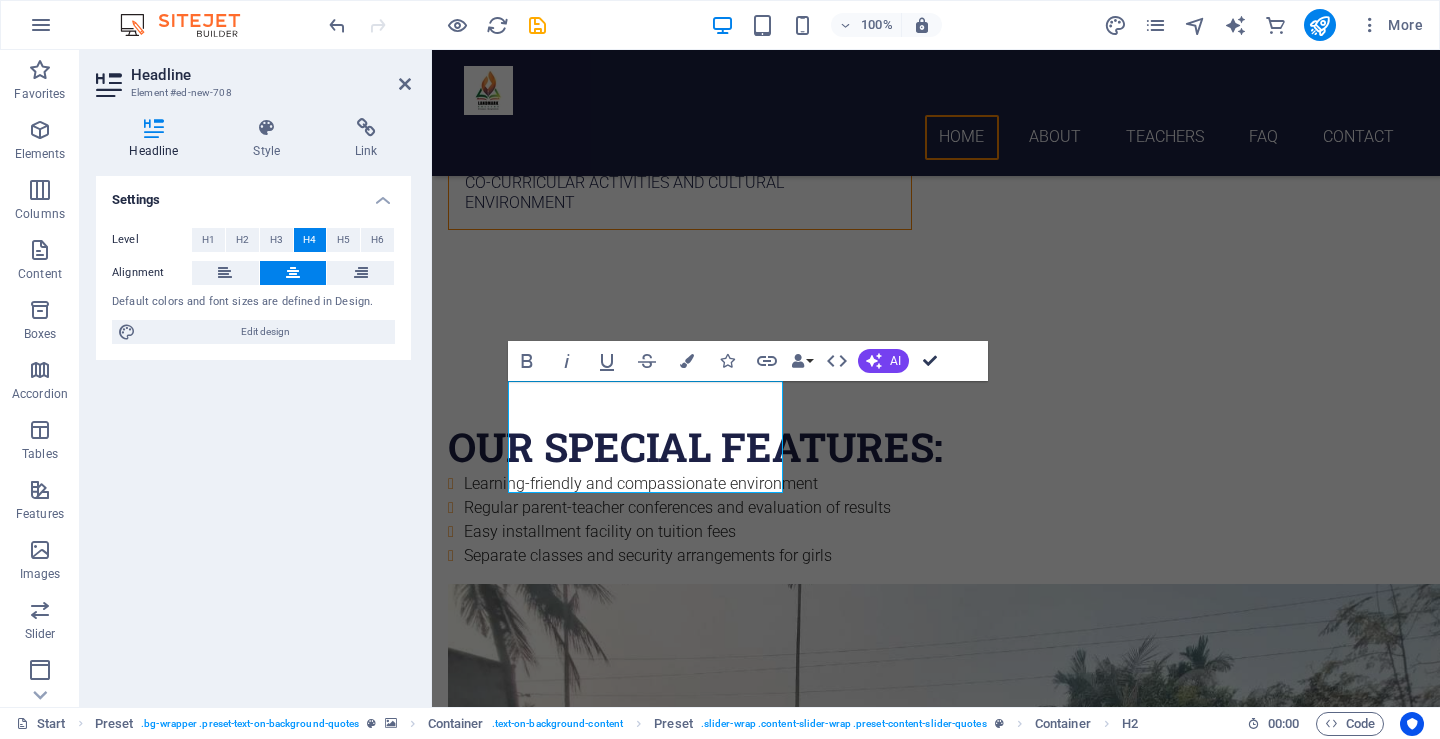 drag, startPoint x: 931, startPoint y: 362, endPoint x: 850, endPoint y: 311, distance: 95.71834 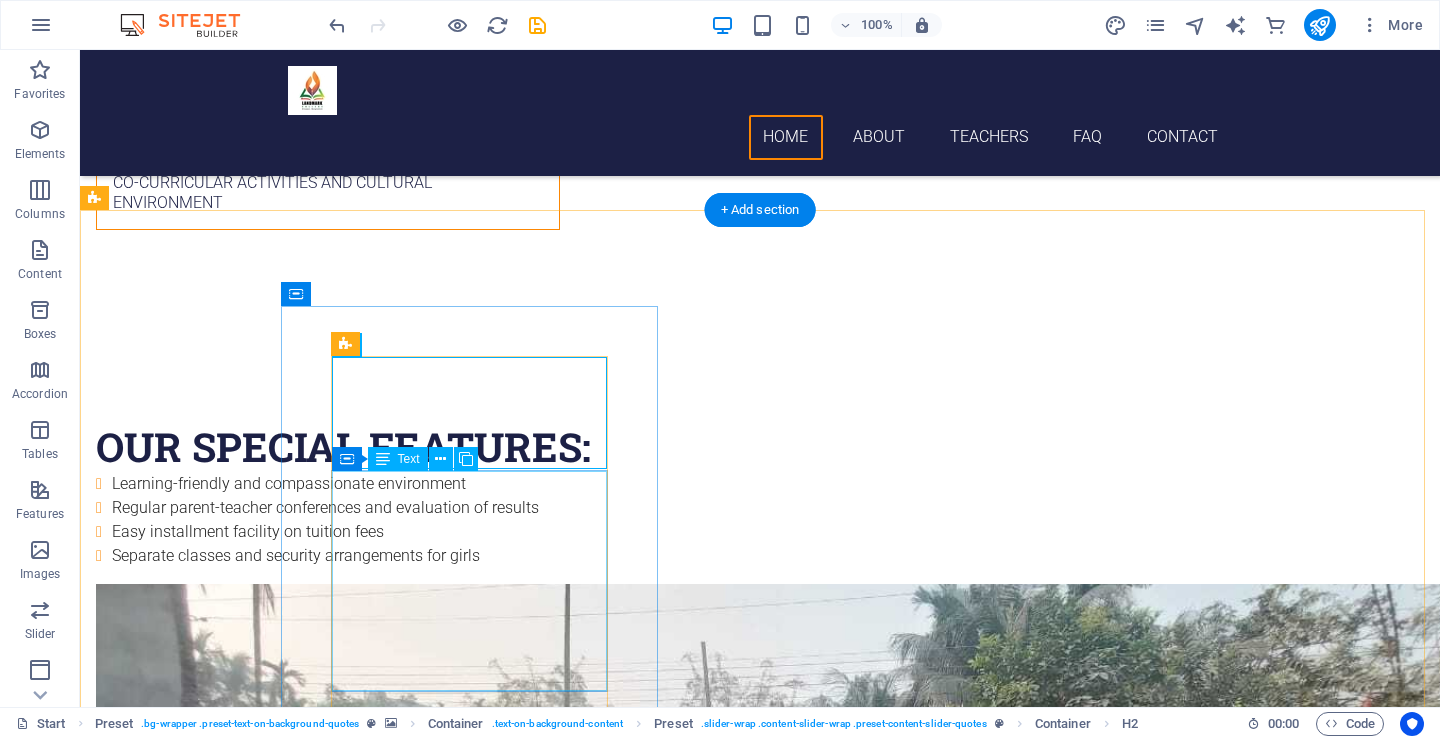 click on "Lorem ipsum dolor sit amet, consectetur adipisicing elit. Laborum irumd deleniti, obcaecati eum vitae esletoi dolorum elso numquam magnam non dicta. Saipe hecu eveniet blanditiis lorem dolor ipsim. [FIRST] [LAST]" at bounding box center (760, 2455) 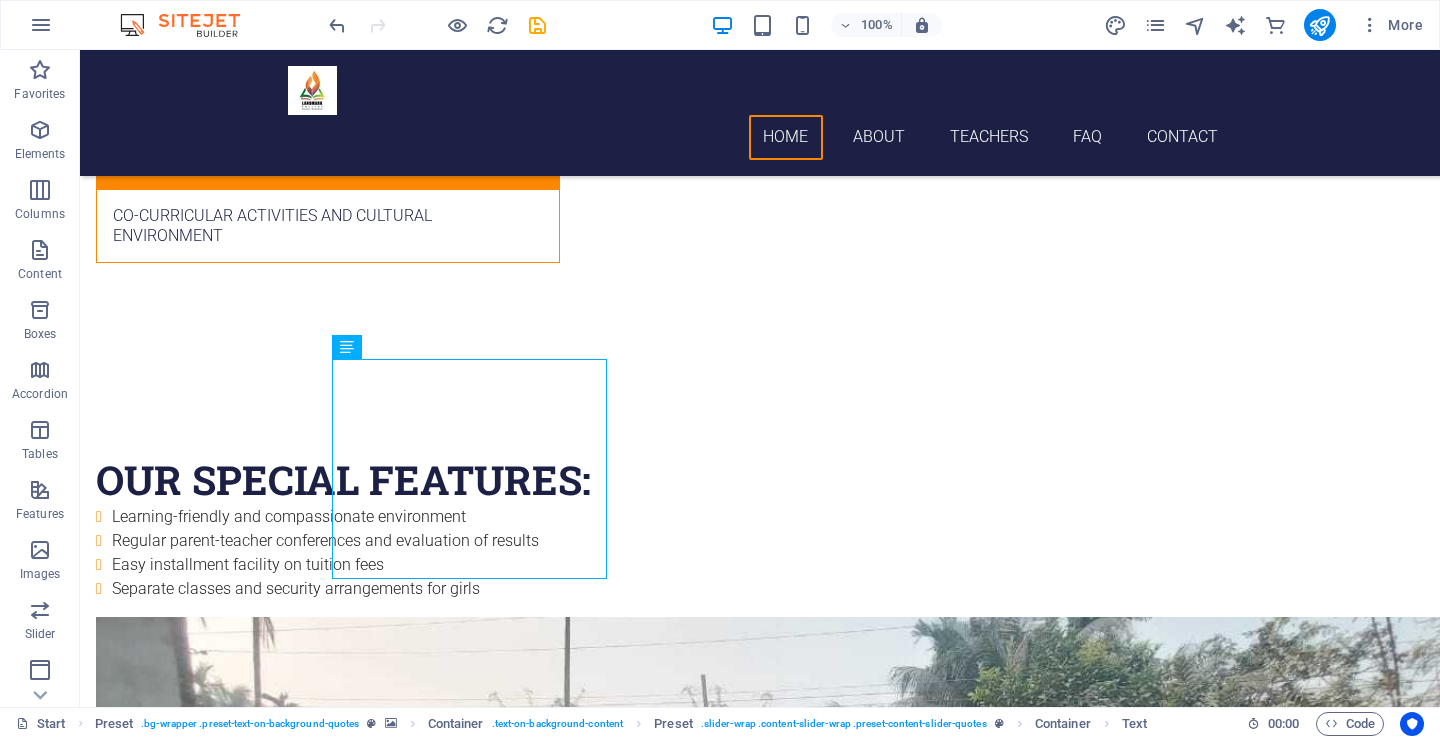 scroll, scrollTop: 2678, scrollLeft: 0, axis: vertical 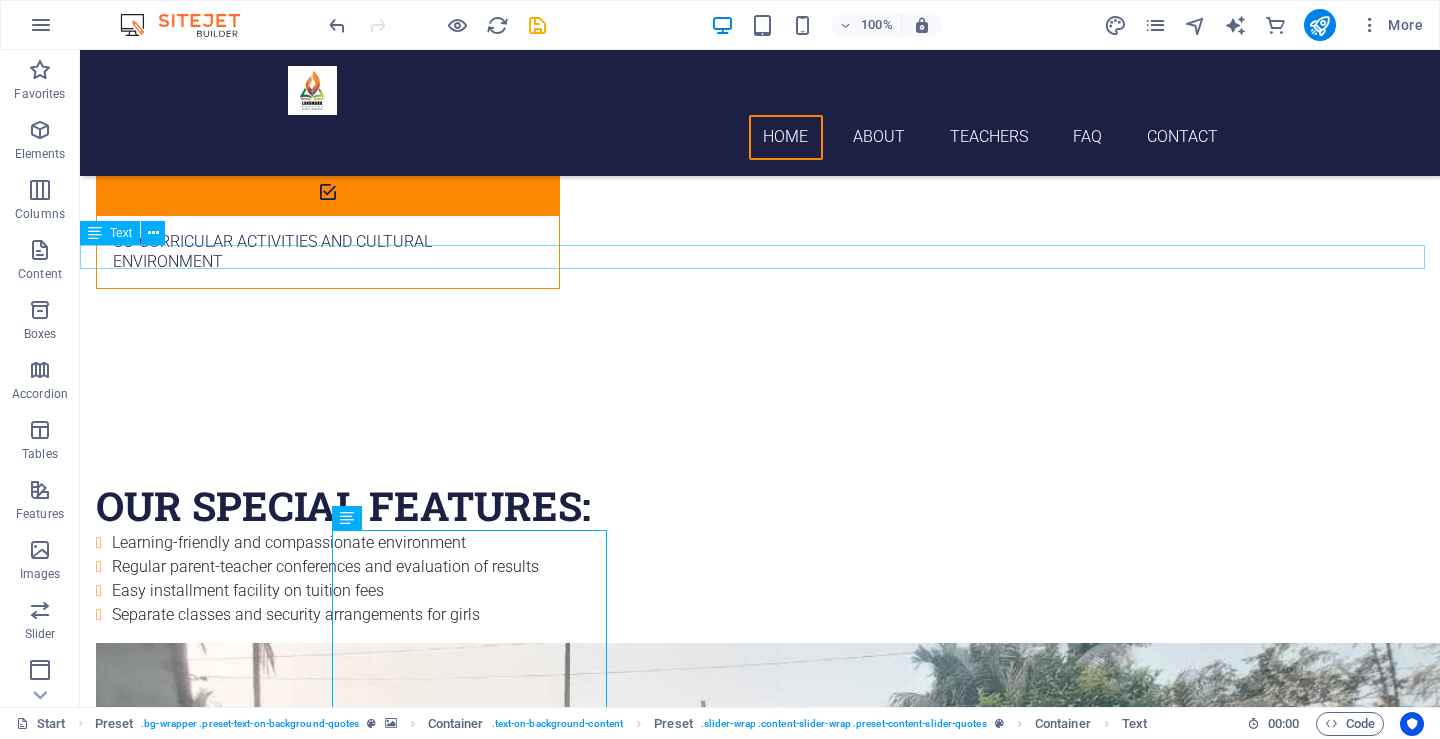 click on "At Landmark Collage, [CITY], we provide professional translation services to students, so that they can participate in international quality education, communication and research." at bounding box center [760, 1509] 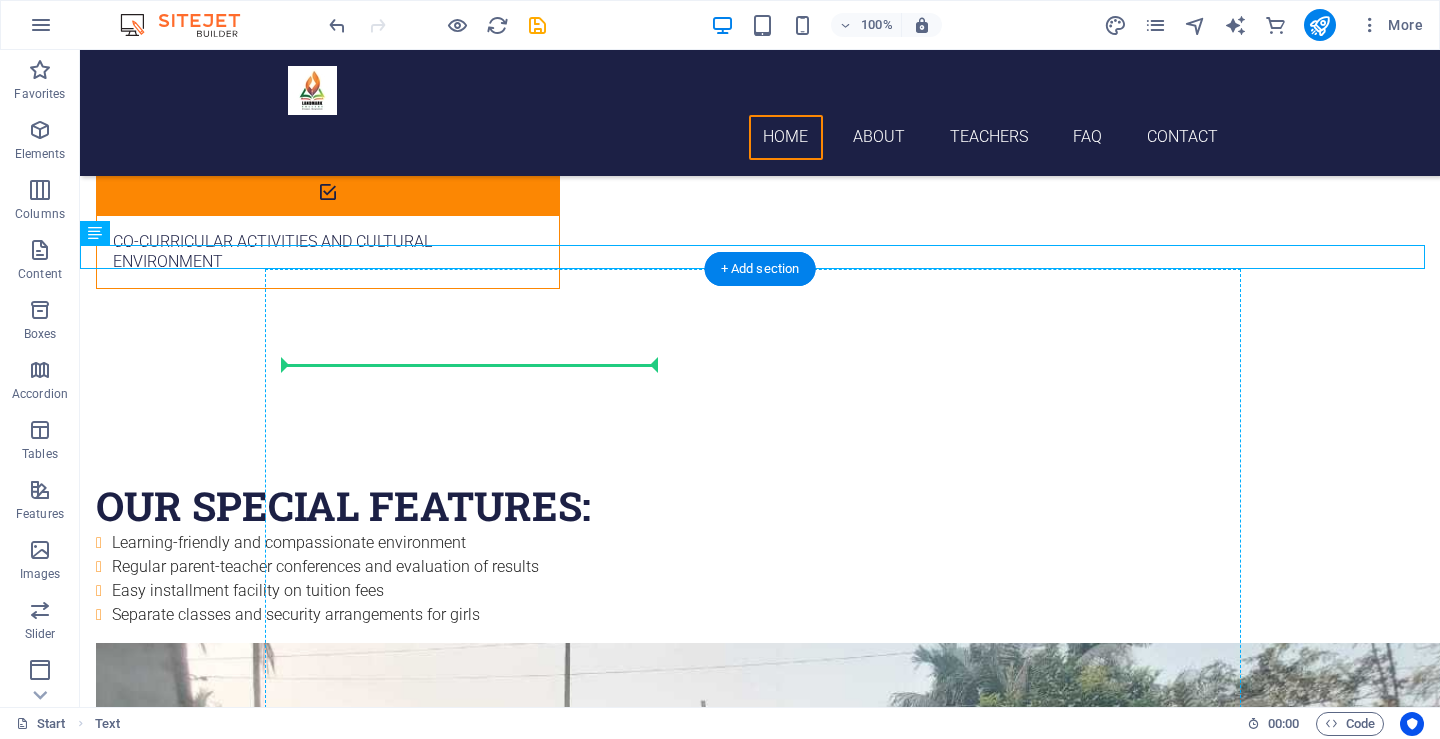 drag, startPoint x: 613, startPoint y: 253, endPoint x: 595, endPoint y: 401, distance: 149.09058 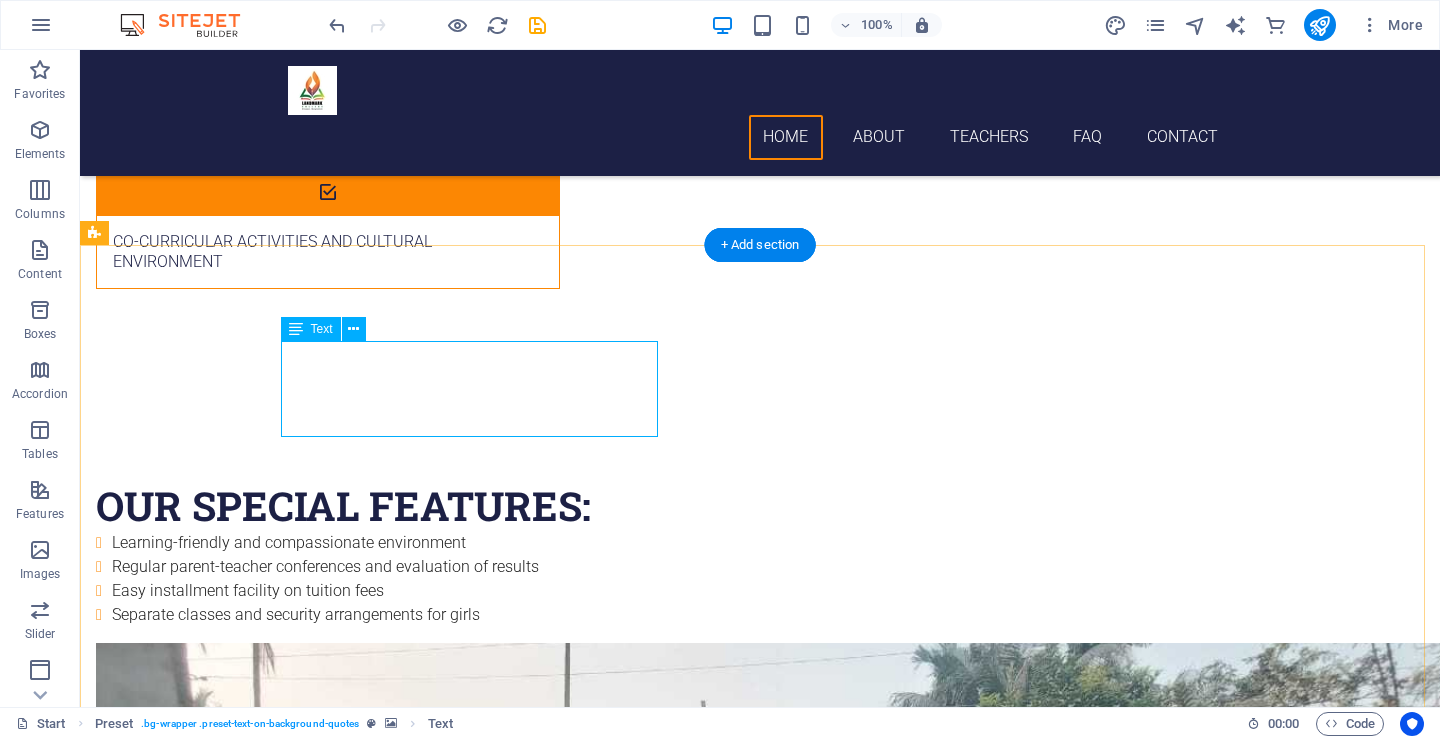 click on "At Landmark Collage, [CITY], we provide professional translation services to students, so that they can participate in international quality education, communication and research." at bounding box center (760, 2371) 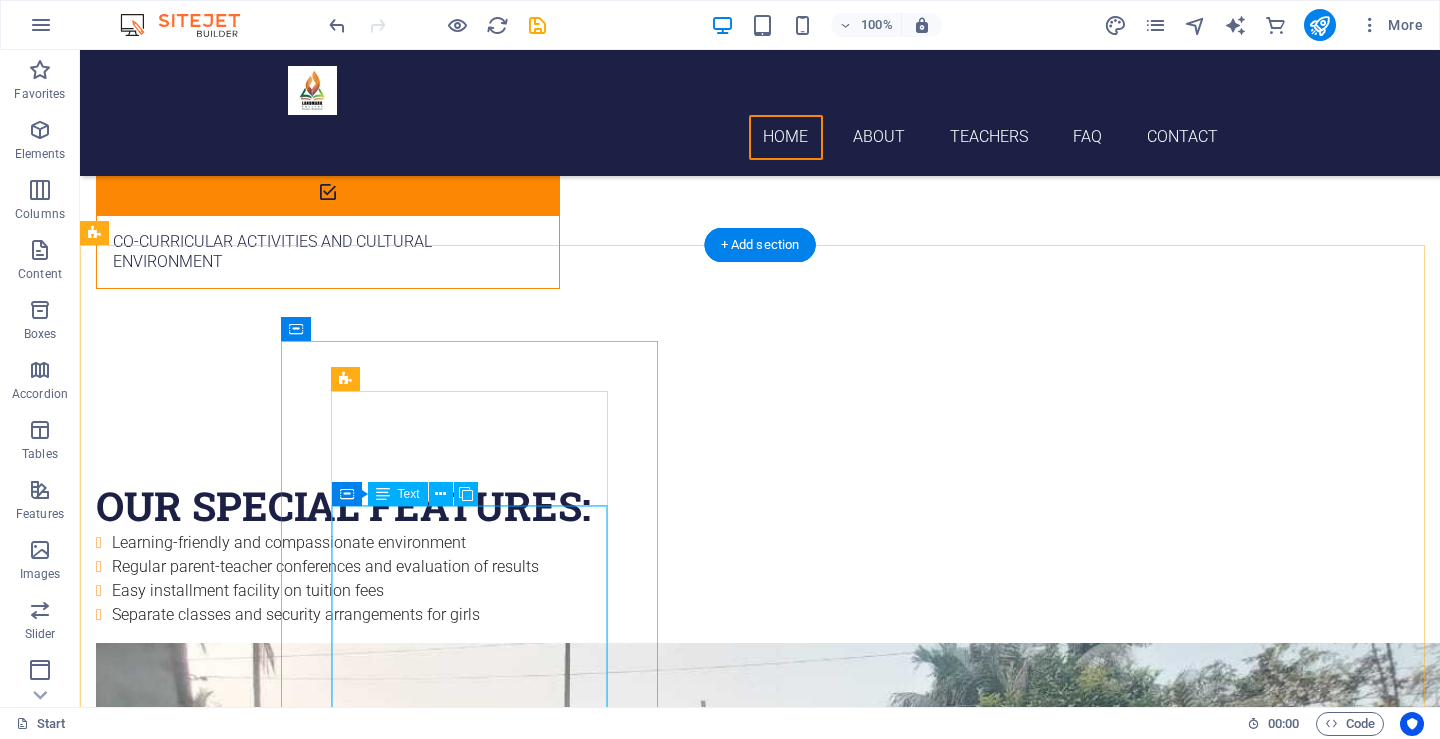 click on "Lorem ipsum dolor sit amet, consectetur adipisicing elit. Laborum irumd deleniti, obcaecati eum vitae esletoi dolorum elso numquam magnam non dicta. Saipe hecu eveniet blanditiis lorem dolor ipsim. [FIRST] [LAST]" at bounding box center (760, 2490) 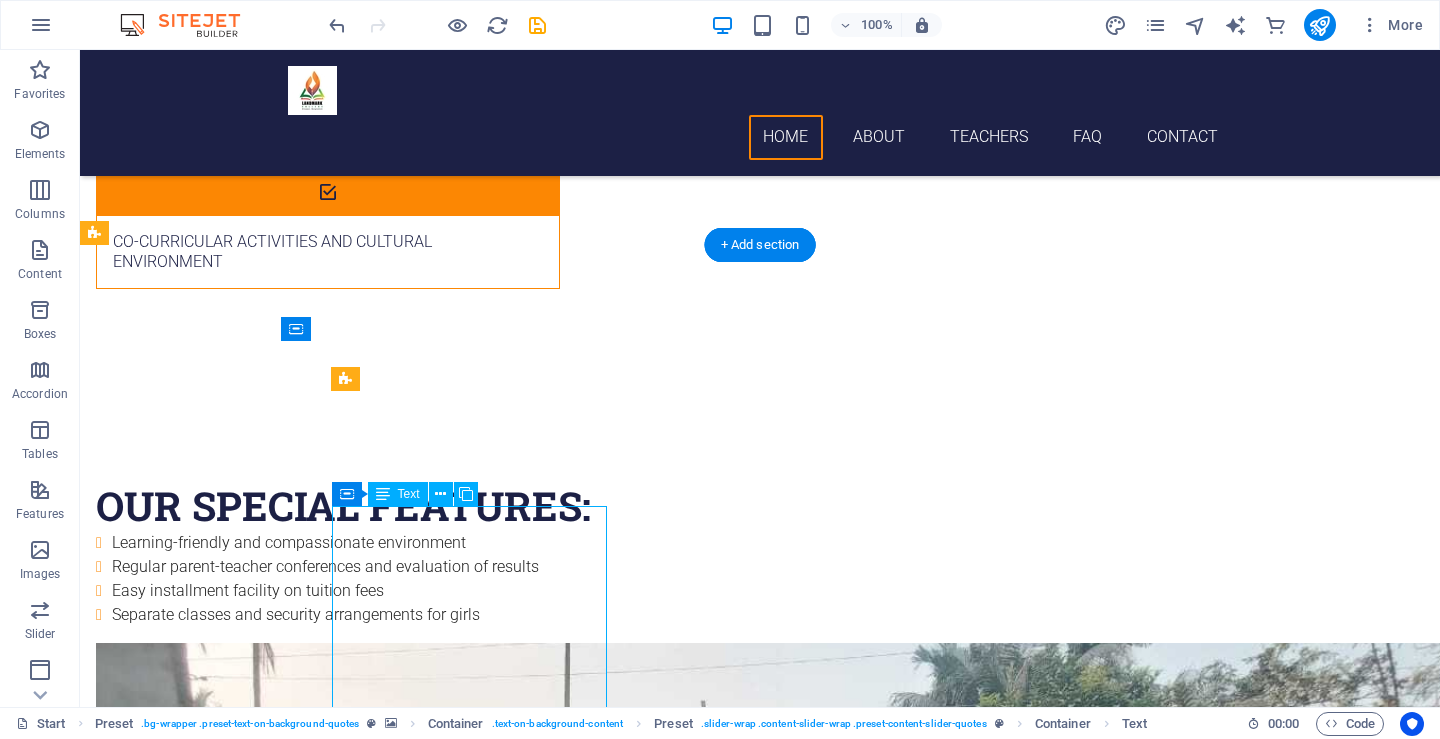 click on "Lorem ipsum dolor sit amet, consectetur adipisicing elit. Laborum irumd deleniti, obcaecati eum vitae esletoi dolorum elso numquam magnam non dicta. Saipe hecu eveniet blanditiis lorem dolor ipsim. [FIRST] [LAST]" at bounding box center [760, 2490] 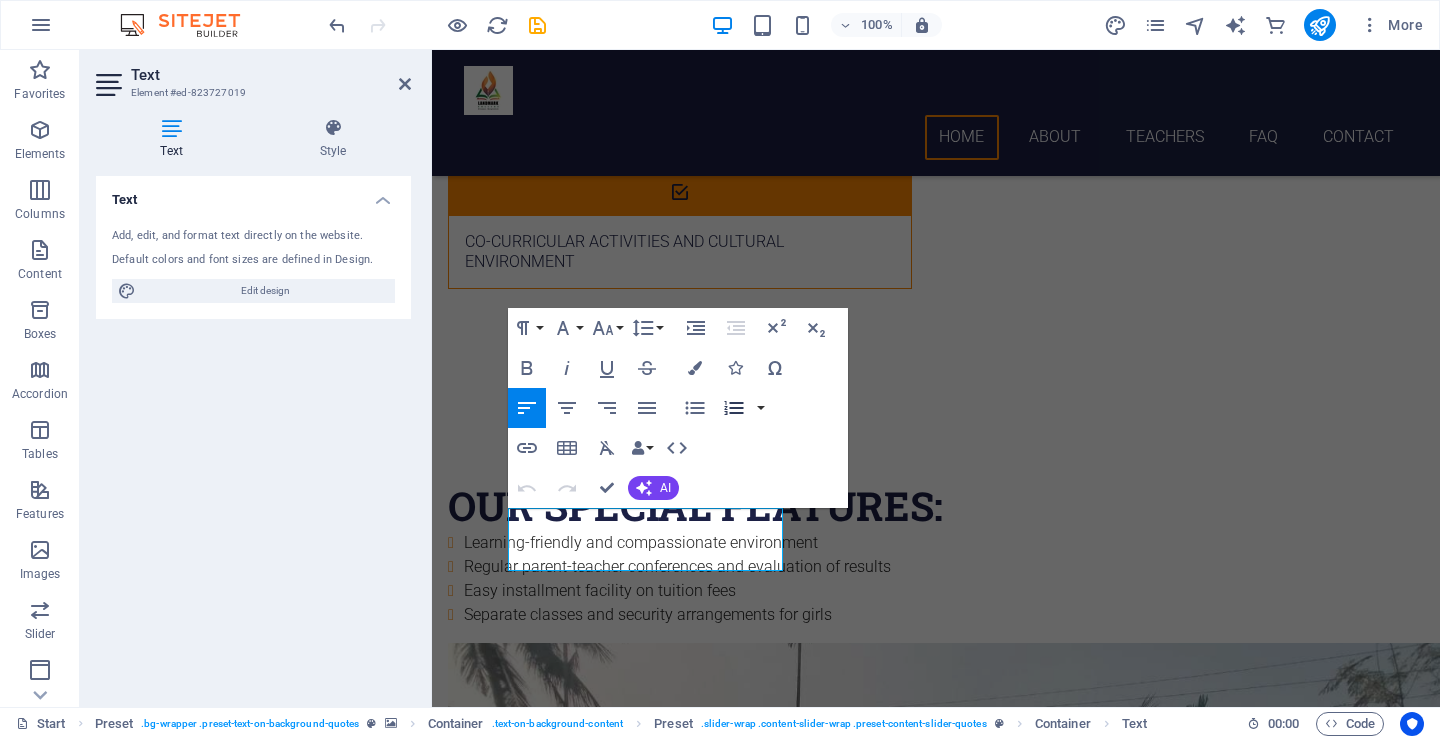 scroll, scrollTop: 2676, scrollLeft: 0, axis: vertical 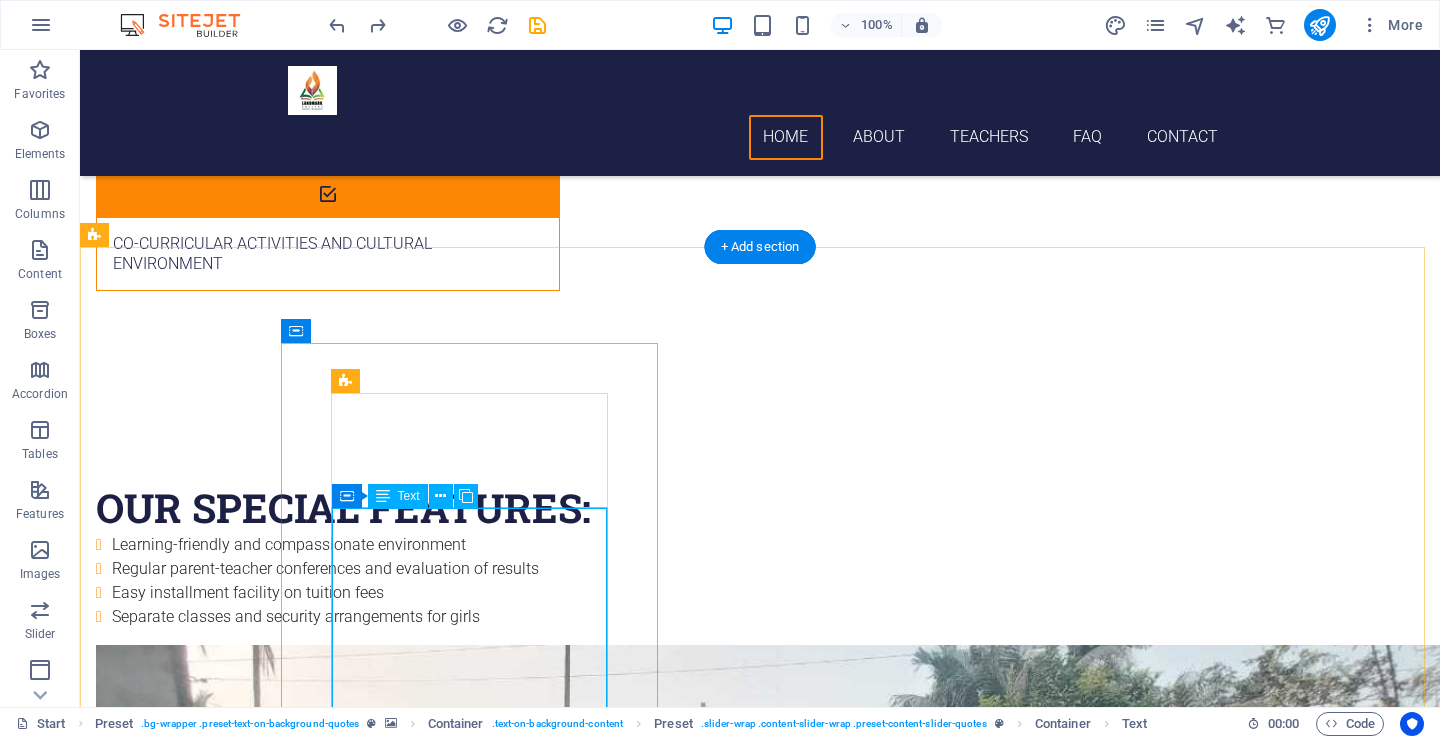 click on "Lorem ipsum dolor sit amet, consectetur adipisicing elit. Laborum irumd deleniti, obcaecati eum vitae esletoi dolorum elso numquam magnam non dicta. Saipe hecu eveniet blanditiis lorem dolor ipsim. [FIRST] [LAST]" at bounding box center (760, 2492) 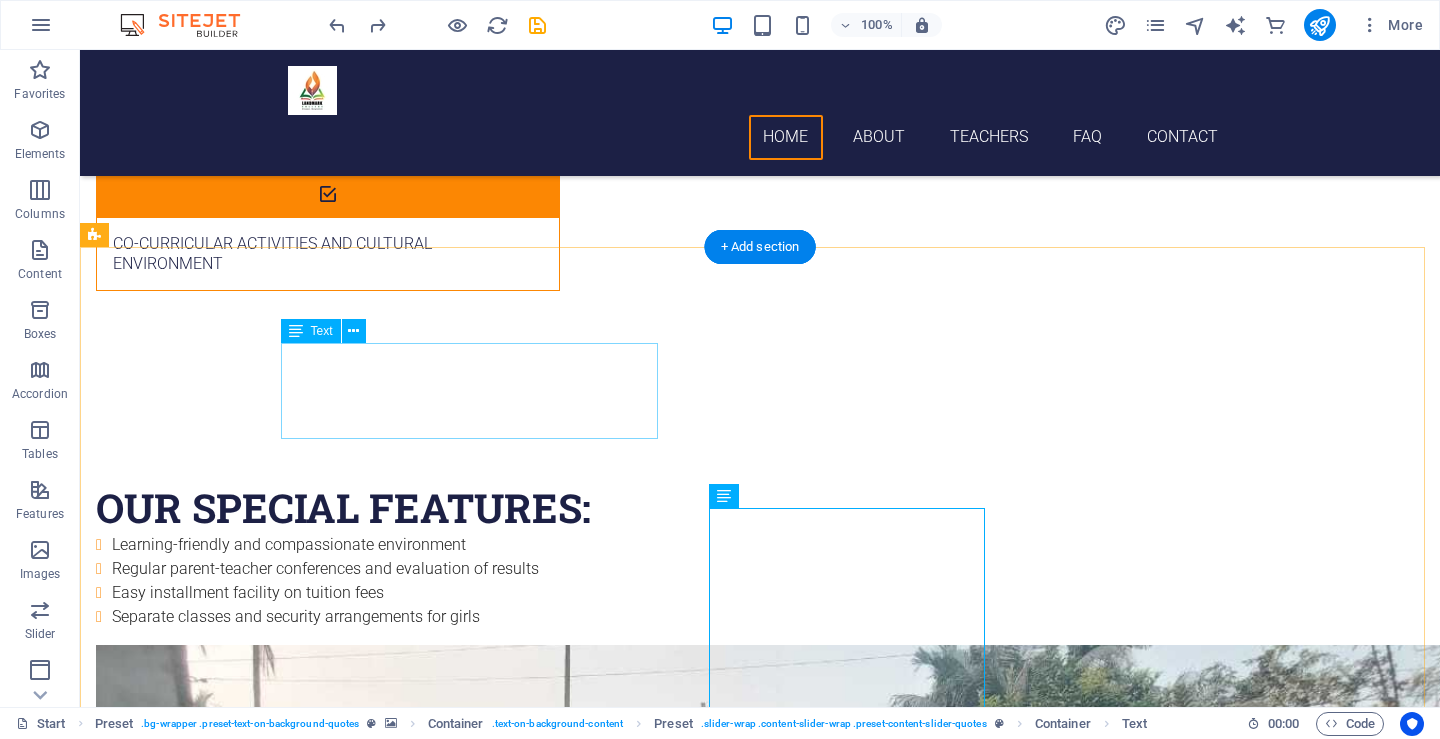 click on "At Landmark Collage, [CITY], we provide professional translation services to students, so that they can participate in international quality education, communication and research." at bounding box center (760, 2373) 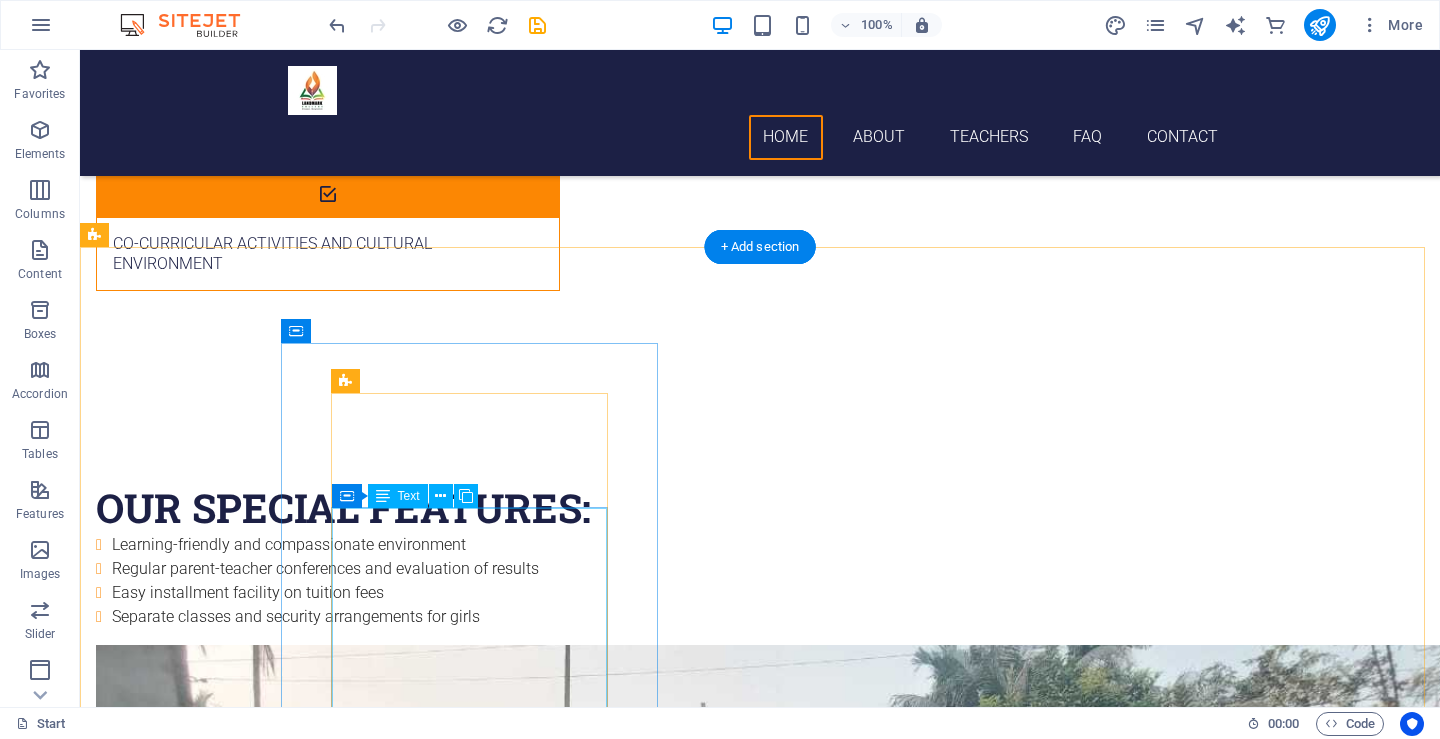 click on "Lorem ipsum dolor sit amet, consectetur adipisicing elit. Laborum irumd deleniti, obcaecati eum vitae esletoi dolorum elso numquam magnam non dicta. Saipe hecu eveniet blanditiis lorem dolor ipsim. [FIRST] [LAST]" at bounding box center (760, 2492) 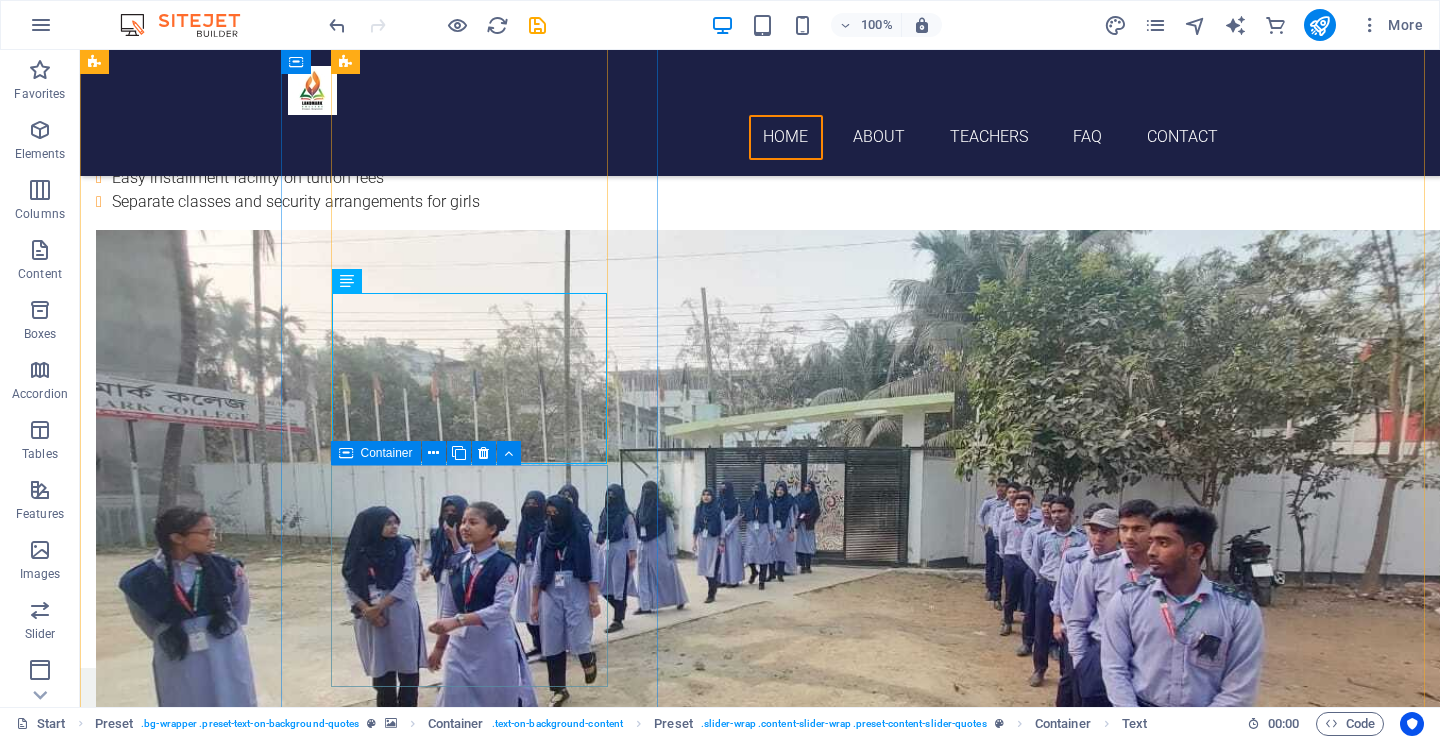 scroll, scrollTop: 3111, scrollLeft: 0, axis: vertical 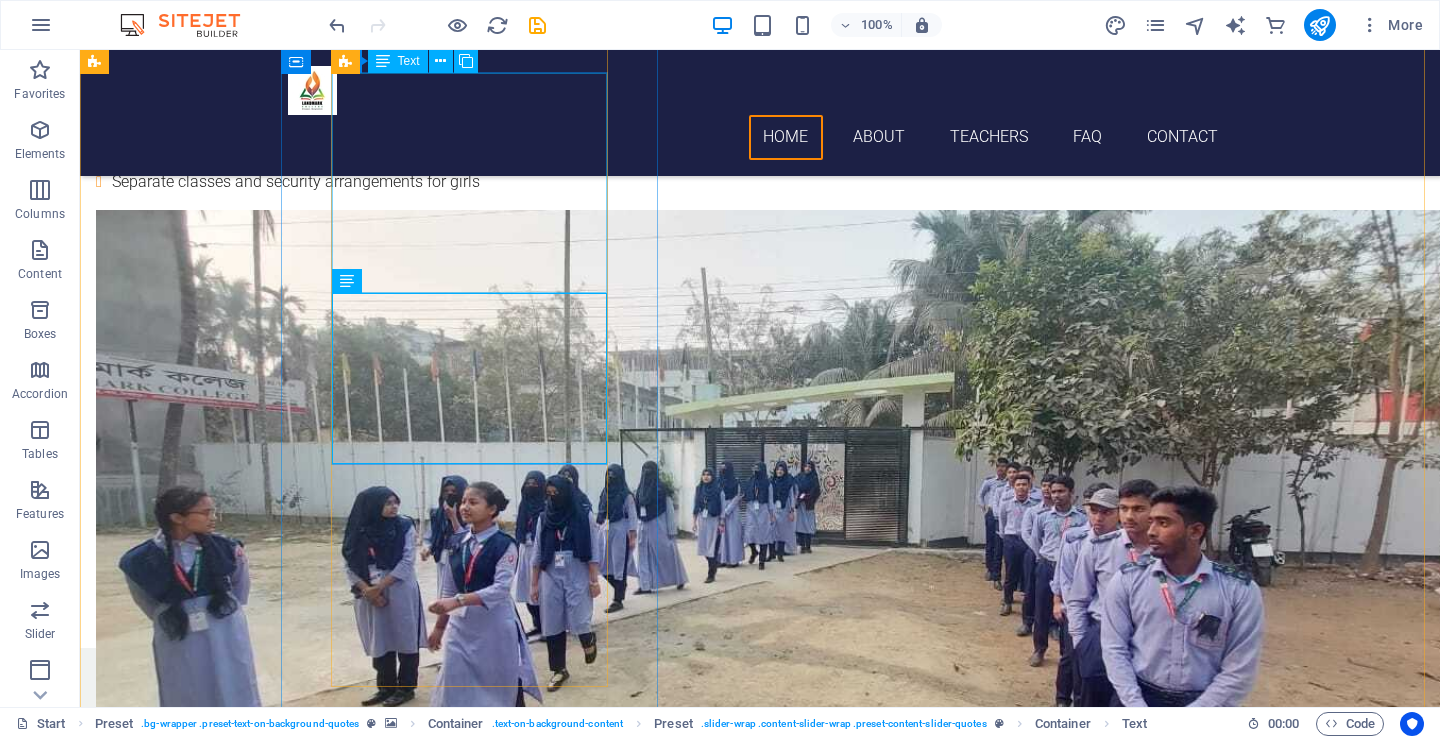 click on "Lorem ipsum dolor sit amet, consectetur adipisicing elit. Laborum irumd deleniti, obcaecati eum vitae esletoi dolorum elso numquam magnam non dicta. Saipe hecu eveniet blanditiis lorem dolor ipsim. [FIRST] [LAST]" at bounding box center [760, 2142] 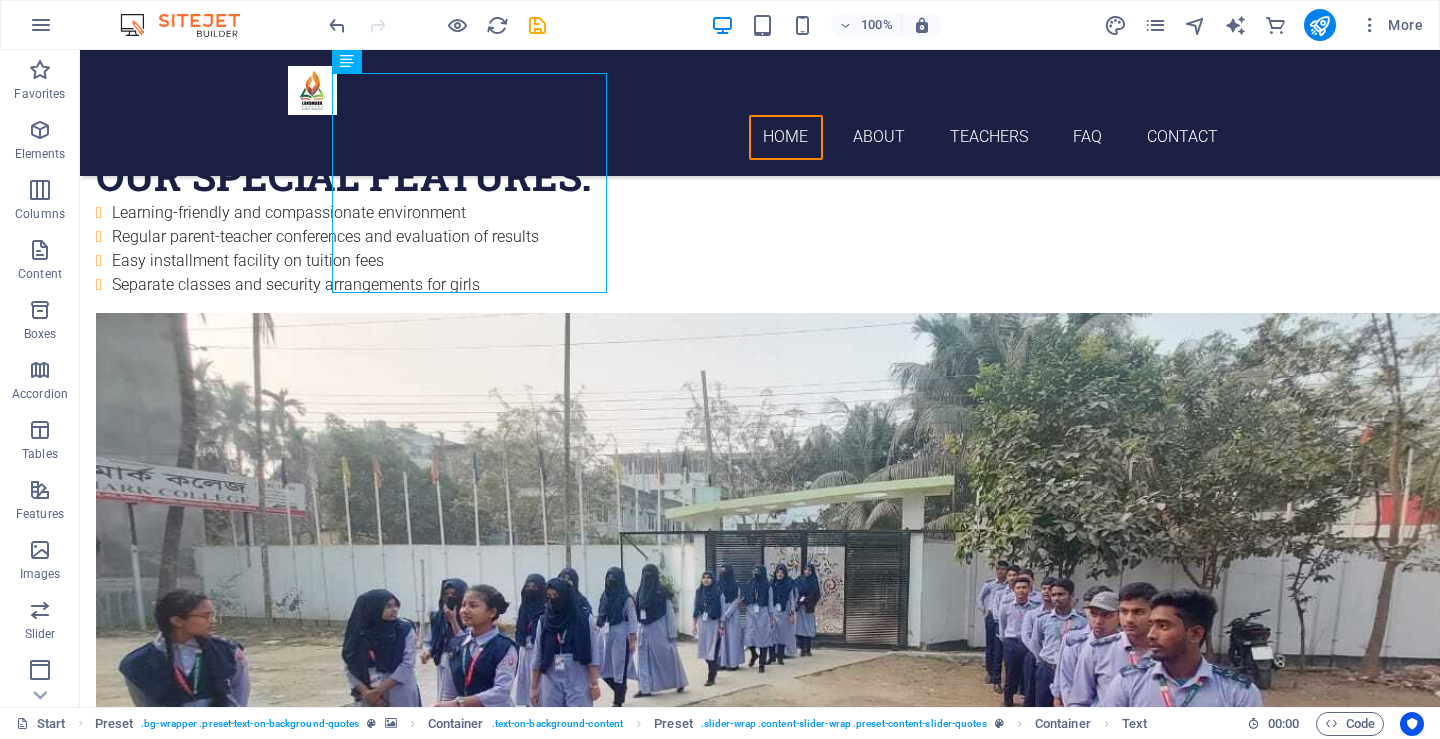 scroll, scrollTop: 2993, scrollLeft: 0, axis: vertical 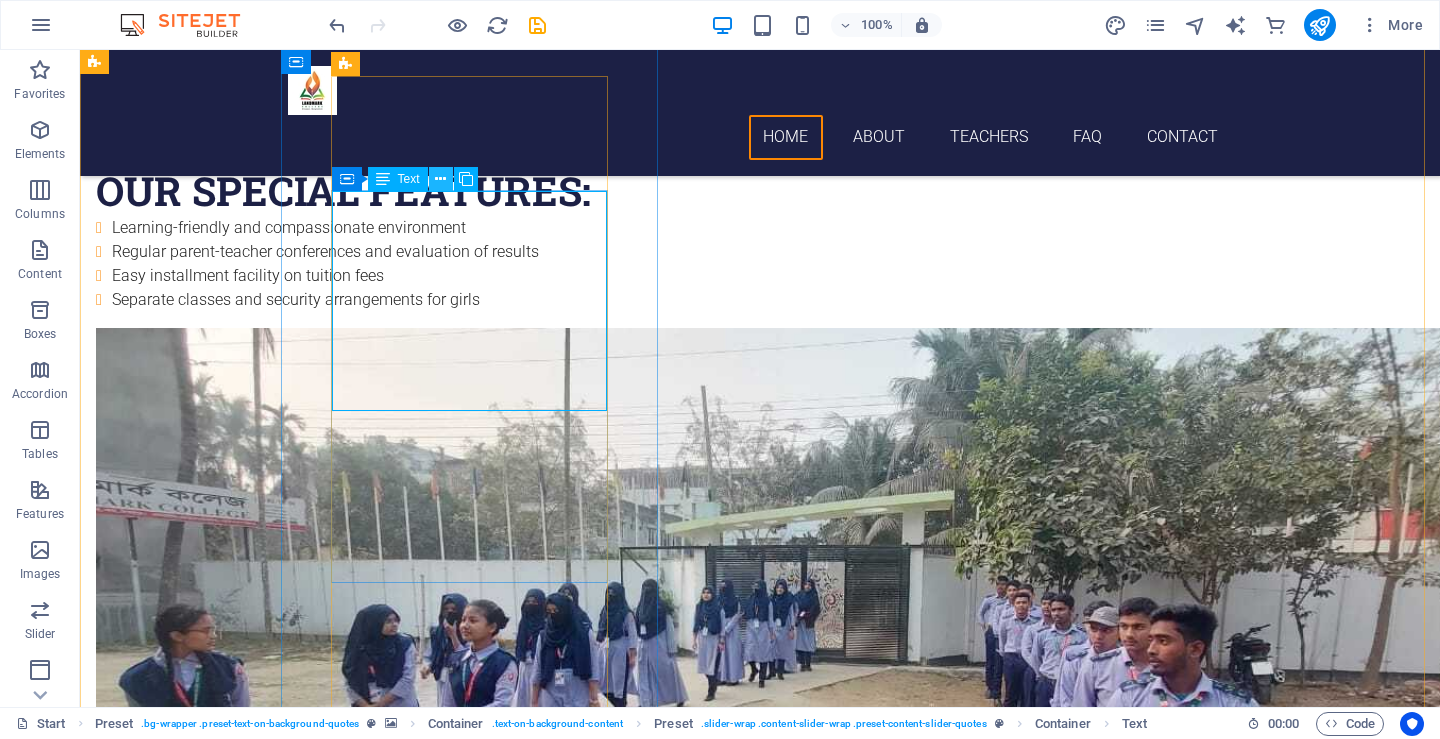 click at bounding box center [440, 179] 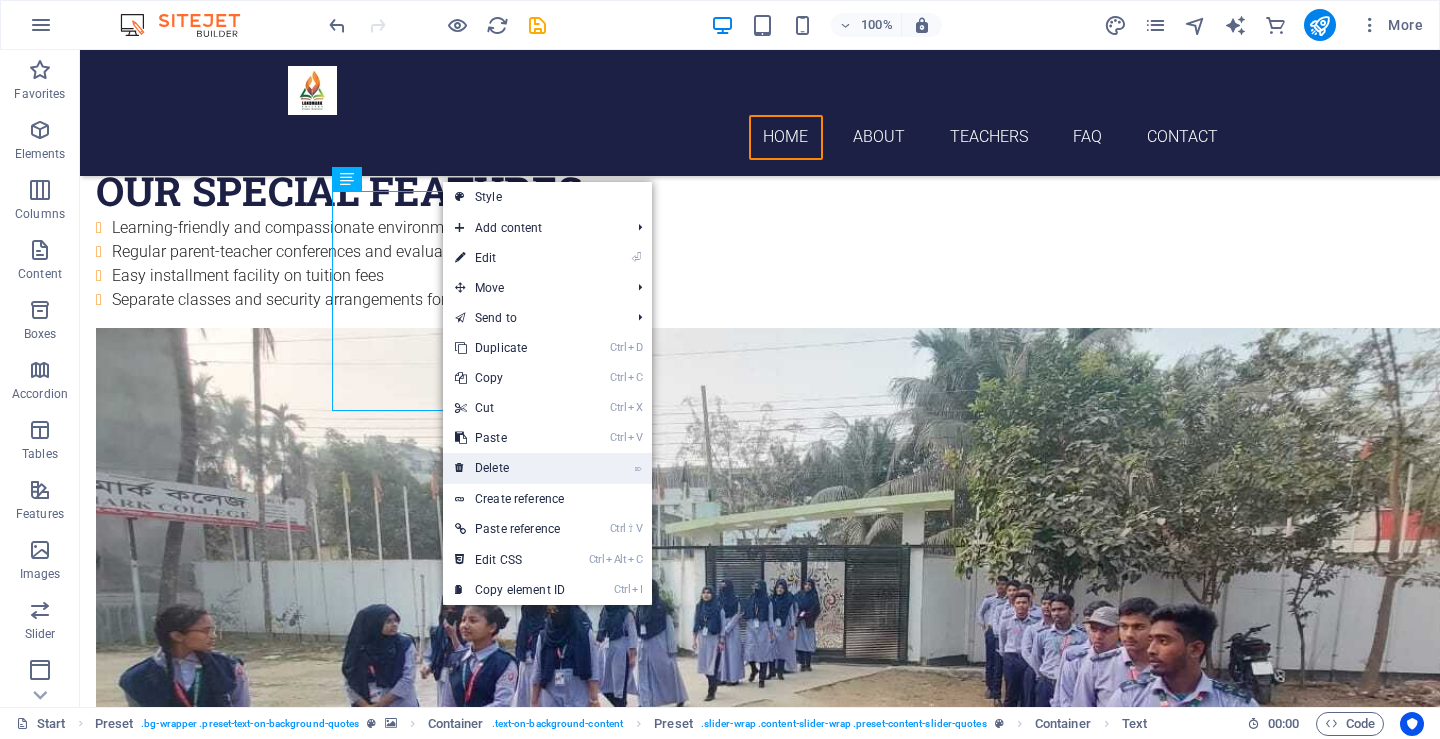 click on "⌦  Delete" at bounding box center (510, 468) 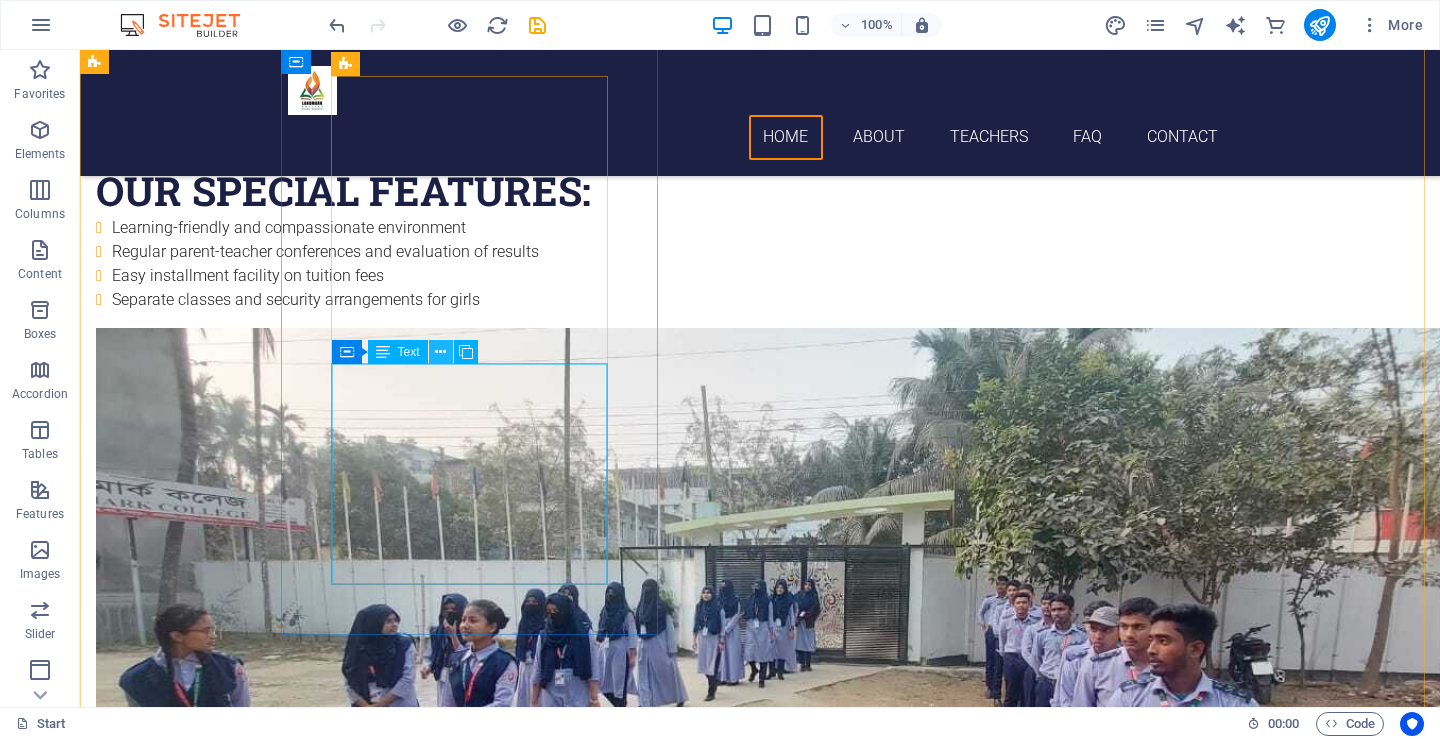 click at bounding box center (440, 352) 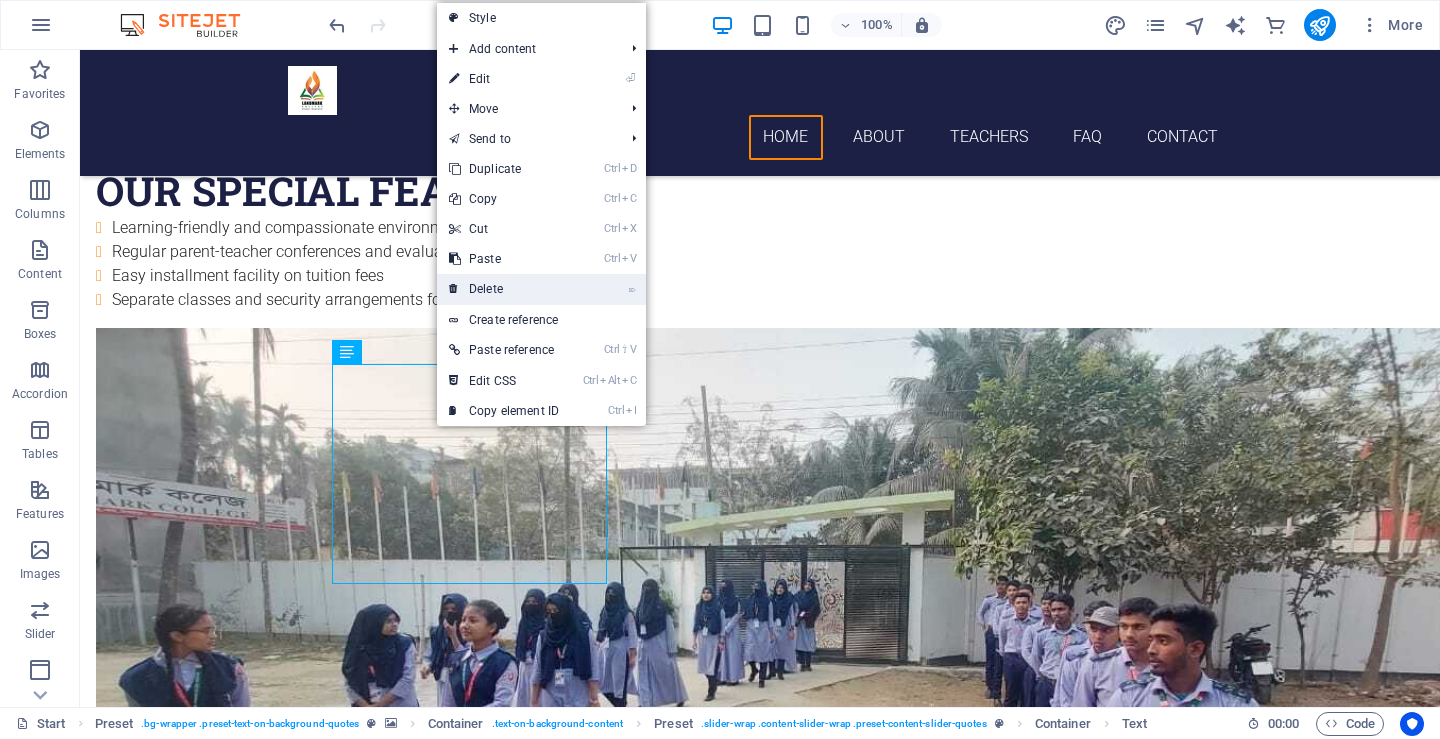 click on "⌦  Delete" at bounding box center (504, 289) 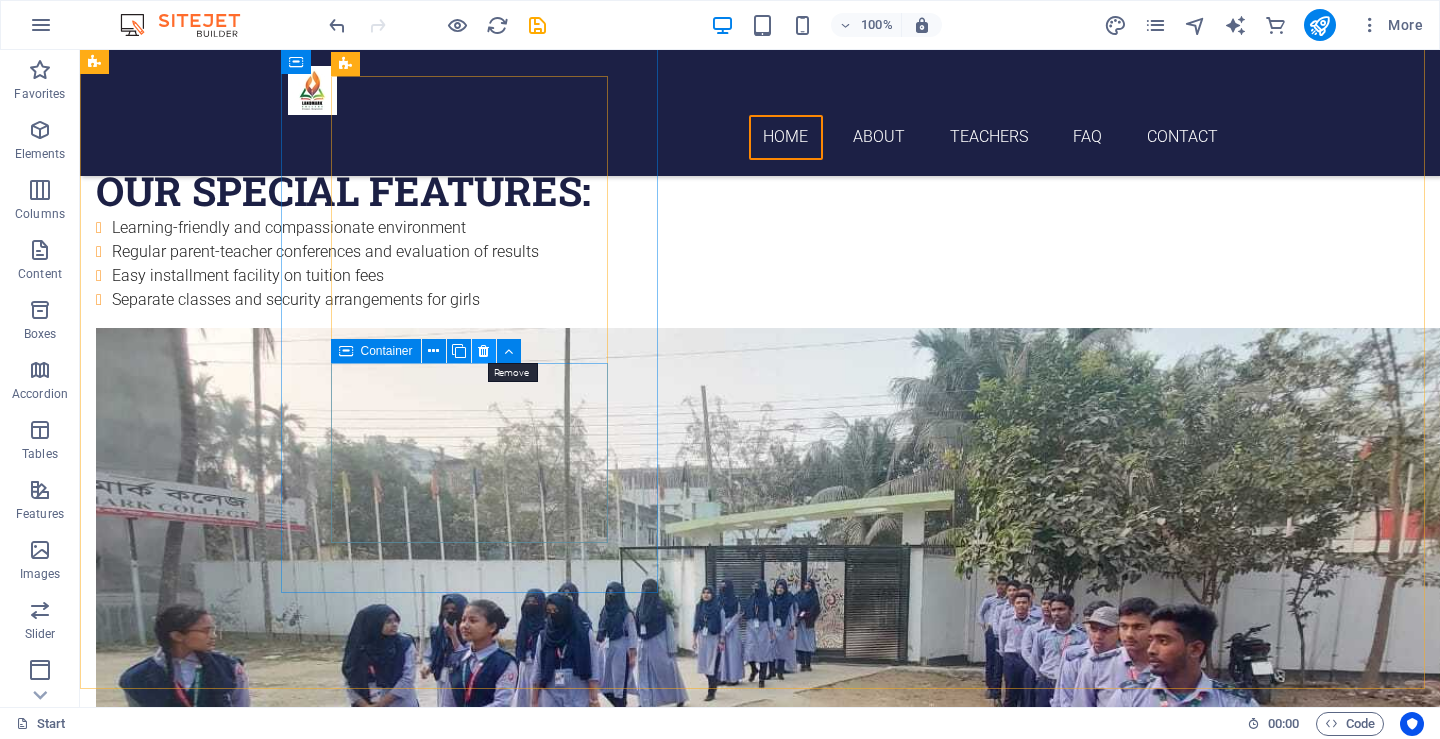 click at bounding box center [483, 351] 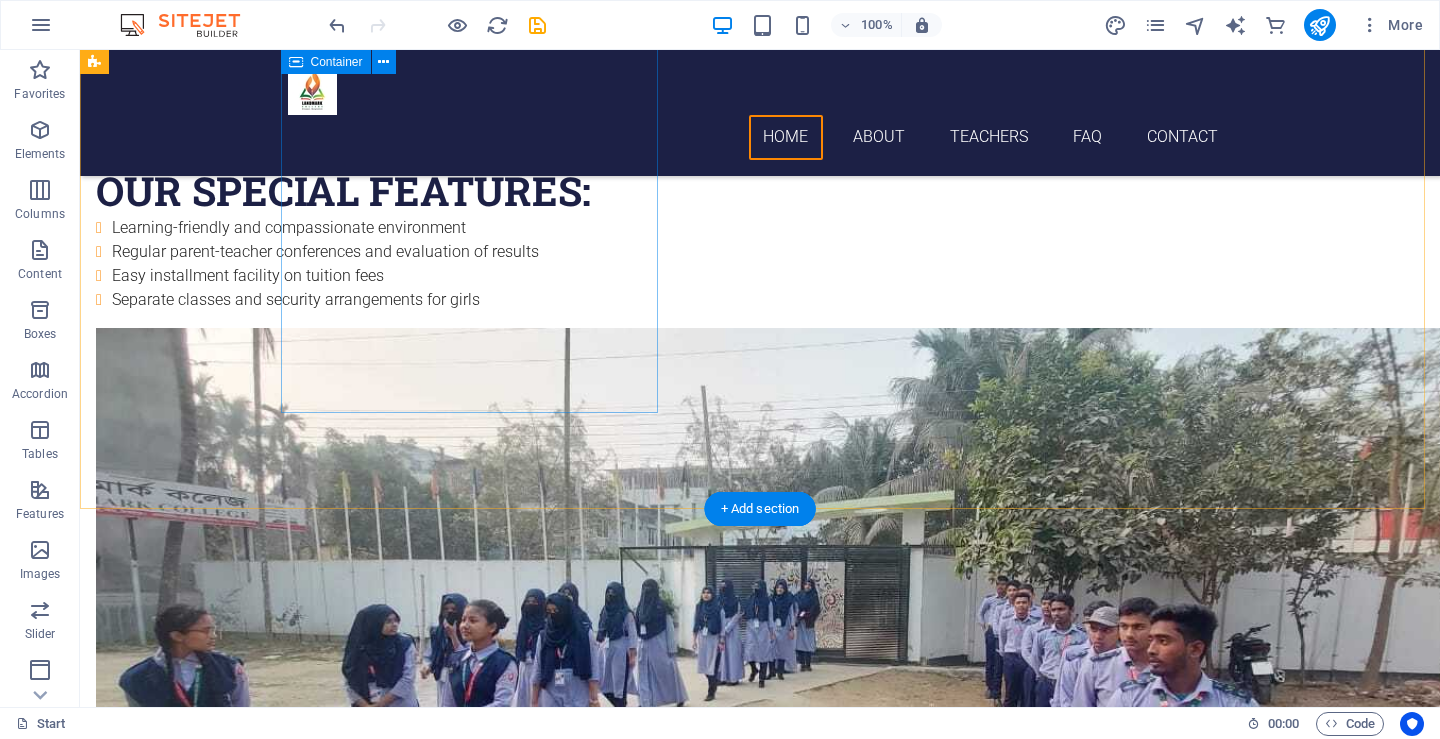 click on "Overcome language barriers, stay connected worldwide! At Landmark Collage, [CITY], we provide professional translation services to students, so that they can participate in international quality education, communication and research." at bounding box center (760, 1999) 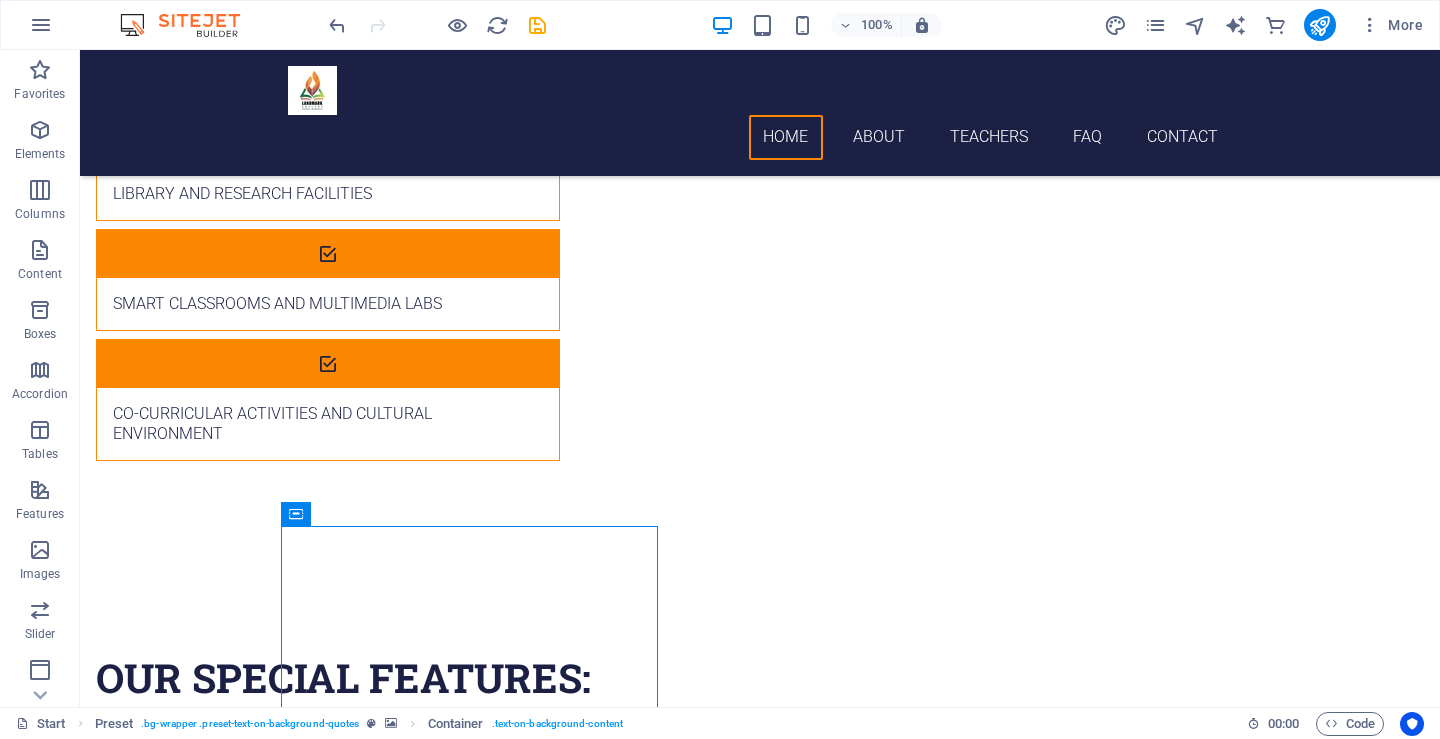 scroll, scrollTop: 2493, scrollLeft: 0, axis: vertical 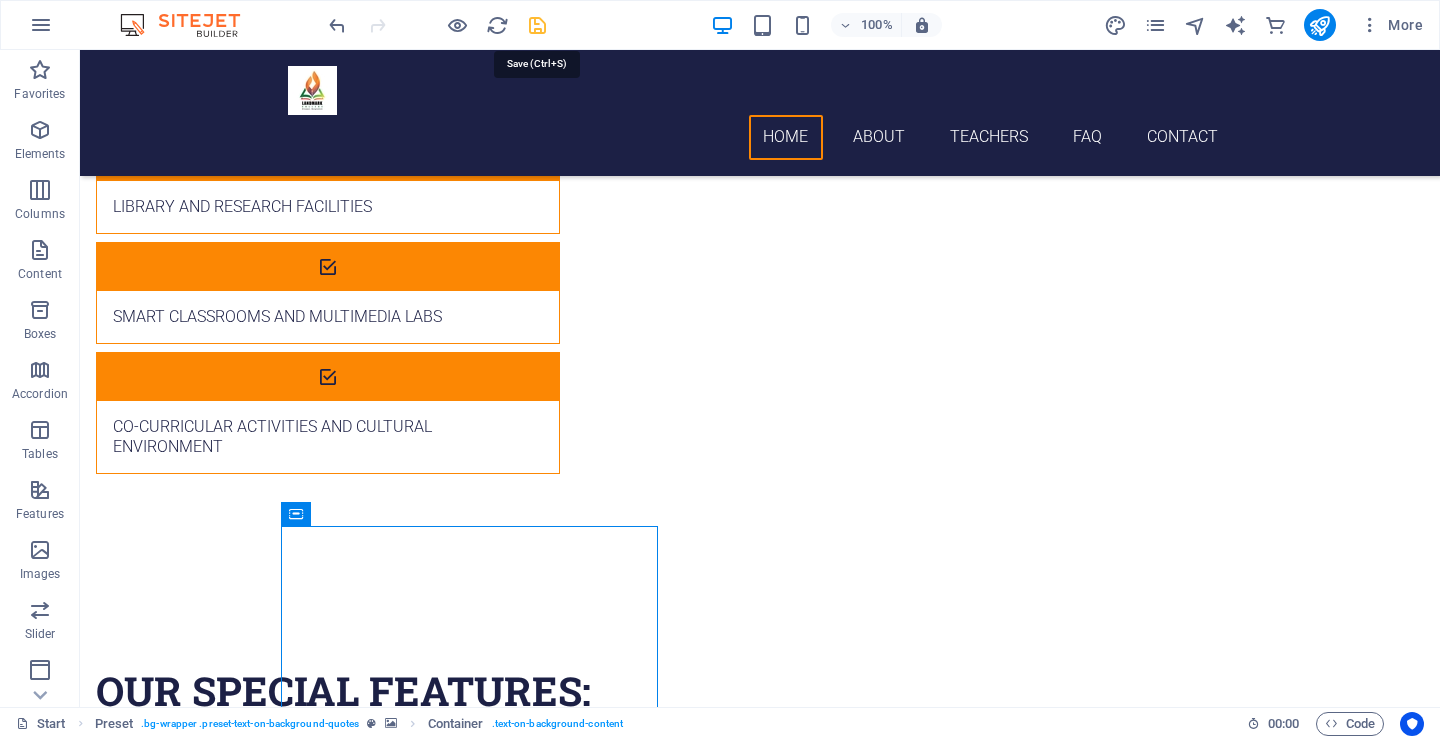 click at bounding box center (537, 25) 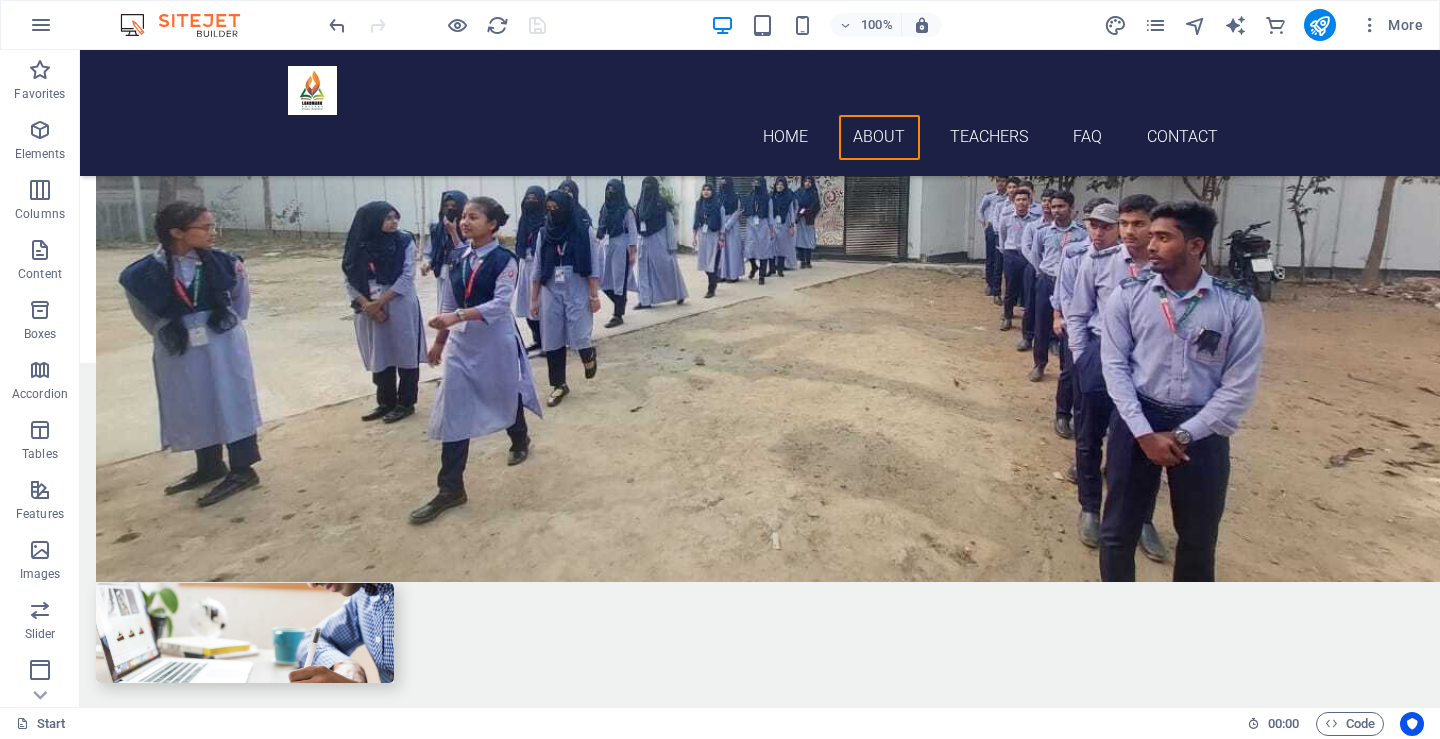 scroll, scrollTop: 3408, scrollLeft: 0, axis: vertical 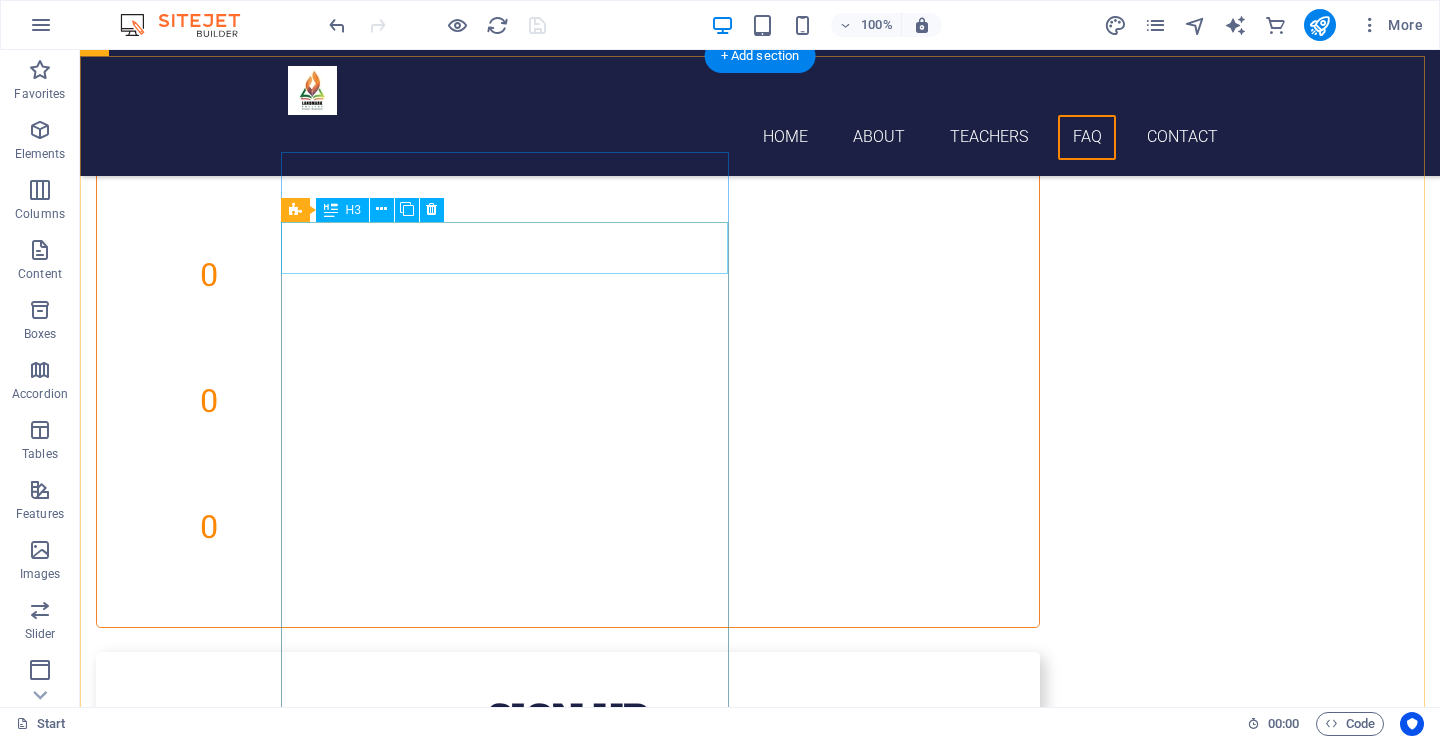 click on "Lorem ipsum dolor sit amet" at bounding box center [568, 3458] 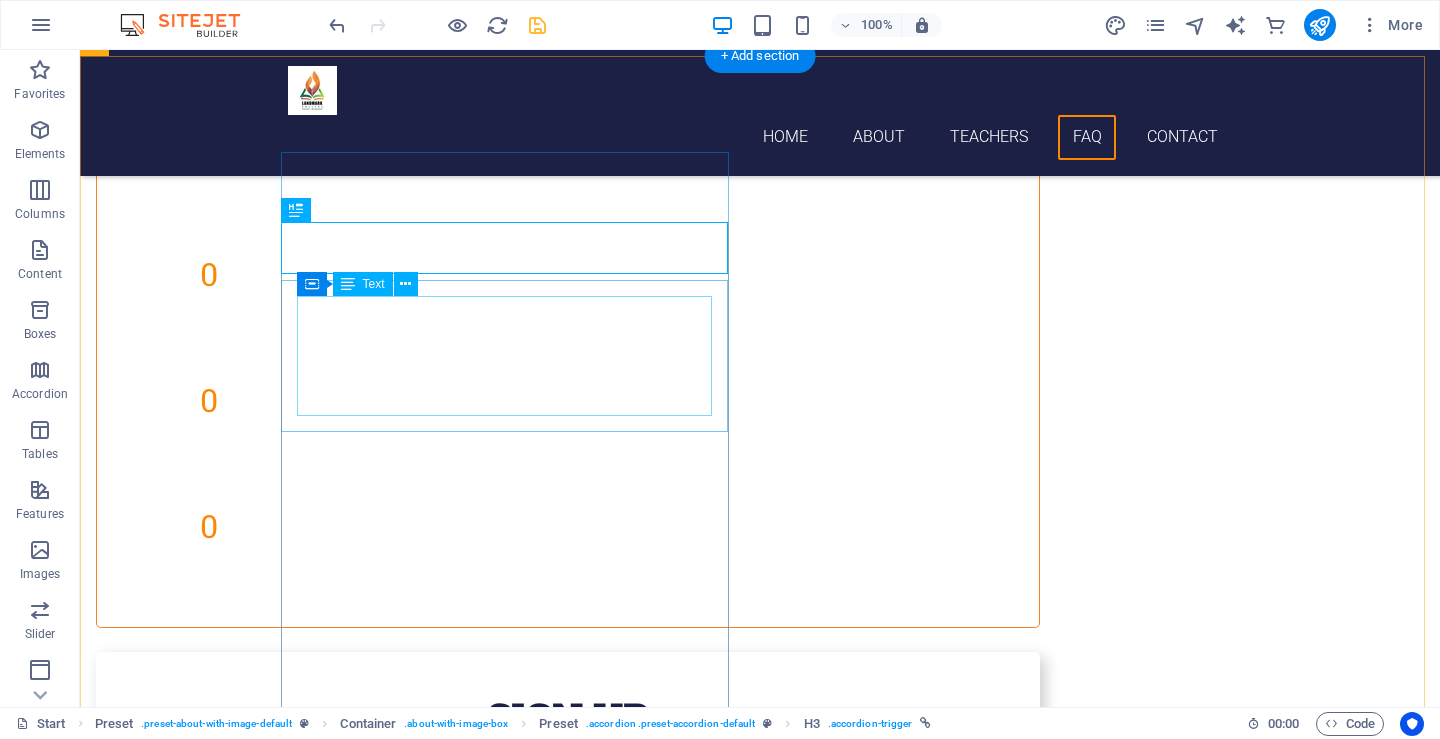 click on "Lorem ipsum dolor sit amet, consectetur adipisicing elit. Maiores ipsum repellat minus nihil. Labore, delectus, nam dignissimos ea repudiandae minima voluptatum magni pariatur possimus quia accusamus harum facilis corporis animi nisi. Enim, pariatur, impedit quia repellat harum." at bounding box center [568, 3542] 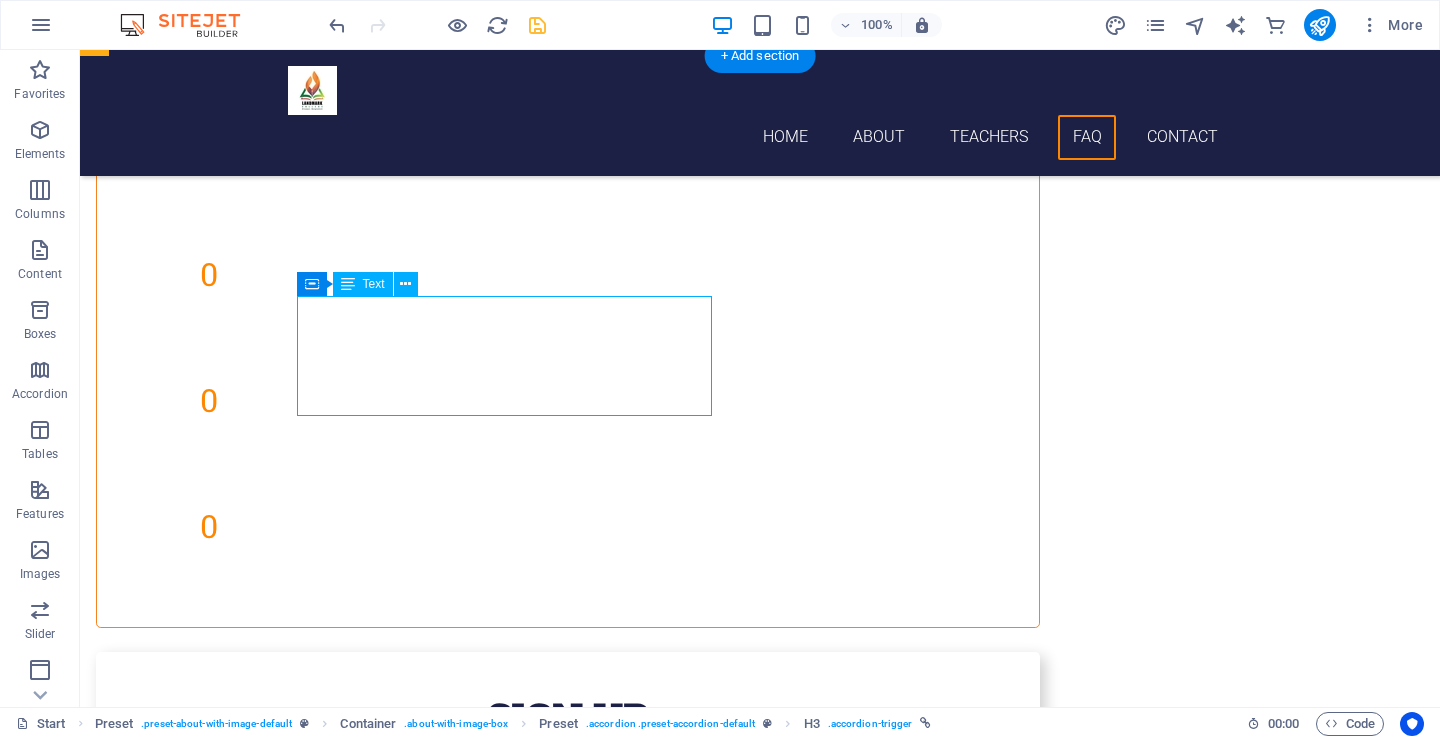 click on "Lorem ipsum dolor sit amet, consectetur adipisicing elit. Maiores ipsum repellat minus nihil. Labore, delectus, nam dignissimos ea repudiandae minima voluptatum magni pariatur possimus quia accusamus harum facilis corporis animi nisi. Enim, pariatur, impedit quia repellat harum." at bounding box center [568, 3542] 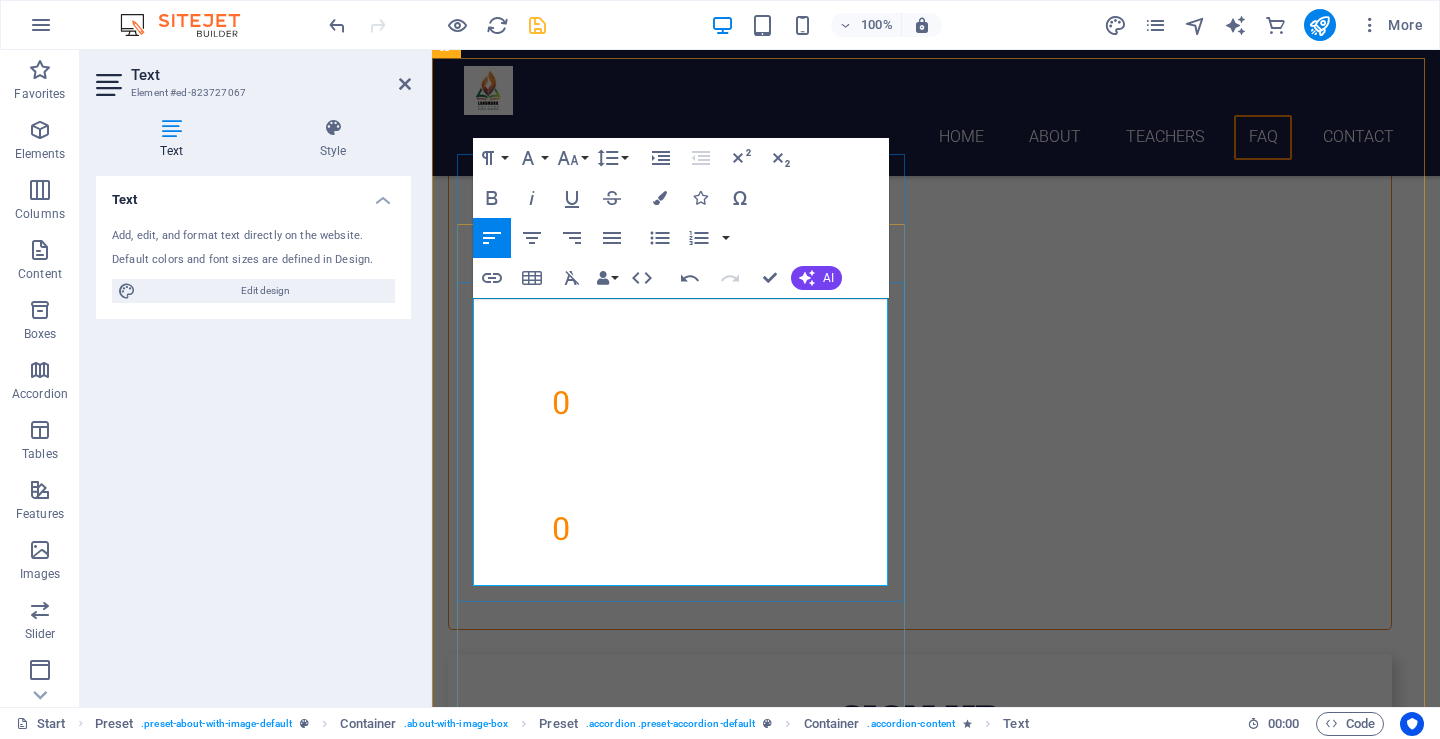 scroll, scrollTop: 6321, scrollLeft: 0, axis: vertical 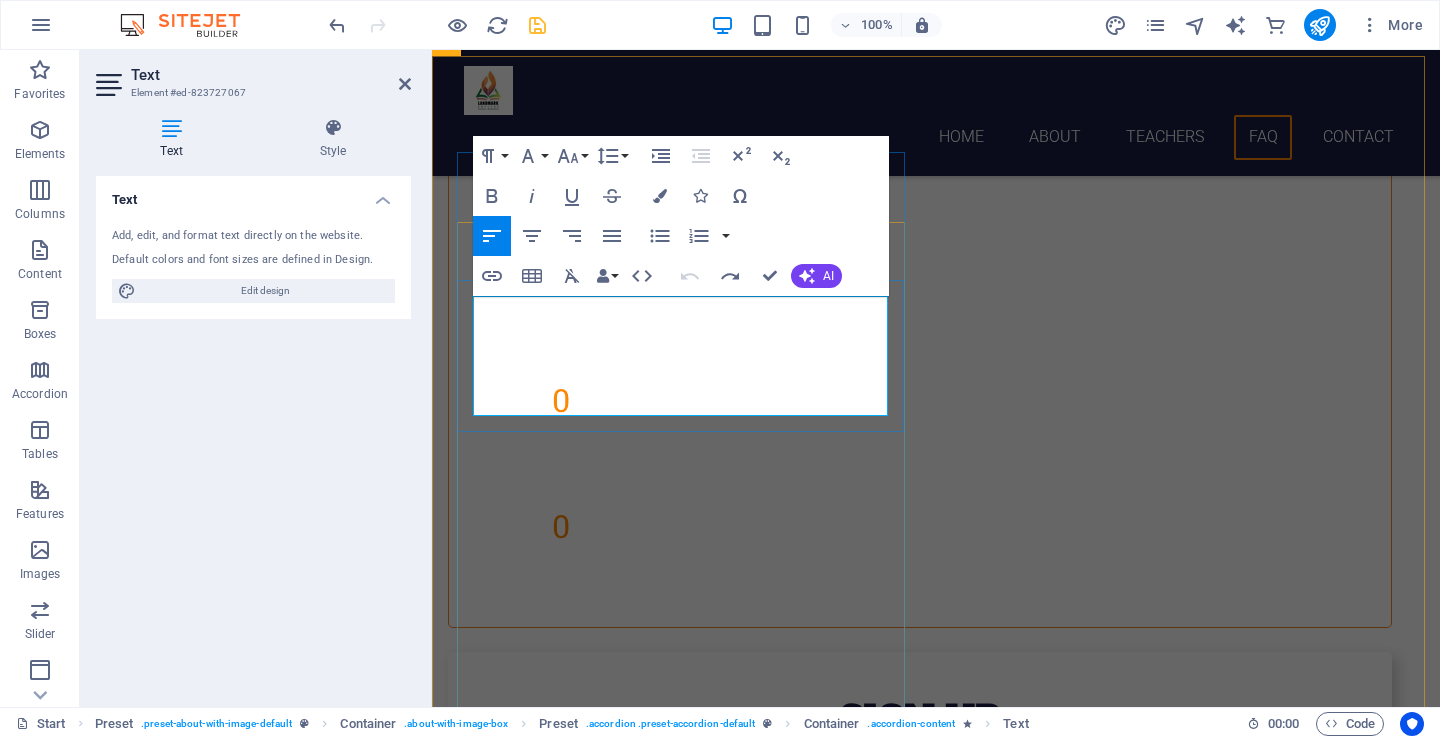 click on "Lorem ipsum dolor sit amet, consectetur adipisicing elit. Maiores ipsum repellat minus nihil. Labore, delectus, nam dignissimos ea repudiandae minima voluptatum magni pariatur possimus quia accusamus harum facilis corporis animi nisi. Enim, pariatur, impedit quia repellat harum." at bounding box center (920, 3542) 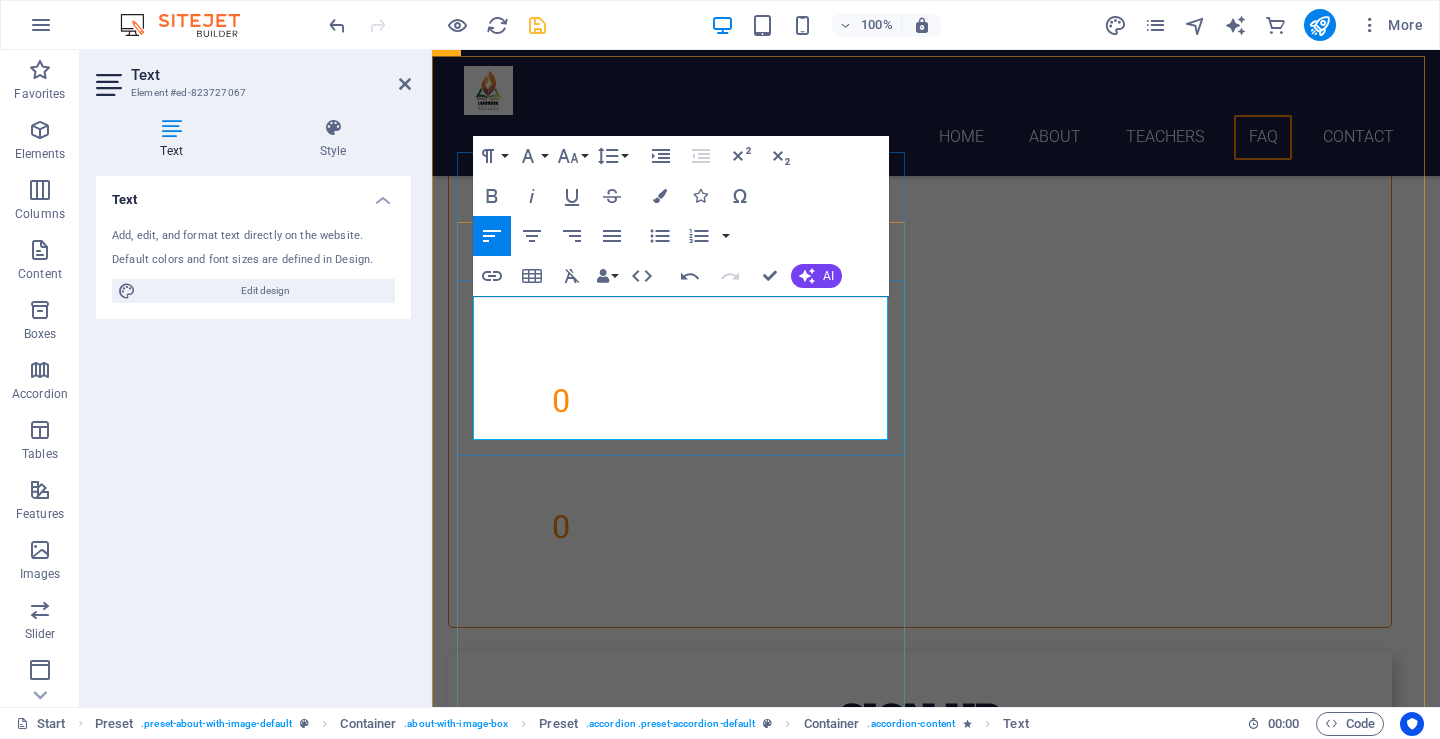 scroll, scrollTop: 6319, scrollLeft: 0, axis: vertical 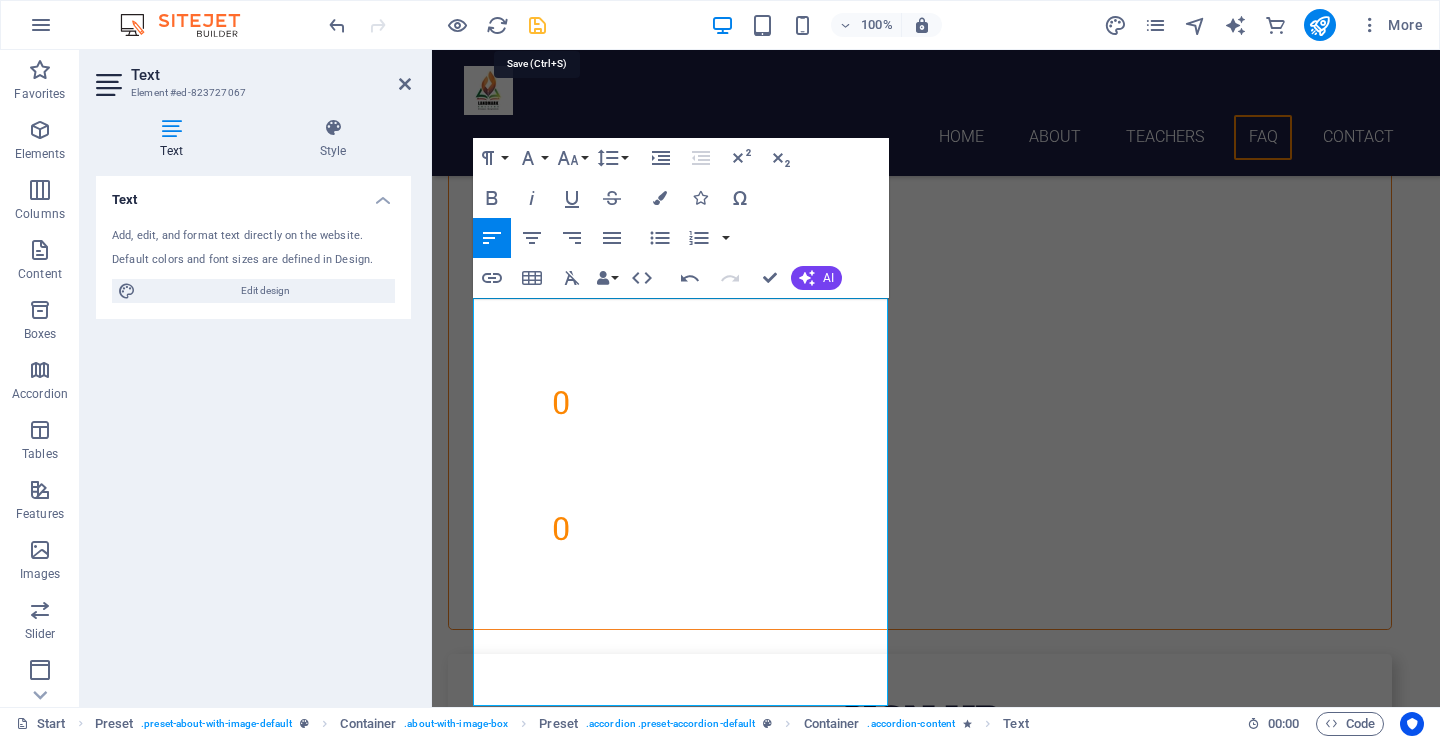click at bounding box center (537, 25) 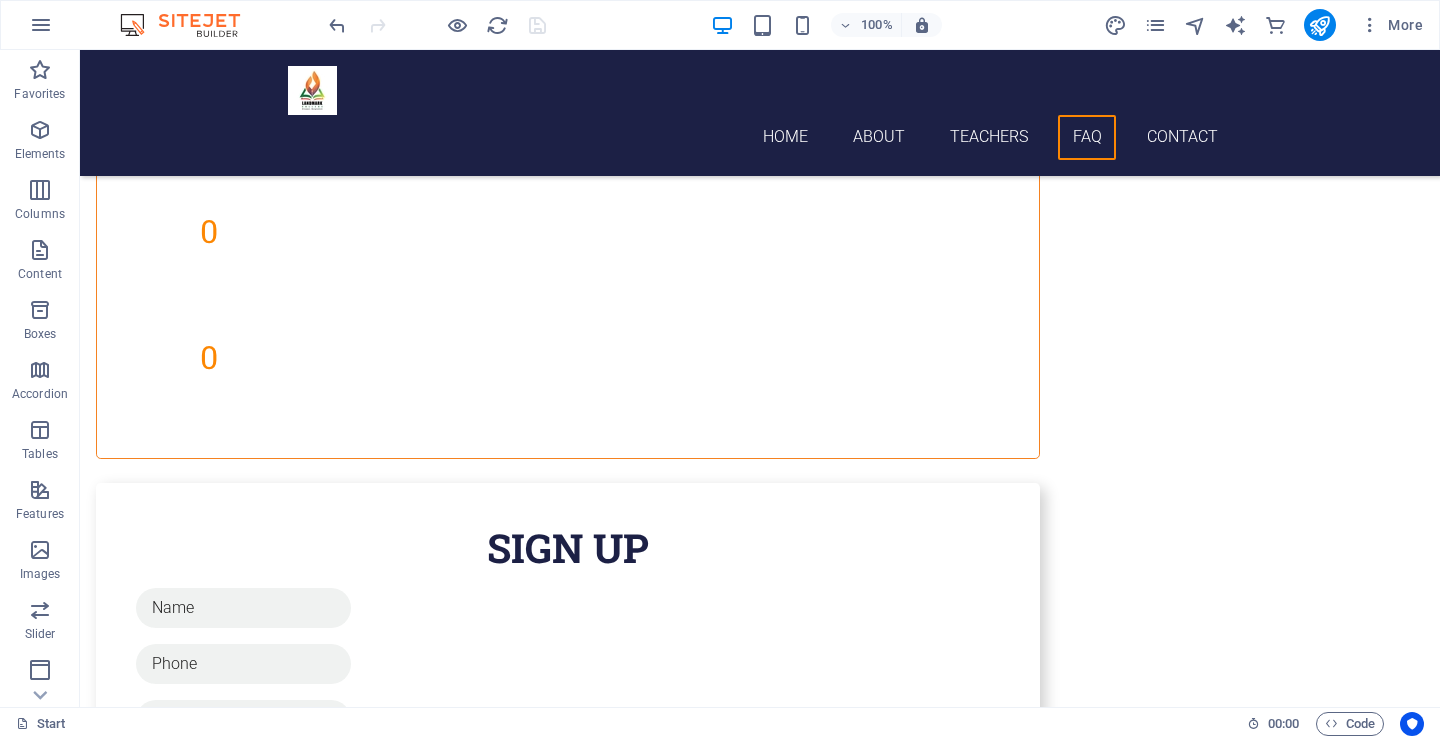 scroll, scrollTop: 6503, scrollLeft: 0, axis: vertical 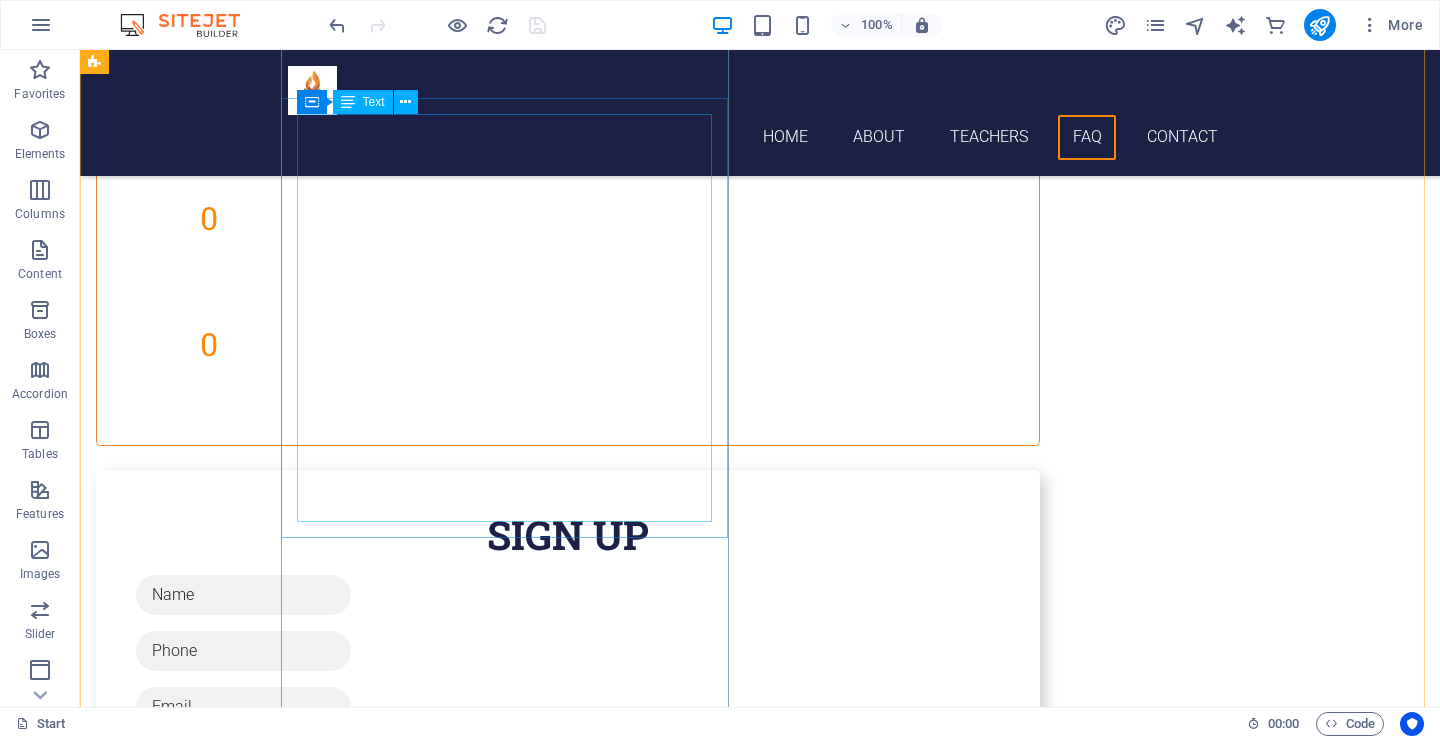 click on "Landmark College is located in a pleasant and safe environment in [CITY] Sadar Upazila. There is easy access to the college from any part of the city. Lorem ipsum dolor sit amet, consectetur adipisicing elit. Maiores ipsum repellat minus nihil. Labore, delectus, nam dignissimos ea repudiandae minima voluptatum magni pariatur possimus quia accusamus harum facilis corporis animi nisi. Enim, pariatur, impedit quia repellat harum." at bounding box center [568, 3503] 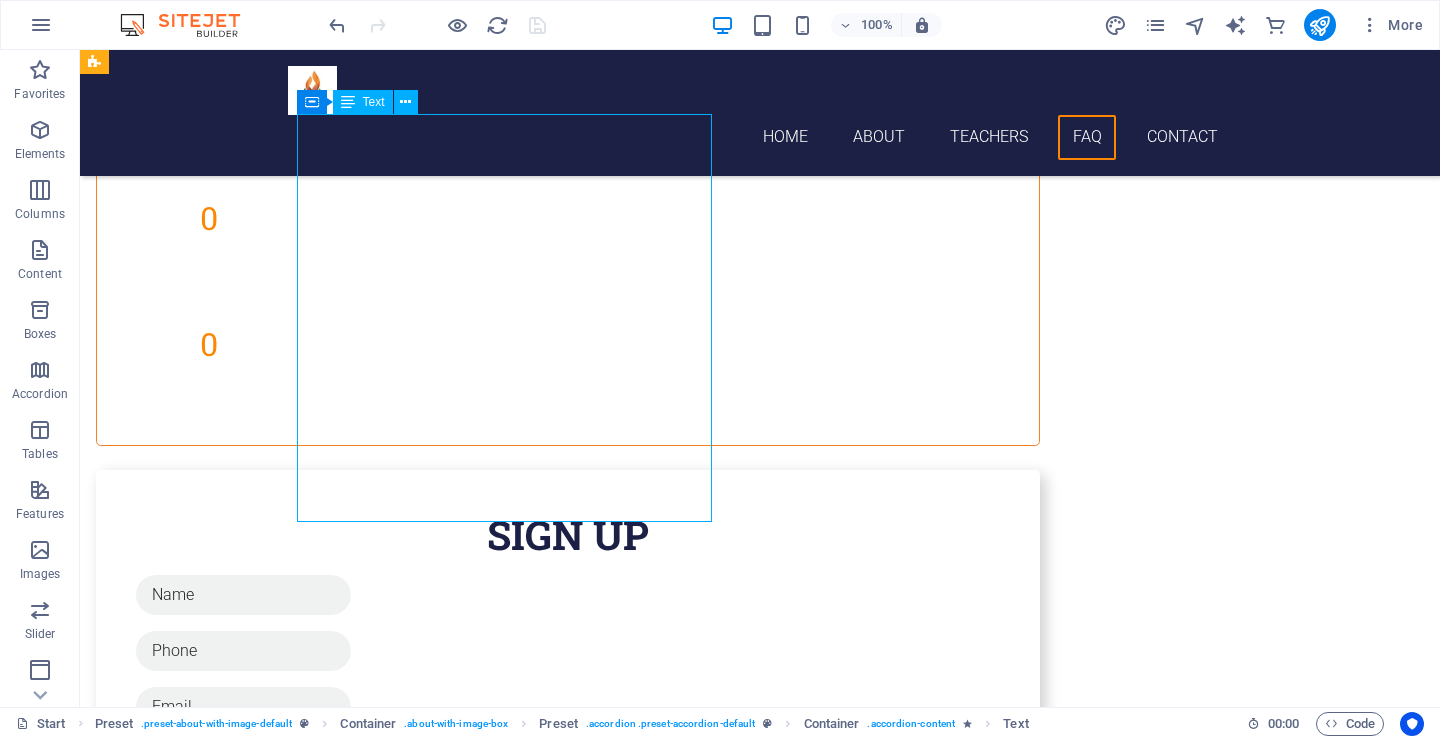 click on "Landmark College is located in a pleasant and safe environment in [CITY] Sadar Upazila. There is easy access to the college from any part of the city. Lorem ipsum dolor sit amet, consectetur adipisicing elit. Maiores ipsum repellat minus nihil. Labore, delectus, nam dignissimos ea repudiandae minima voluptatum magni pariatur possimus quia accusamus harum facilis corporis animi nisi. Enim, pariatur, impedit quia repellat harum." at bounding box center [568, 3503] 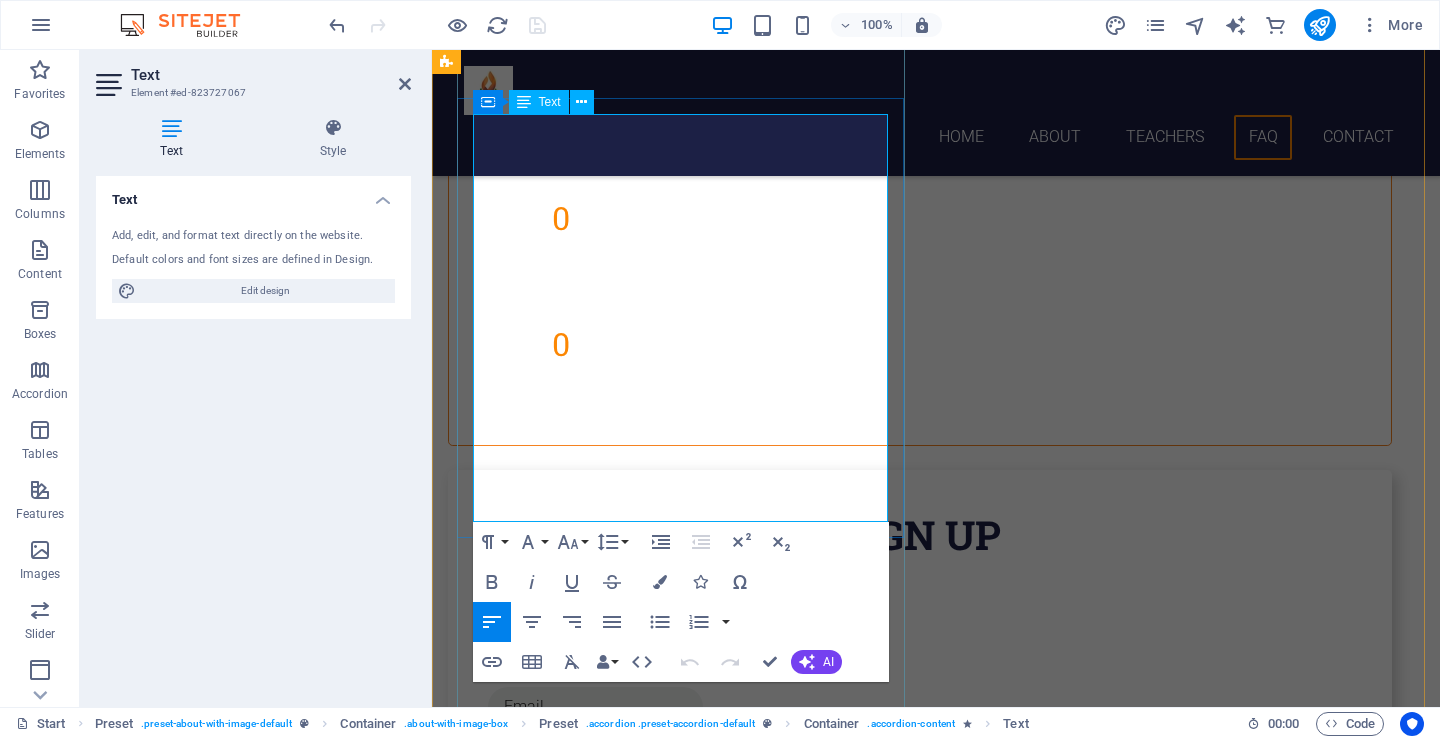 click on "Lorem ipsum dolor sit amet, consectetur adipisicing elit. Maiores ipsum repellat minus nihil. Labore, delectus, nam dignissimos ea repudiandae minima voluptatum magni pariatur possimus quia accusamus harum facilis corporis animi nisi. Enim, pariatur, impedit quia repellat harum." at bounding box center [920, 3648] 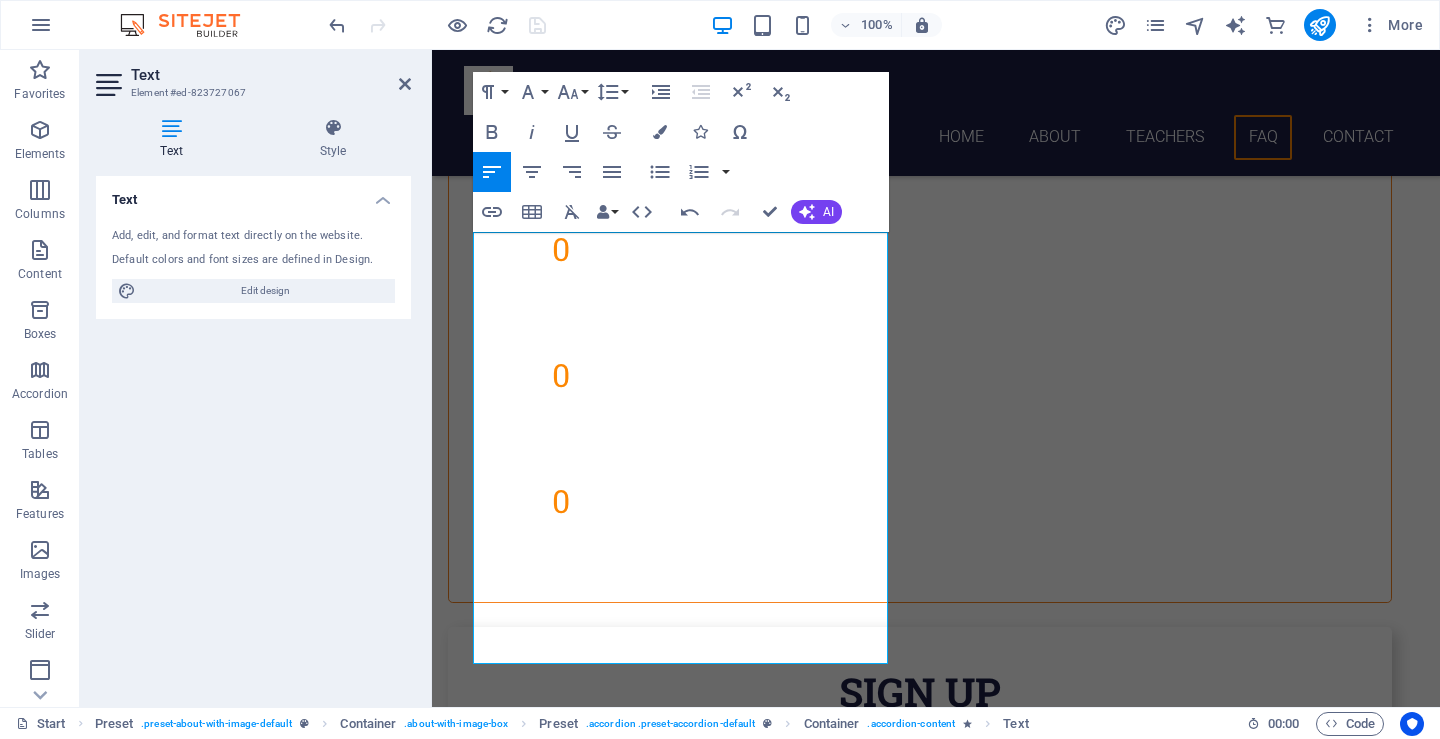 scroll, scrollTop: 6333, scrollLeft: 0, axis: vertical 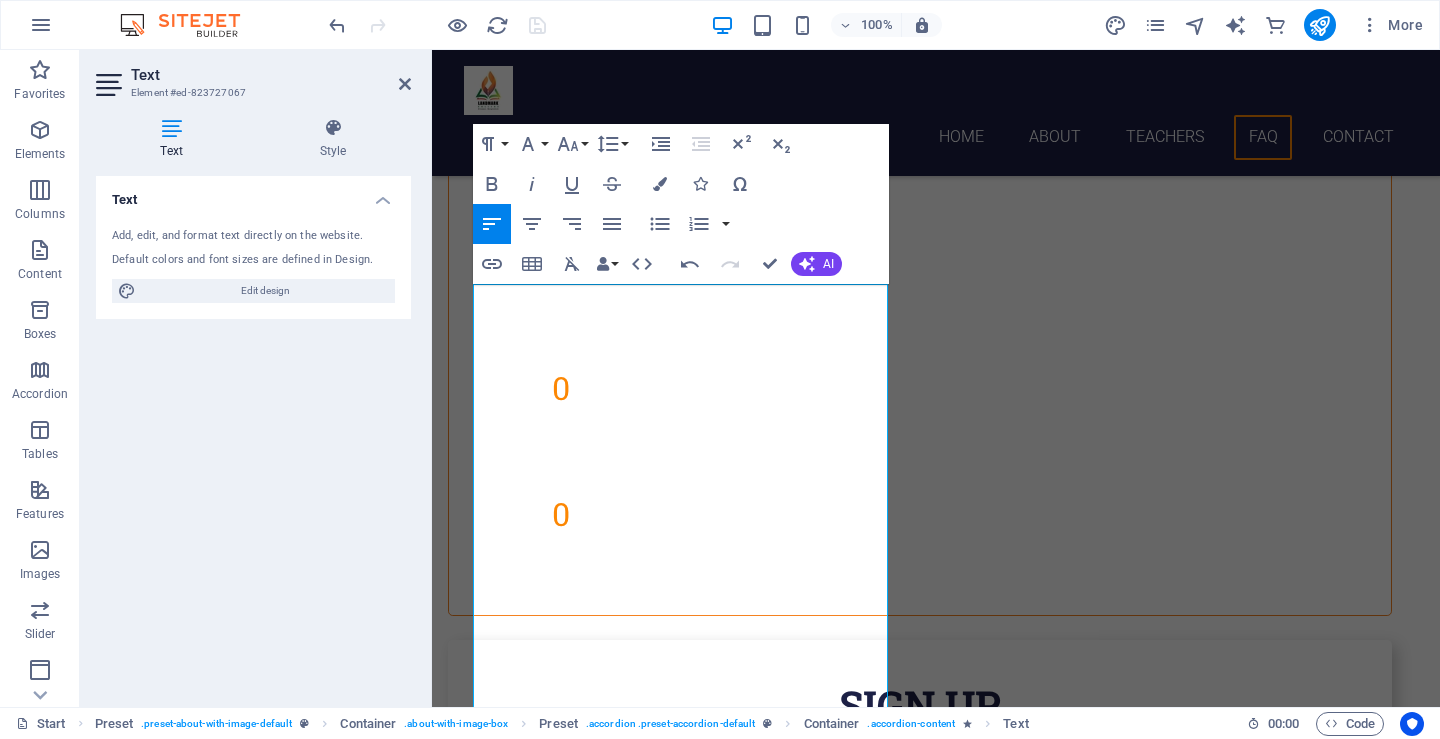 type 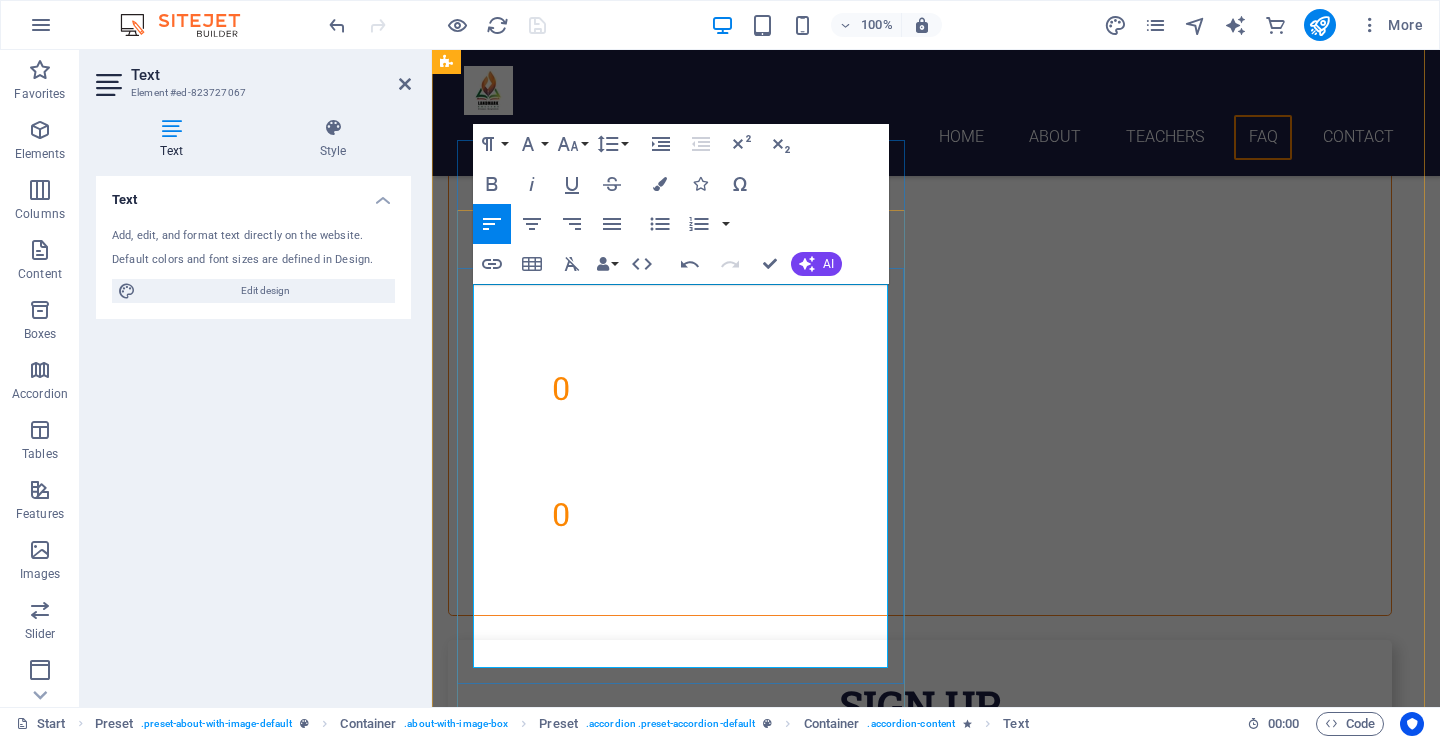 click at bounding box center (920, 3794) 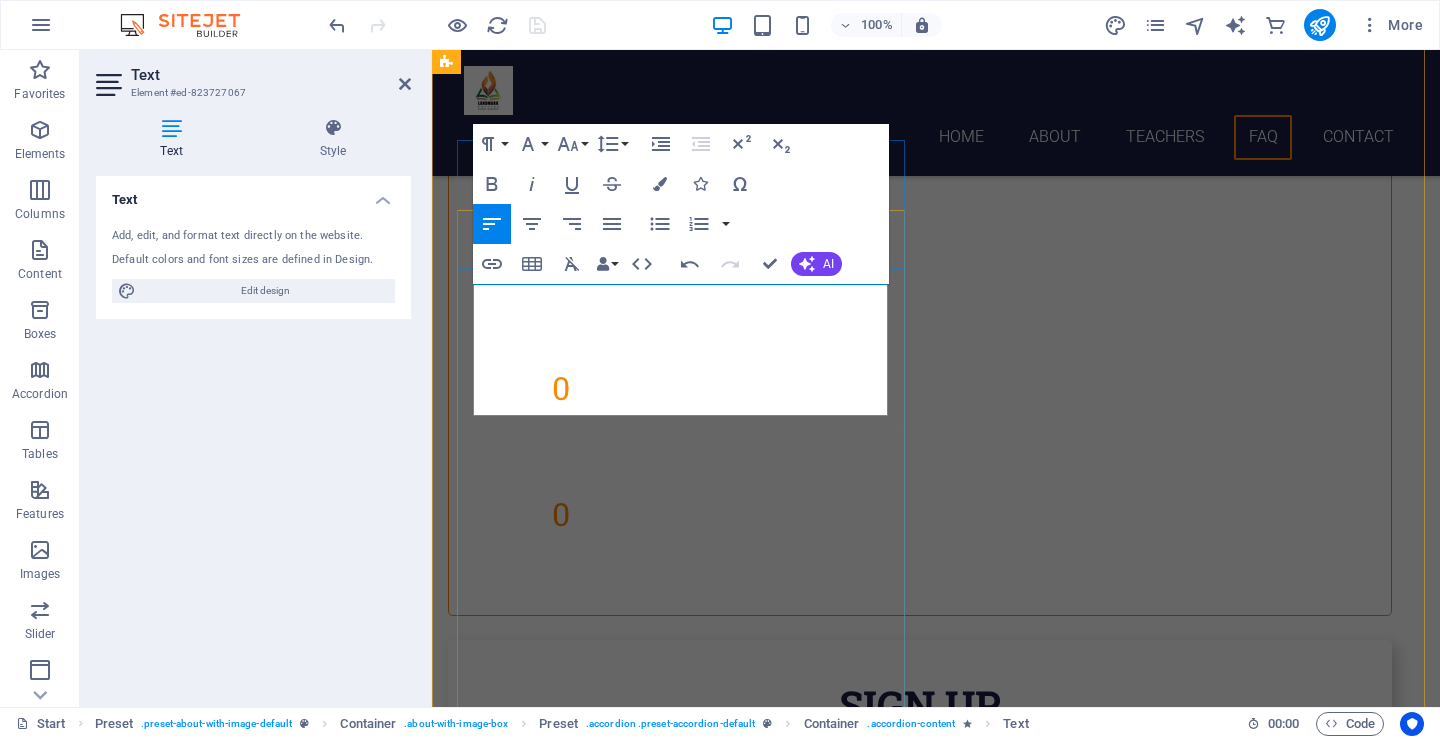 click at bounding box center [920, 3542] 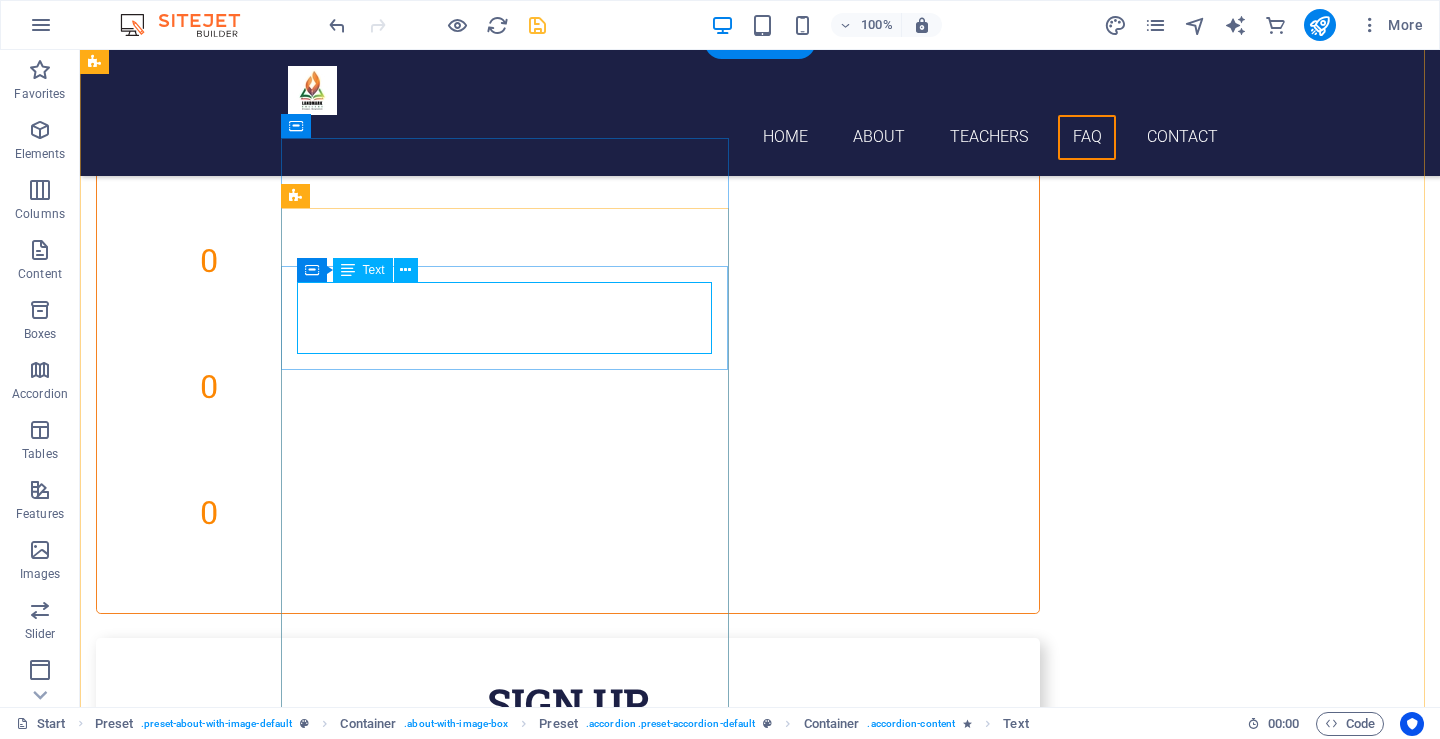 click on "Landmark Collage is located in a pleasant and sade enviroment in [CITY] [DISTRICT]. There is easy access to the college from any part of the city." at bounding box center (568, 3516) 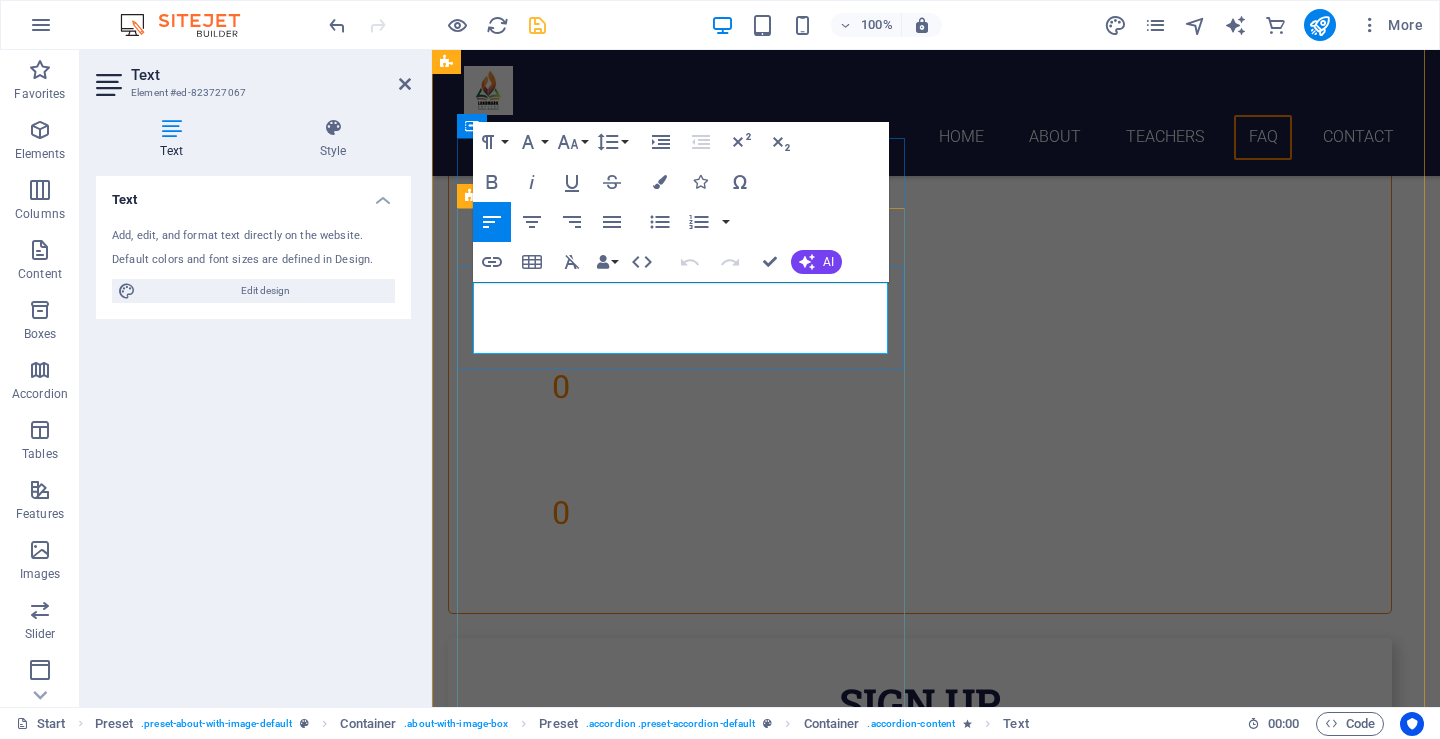 click on "Landmark Collage is located in a pleasant and sade enviroment in [CITY] [DISTRICT]. There is easy access to the college from any part of the city." at bounding box center [920, 3516] 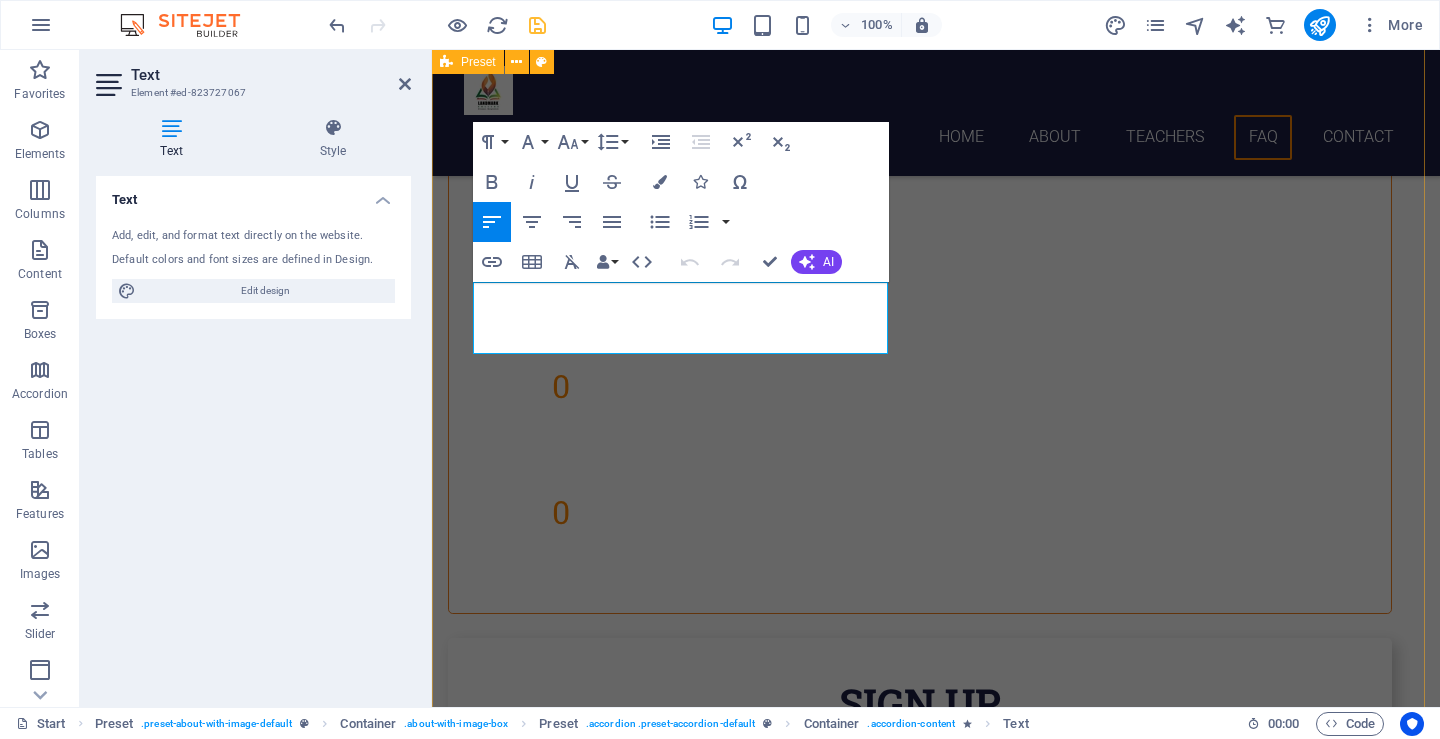 type 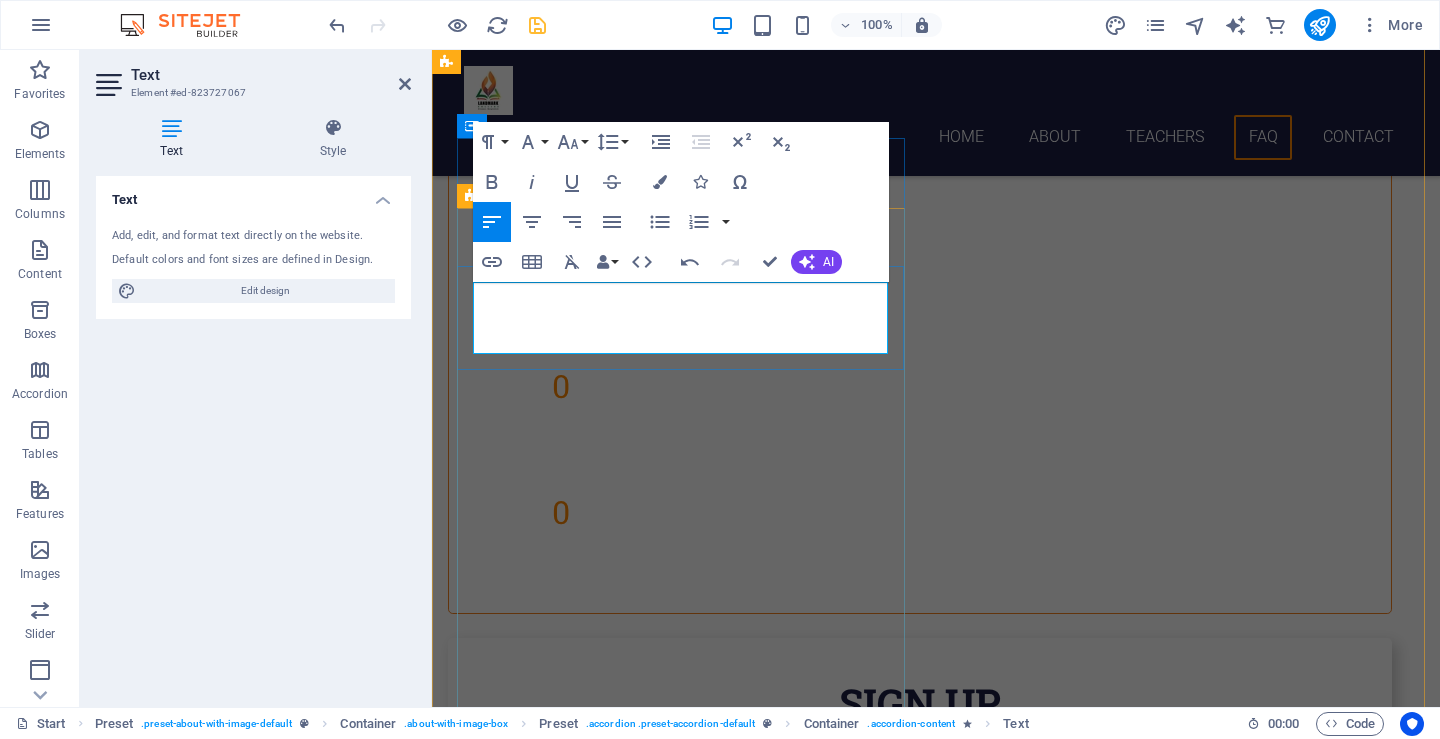 click on "Landmark Collage is located in a pleasant and safe enviroment in [CITY] [SUBDISTRICT]. There is easy access to the college from any part of the city." at bounding box center (920, 3516) 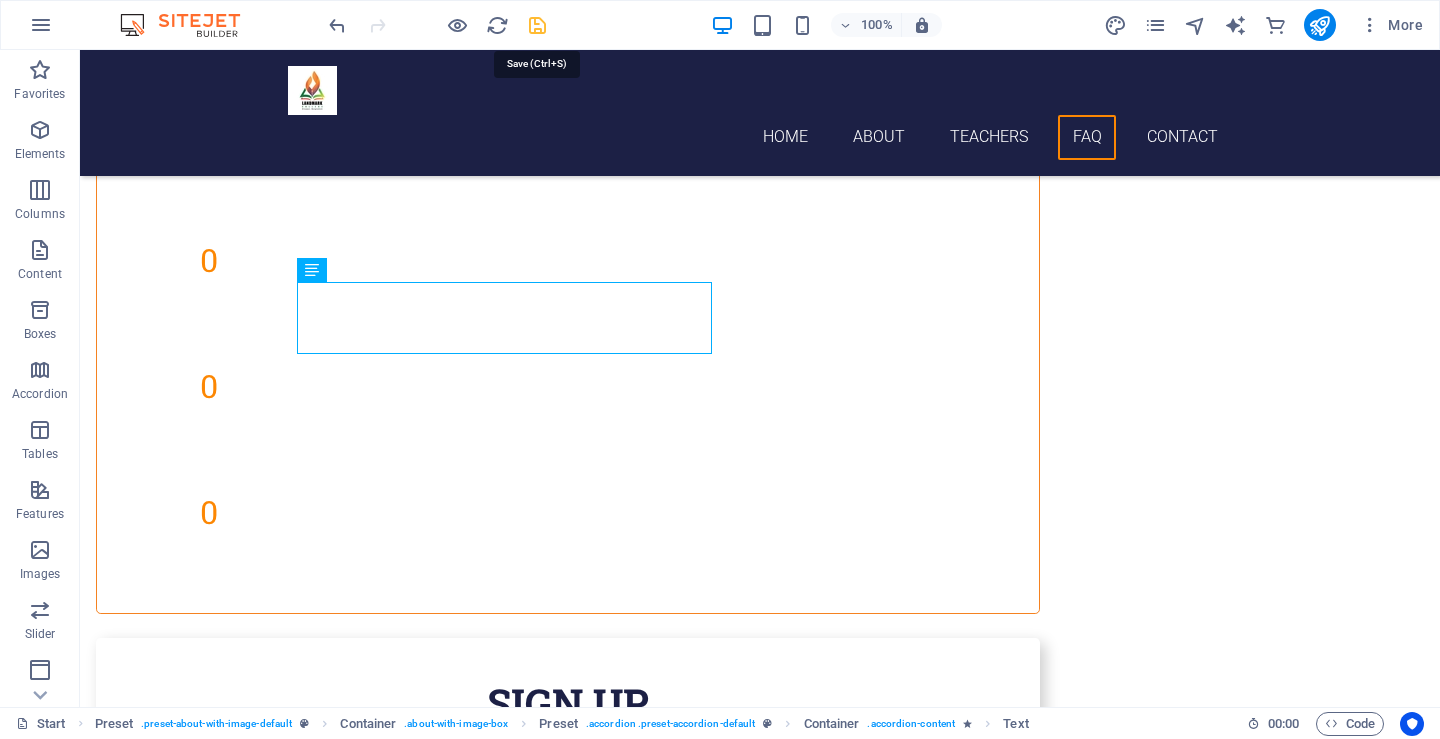 click at bounding box center [537, 25] 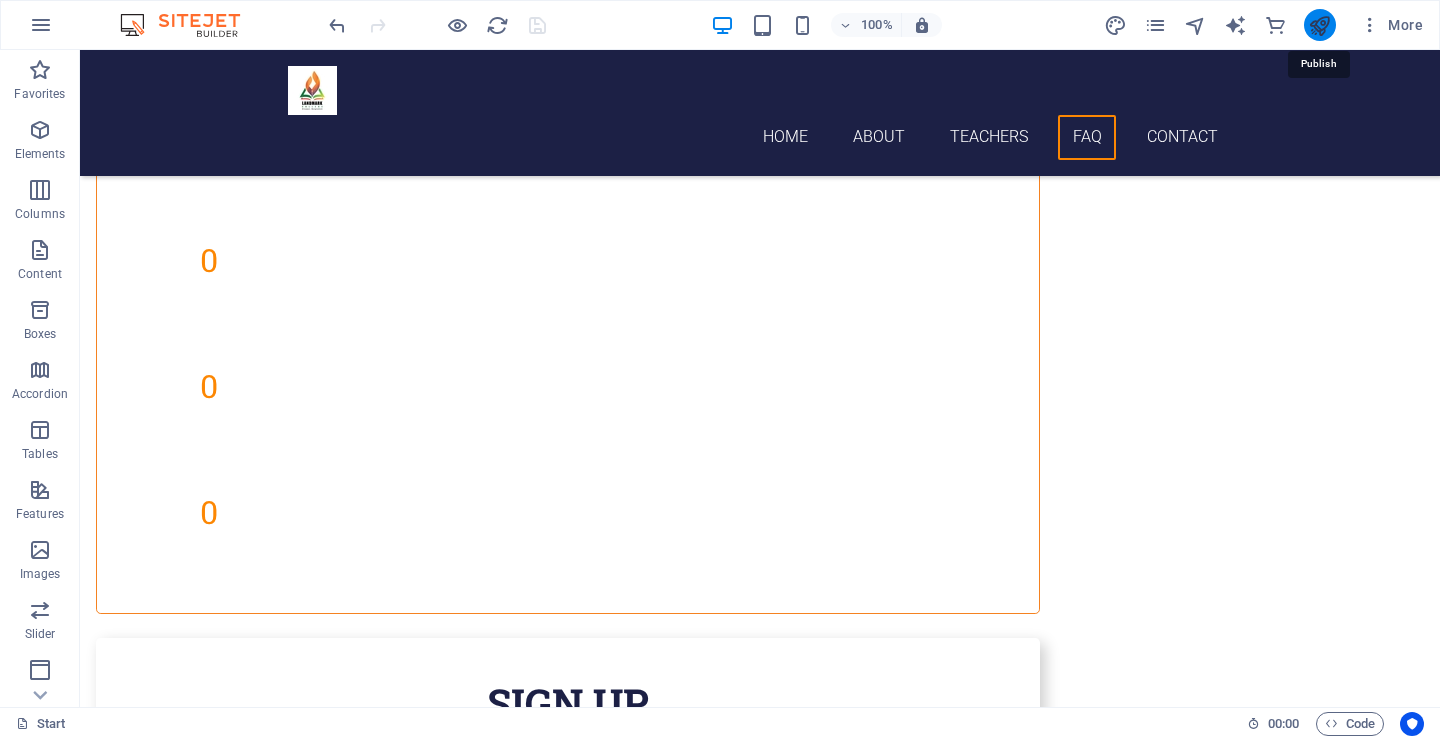 click at bounding box center (1319, 25) 